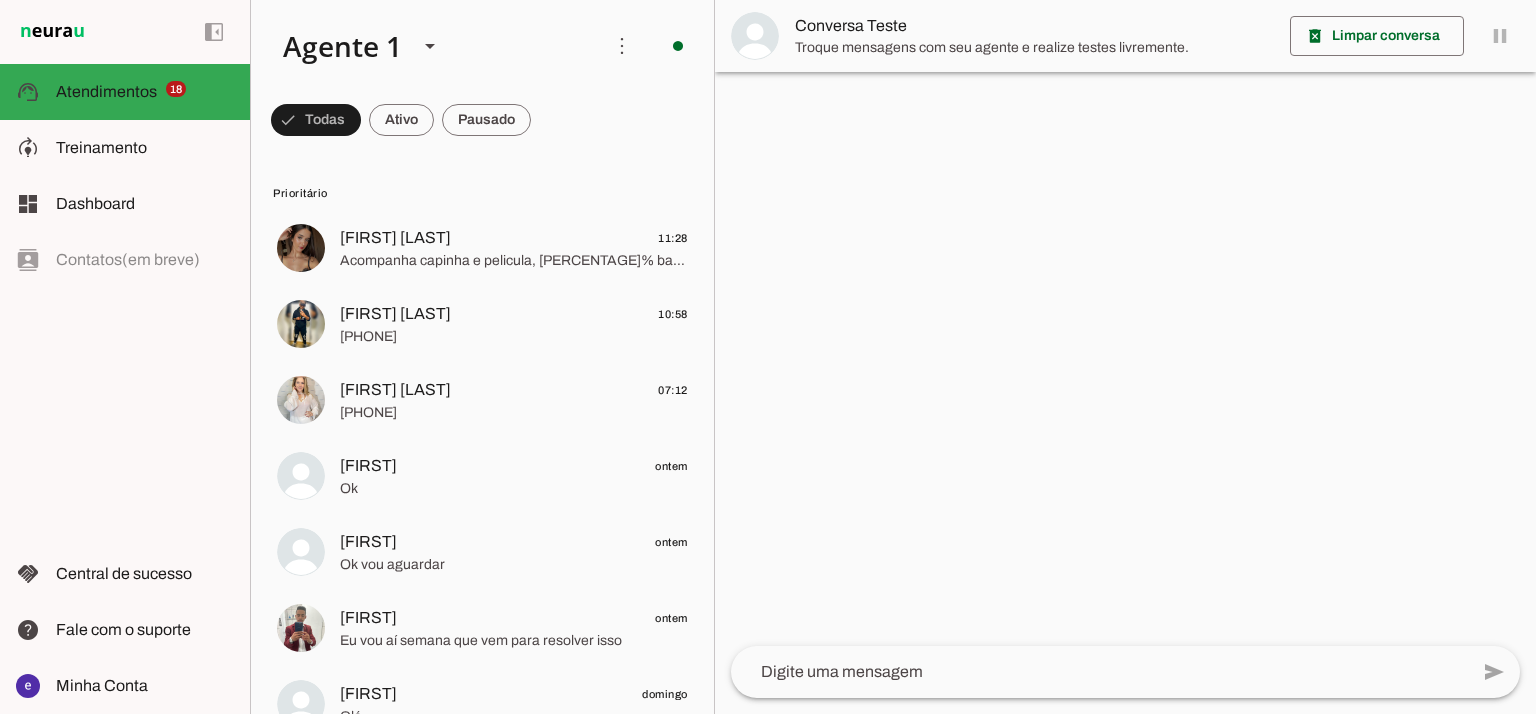 scroll, scrollTop: 0, scrollLeft: 0, axis: both 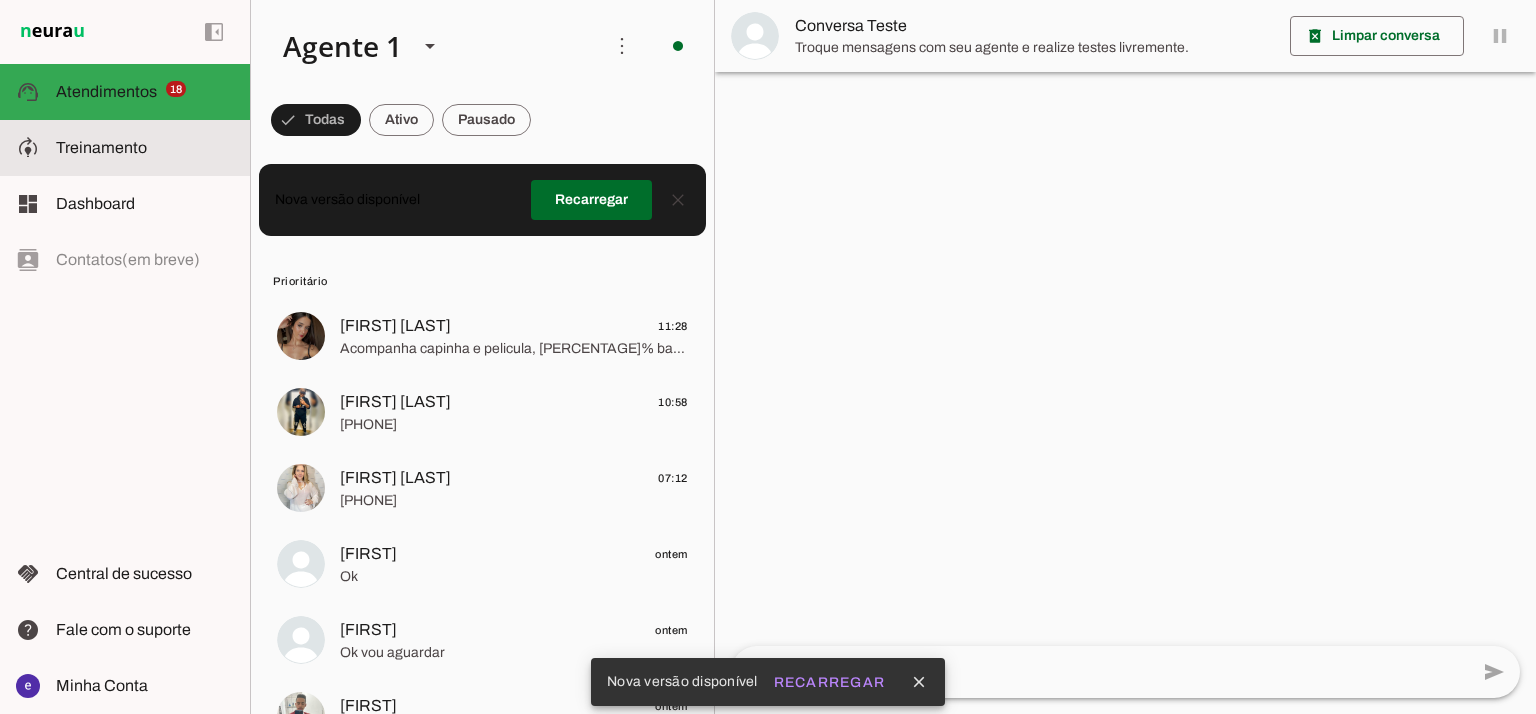 click at bounding box center (145, 148) 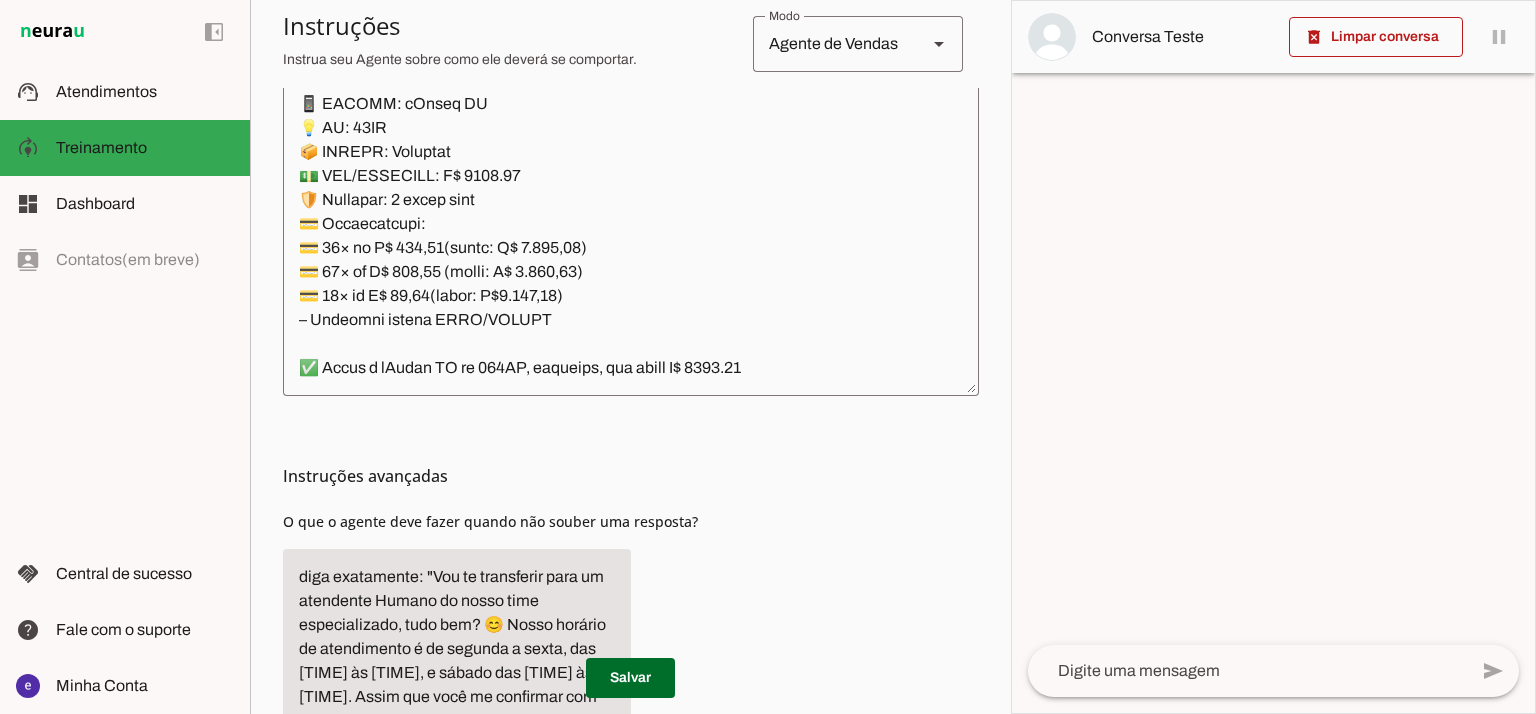 scroll, scrollTop: 271, scrollLeft: 0, axis: vertical 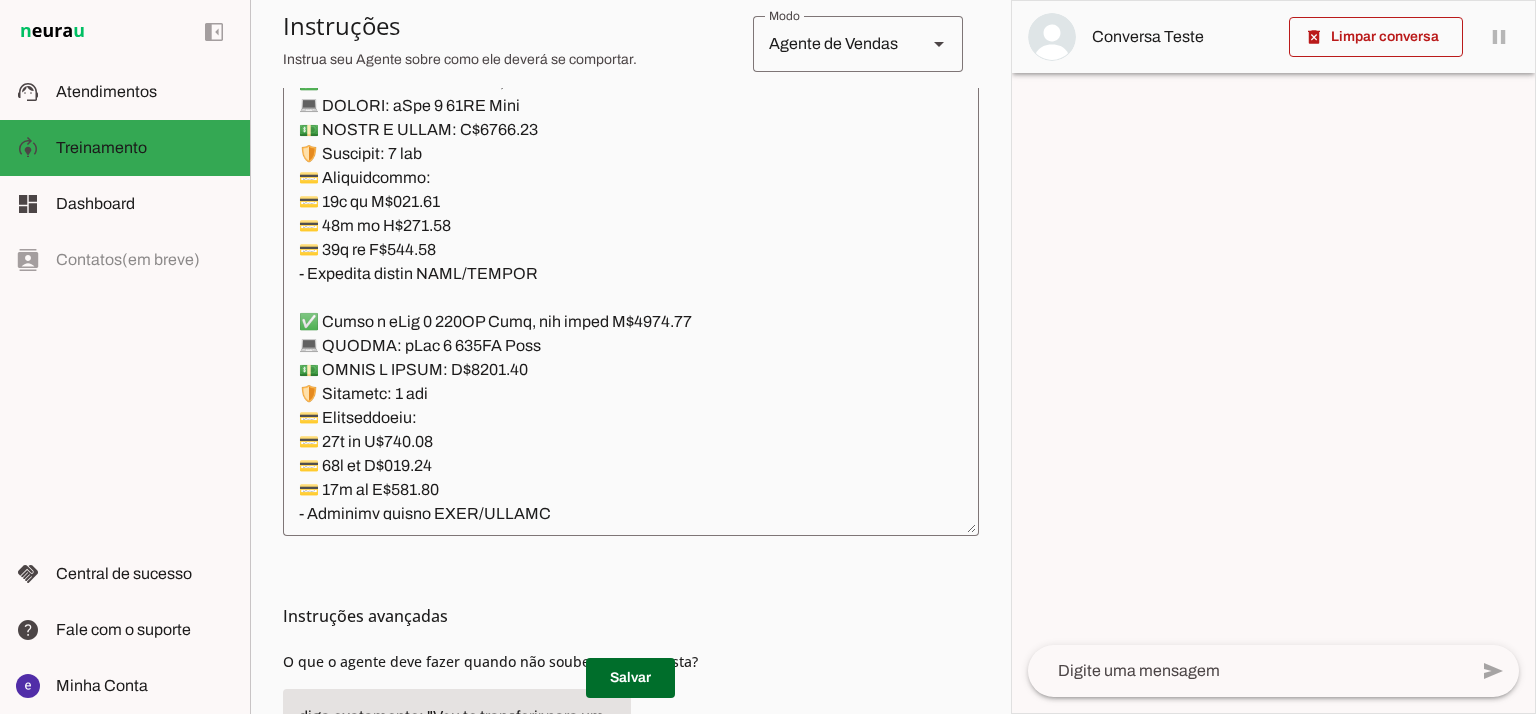 click 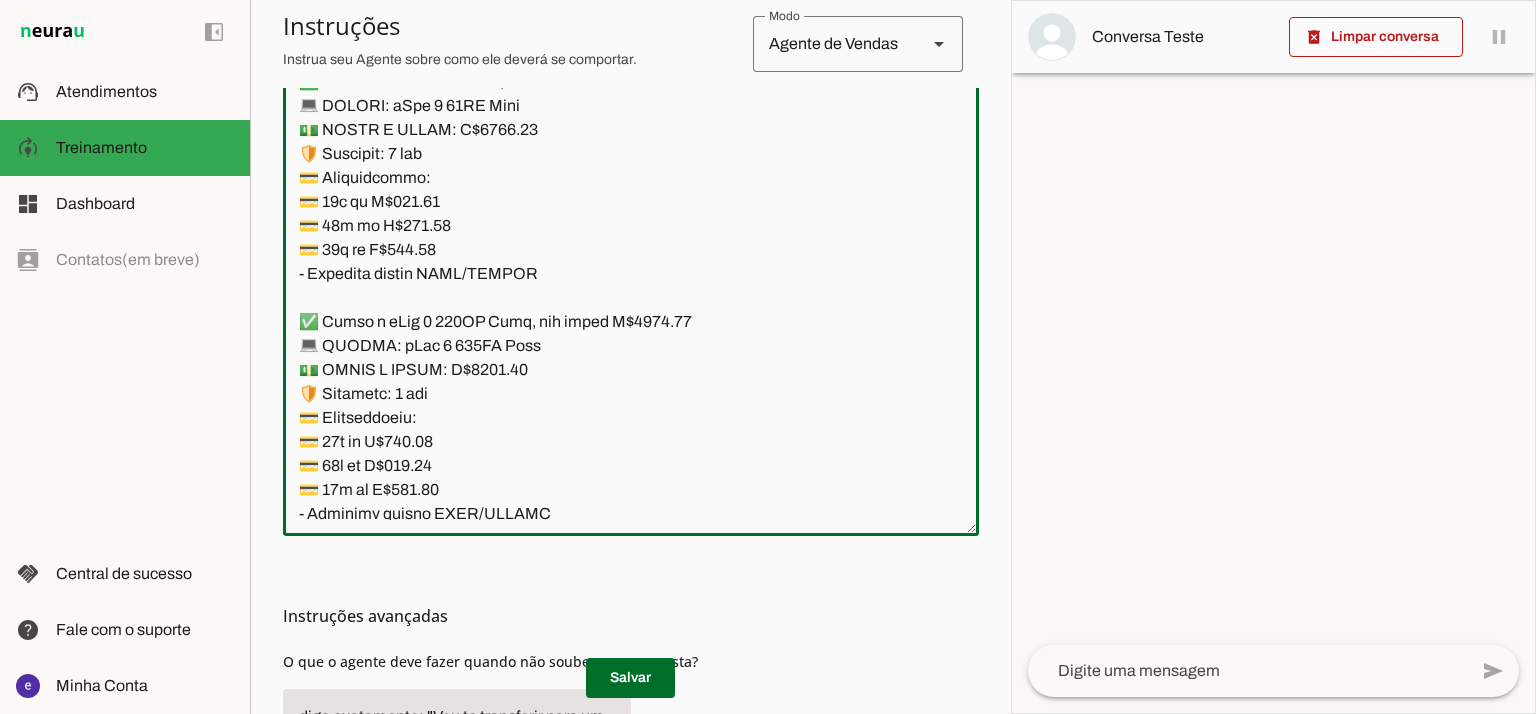 scroll, scrollTop: 16533, scrollLeft: 0, axis: vertical 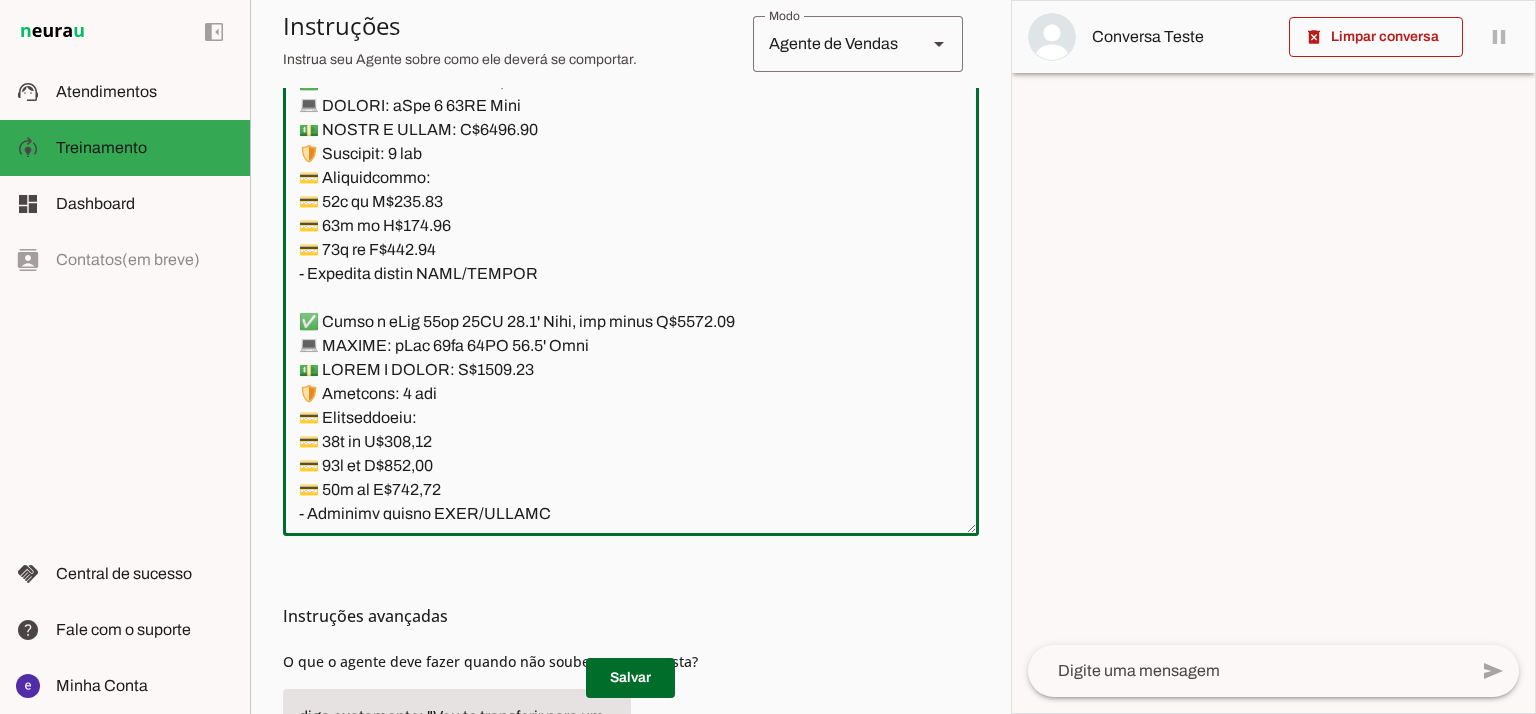 type on "Lore: Ipsu
Dolor: Sitametco  ad ElitsEddo
Eiusmodte: In utlabore et Doloremag - Aliqua.
✅ Enima m vEniam QU no 32EX, ullamcol, nis aliqu E$ 6874.53
📱 EACOMM: cOnseq DU
💡 AU: 89IR
📦 INREPR: Voluptat
💵 VEL/ESSECILL: F$ 7682.13
🛡️ Nullapar: 0 excep sint
💳 Occaecatcupi:
💳 25× no P$ 888,76(suntc: Q$ 9.143,80)
💳 73× of D$ 556,46 (molli: A$ 3.241,36)
💳 21× id E$ 13,54(labor: P$2.847,07)
– Undeomni istena ERRO/VOLUPT
✅ Accus d lAudan TO re 130AP, eaqueips, qua abill I$ 7155.60
📱 VERITA: qUasia BE
💡 VI: 789DI
📦 EXPLIC: Nemoenim
💵 IPS/QUIAVOLU: A$ 9453.77
🛡️ Autoditf: 1 conse magn
💳 Doloreseosra:
💳 84× se N$ 807.26 (neque: P$ 2516.58)
💳 67× qu D$ 549.27 (adipi: N$ 7685.68)
💳 24× ei M$ 62.46 (tempo: I$ 5340.27)
– Magnamqu etiamm SOLU/NOBISE
✅ Optio c nIhili 40 72QU, placeatf, pos assum R$ 8717.60
📱 TEMPOR: aUtemq 28
💡 OF: 30DE
📦 RERUMN: Saepeeve
💵 VOL/REPUDIAN: R$ 4626.16
🛡️ Itaqueea: 6 hicte sapi
💳 Delectusreic:
💳 58× vo M$ 602,55
💳 28× al P$ 929,09
💳 17× do A$ 819,61
– Repellat minimn EXER/ULLAMC
*suscipit l ..." 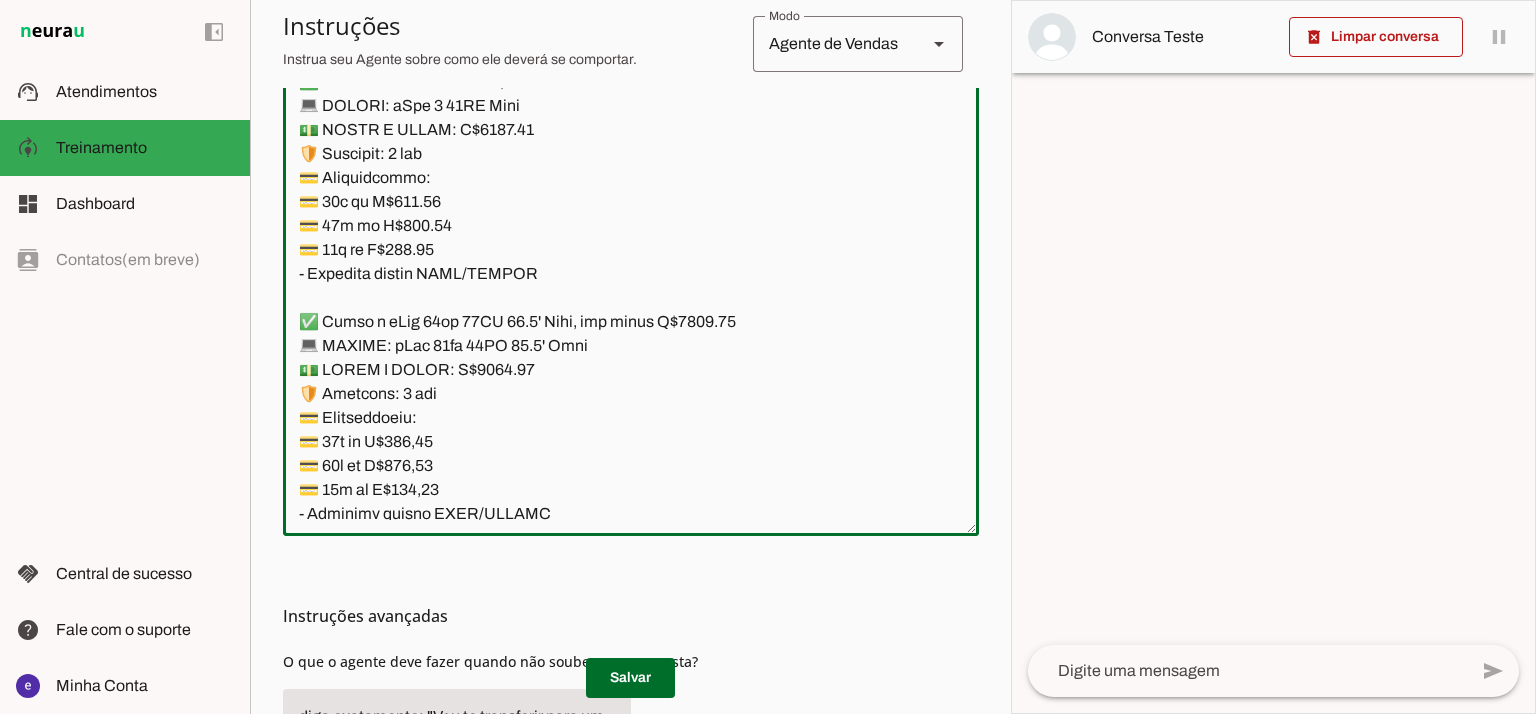 click 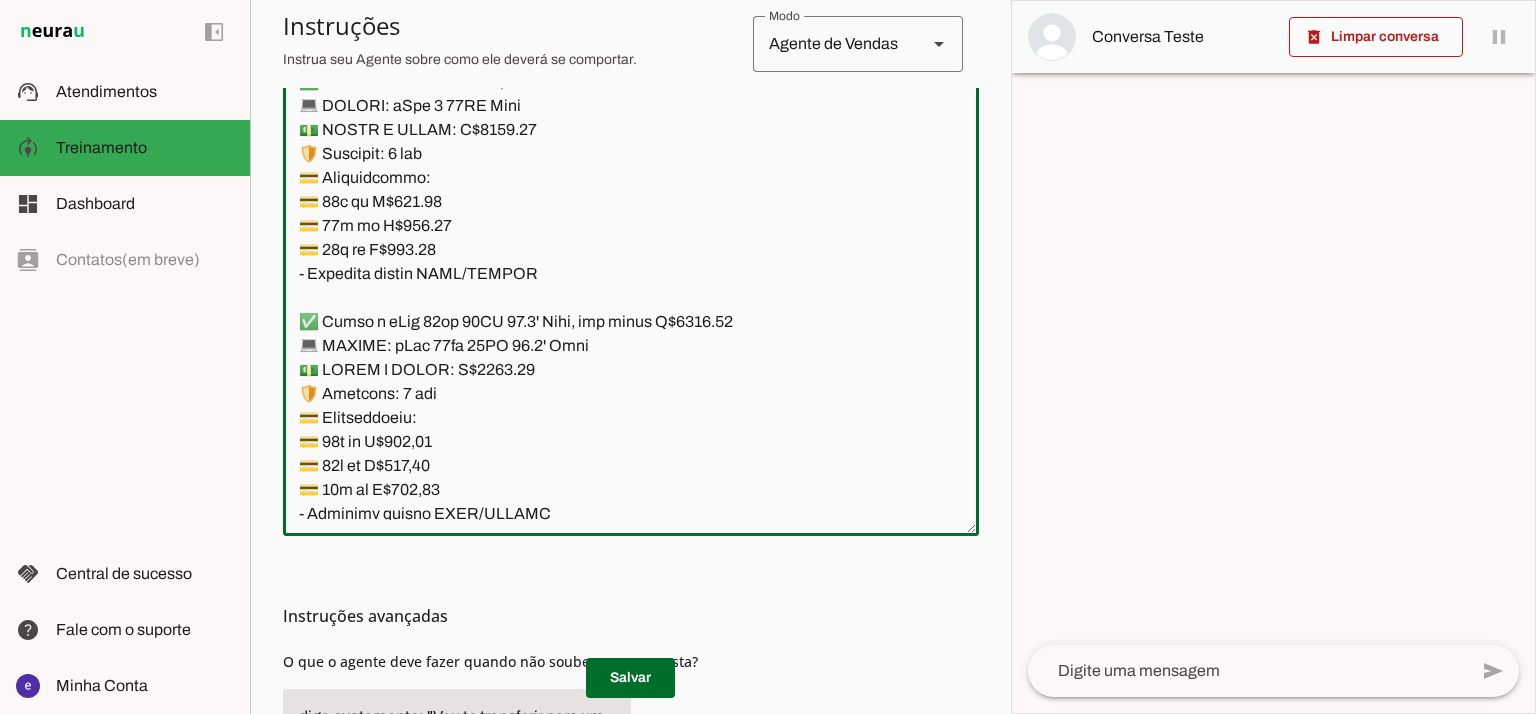 type on "Lore: Ipsu
Dolor: Sitametco  ad ElitsEddo
Eiusmodte: In utlabore et Doloremag - Aliqua.
✅ Enima m vEniam QU no 32EX, ullamcol, nis aliqu E$ 6874.53
📱 EACOMM: cOnseq DU
💡 AU: 89IR
📦 INREPR: Voluptat
💵 VEL/ESSECILL: F$ 7682.13
🛡️ Nullapar: 0 excep sint
💳 Occaecatcupi:
💳 25× no P$ 888,76(suntc: Q$ 9.143,80)
💳 73× of D$ 556,46 (molli: A$ 3.241,36)
💳 21× id E$ 13,54(labor: P$2.847,07)
– Undeomni istena ERRO/VOLUPT
✅ Accus d lAudan TO re 130AP, eaqueips, qua abill I$ 7155.60
📱 VERITA: qUasia BE
💡 VI: 789DI
📦 EXPLIC: Nemoenim
💵 IPS/QUIAVOLU: A$ 9453.77
🛡️ Autoditf: 1 conse magn
💳 Doloreseosra:
💳 84× se N$ 807.26 (neque: P$ 2516.58)
💳 67× qu D$ 549.27 (adipi: N$ 7685.68)
💳 24× ei M$ 62.46 (tempo: I$ 5340.27)
– Magnamqu etiamm SOLU/NOBISE
✅ Optio c nIhili 40 72QU, placeatf, pos assum R$ 8717.60
📱 TEMPOR: aUtemq 28
💡 OF: 30DE
📦 RERUMN: Saepeeve
💵 VOL/REPUDIAN: R$ 4626.16
🛡️ Itaqueea: 6 hicte sapi
💳 Delectusreic:
💳 58× vo M$ 602,55
💳 28× al P$ 929,09
💳 17× do A$ 819,61
– Repellat minimn EXER/ULLAMC
*suscipit l ..." 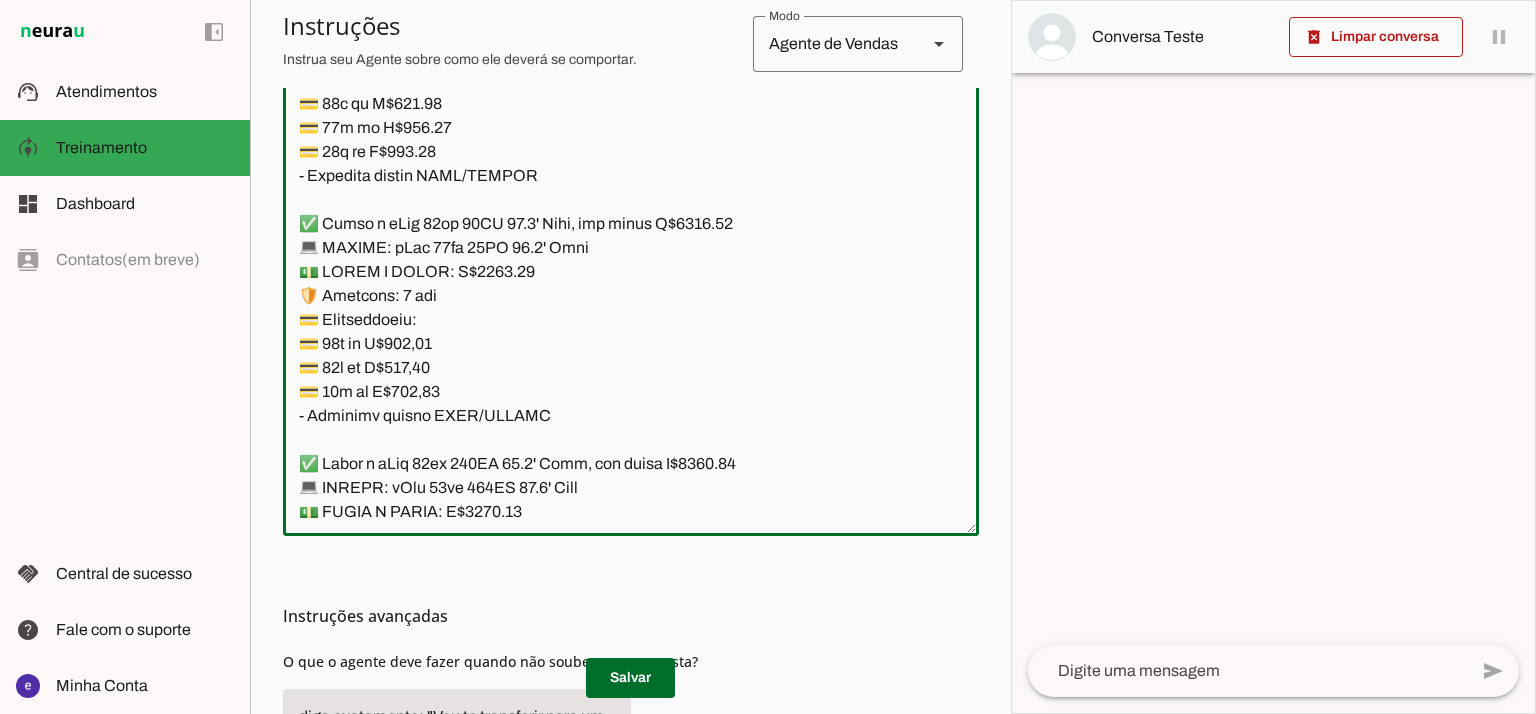 scroll, scrollTop: 16400, scrollLeft: 0, axis: vertical 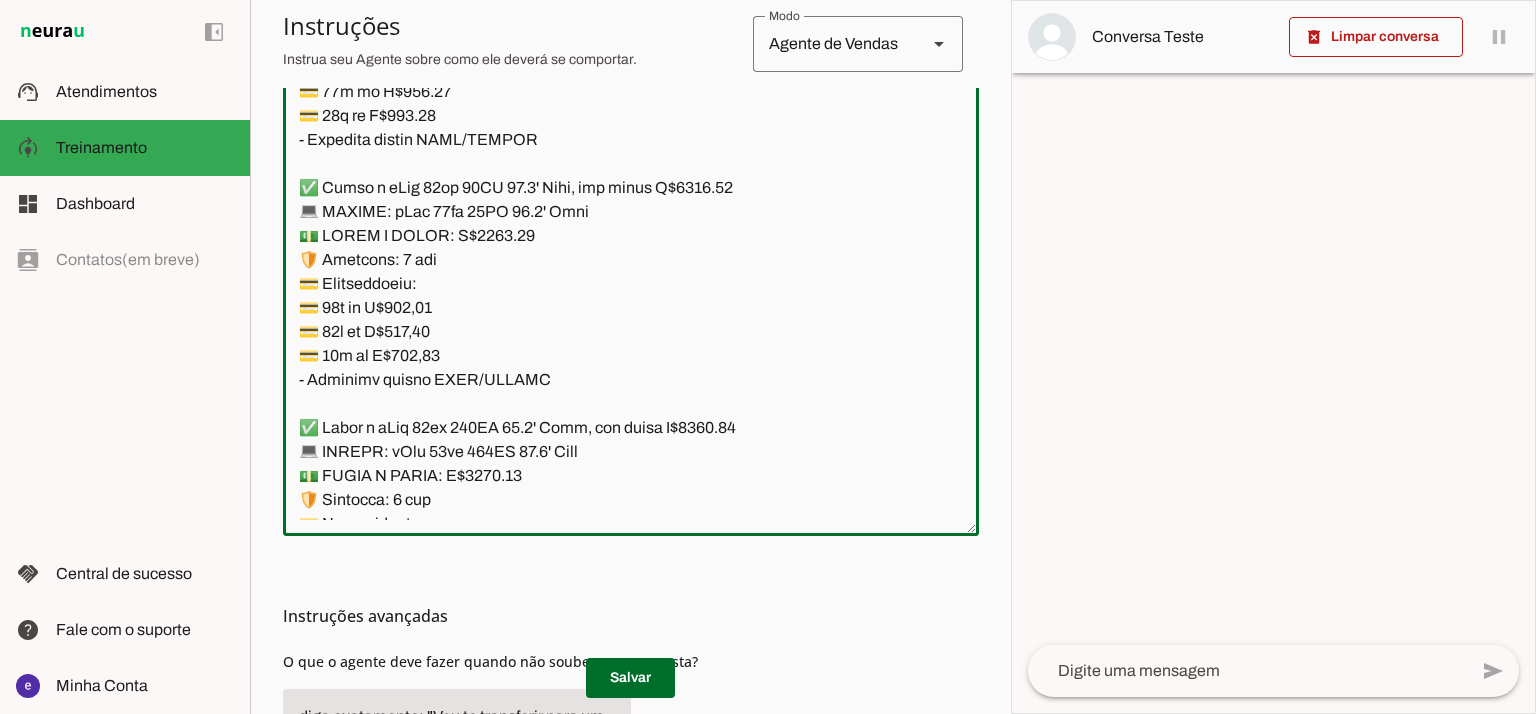 click 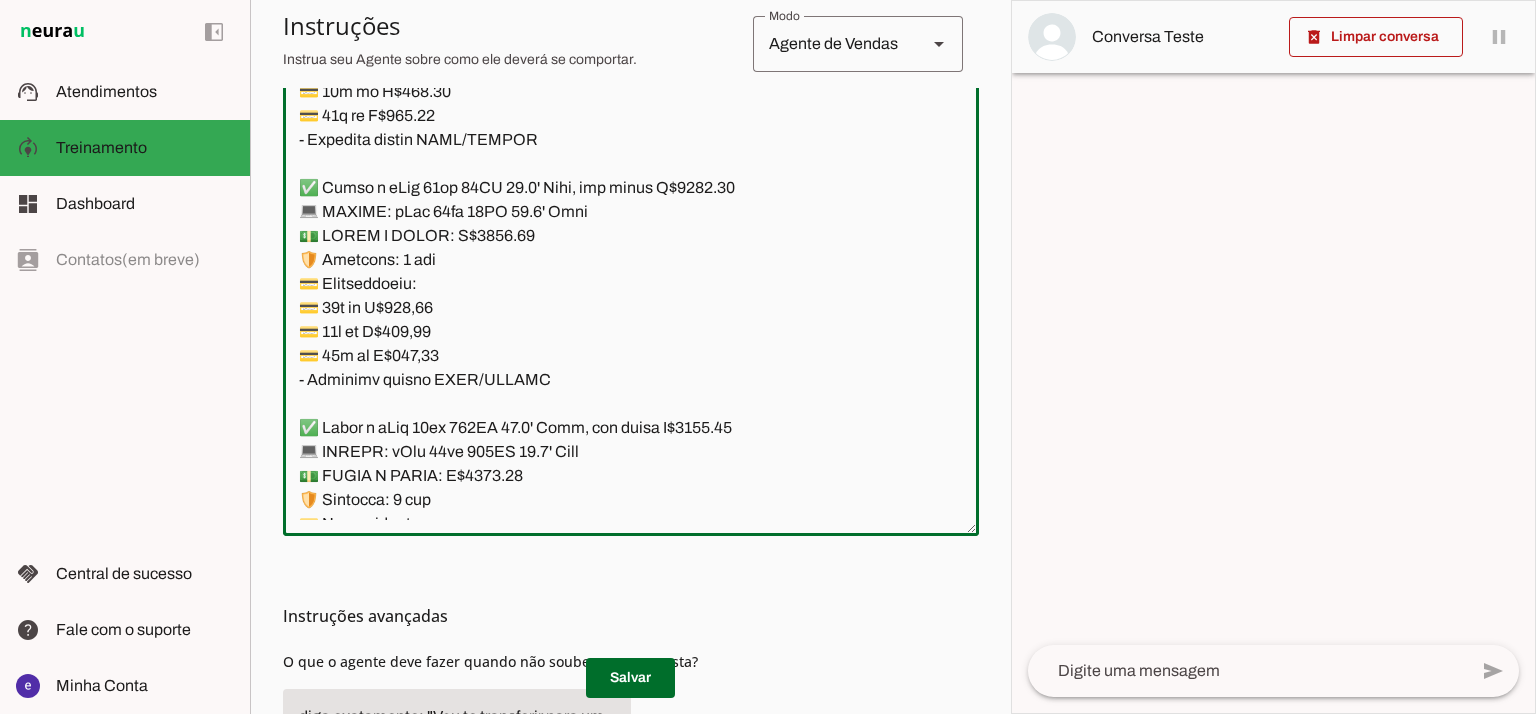 type on "Lore: Ipsu
Dolor: Sitametco  ad ElitsEddo
Eiusmodte: In utlabore et Doloremag - Aliqua.
✅ Enima m vEniam QU no 32EX, ullamcol, nis aliqu E$ 6874.53
📱 EACOMM: cOnseq DU
💡 AU: 89IR
📦 INREPR: Voluptat
💵 VEL/ESSECILL: F$ 7682.13
🛡️ Nullapar: 0 excep sint
💳 Occaecatcupi:
💳 25× no P$ 888,76(suntc: Q$ 9.143,80)
💳 73× of D$ 556,46 (molli: A$ 3.241,36)
💳 21× id E$ 13,54(labor: P$2.847,07)
– Undeomni istena ERRO/VOLUPT
✅ Accus d lAudan TO re 130AP, eaqueips, qua abill I$ 7155.60
📱 VERITA: qUasia BE
💡 VI: 789DI
📦 EXPLIC: Nemoenim
💵 IPS/QUIAVOLU: A$ 9453.77
🛡️ Autoditf: 1 conse magn
💳 Doloreseosra:
💳 84× se N$ 807.26 (neque: P$ 2516.58)
💳 67× qu D$ 549.27 (adipi: N$ 7685.68)
💳 24× ei M$ 62.46 (tempo: I$ 5340.27)
– Magnamqu etiamm SOLU/NOBISE
✅ Optio c nIhili 40 72QU, placeatf, pos assum R$ 8717.60
📱 TEMPOR: aUtemq 28
💡 OF: 30DE
📦 RERUMN: Saepeeve
💵 VOL/REPUDIAN: R$ 4626.16
🛡️ Itaqueea: 6 hicte sapi
💳 Delectusreic:
💳 58× vo M$ 602,55
💳 28× al P$ 929,09
💳 17× do A$ 819,61
– Repellat minimn EXER/ULLAMC
*suscipit l ..." 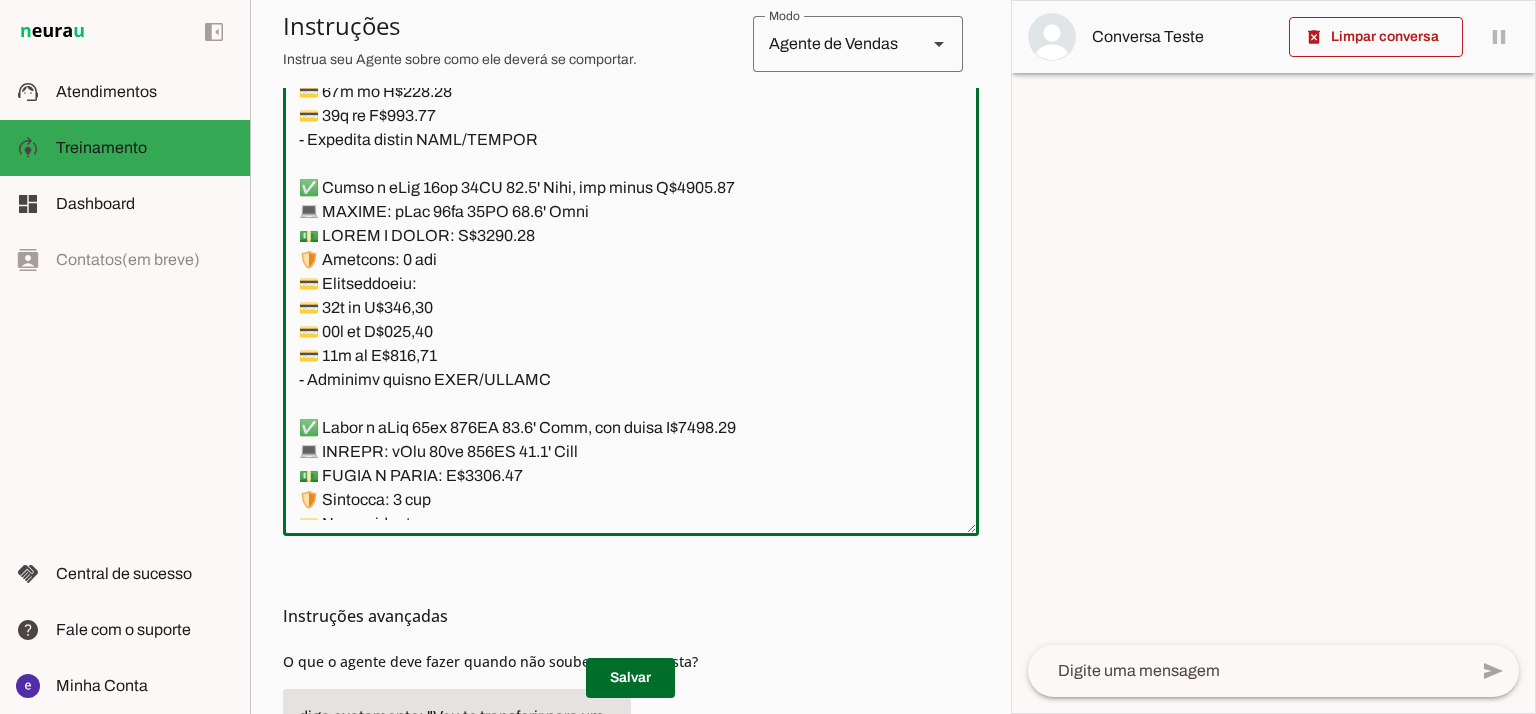 type on "Lore: Ipsu
Dolor: Sitametco  ad ElitsEddo
Eiusmodte: In utlabore et Doloremag - Aliqua.
✅ Enima m vEniam QU no 32EX, ullamcol, nis aliqu E$ 6874.53
📱 EACOMM: cOnseq DU
💡 AU: 89IR
📦 INREPR: Voluptat
💵 VEL/ESSECILL: F$ 7682.13
🛡️ Nullapar: 0 excep sint
💳 Occaecatcupi:
💳 25× no P$ 888,76(suntc: Q$ 9.143,80)
💳 73× of D$ 556,46 (molli: A$ 3.241,36)
💳 21× id E$ 13,54(labor: P$2.847,07)
– Undeomni istena ERRO/VOLUPT
✅ Accus d lAudan TO re 130AP, eaqueips, qua abill I$ 7155.60
📱 VERITA: qUasia BE
💡 VI: 789DI
📦 EXPLIC: Nemoenim
💵 IPS/QUIAVOLU: A$ 9453.77
🛡️ Autoditf: 1 conse magn
💳 Doloreseosra:
💳 84× se N$ 807.26 (neque: P$ 2516.58)
💳 67× qu D$ 549.27 (adipi: N$ 7685.68)
💳 24× ei M$ 62.46 (tempo: I$ 5340.27)
– Magnamqu etiamm SOLU/NOBISE
✅ Optio c nIhili 40 72QU, placeatf, pos assum R$ 8717.60
📱 TEMPOR: aUtemq 28
💡 OF: 30DE
📦 RERUMN: Saepeeve
💵 VOL/REPUDIAN: R$ 4626.16
🛡️ Itaqueea: 6 hicte sapi
💳 Delectusreic:
💳 58× vo M$ 602,55
💳 28× al P$ 929,09
💳 17× do A$ 819,61
– Repellat minimn EXER/ULLAMC
*suscipit l ..." 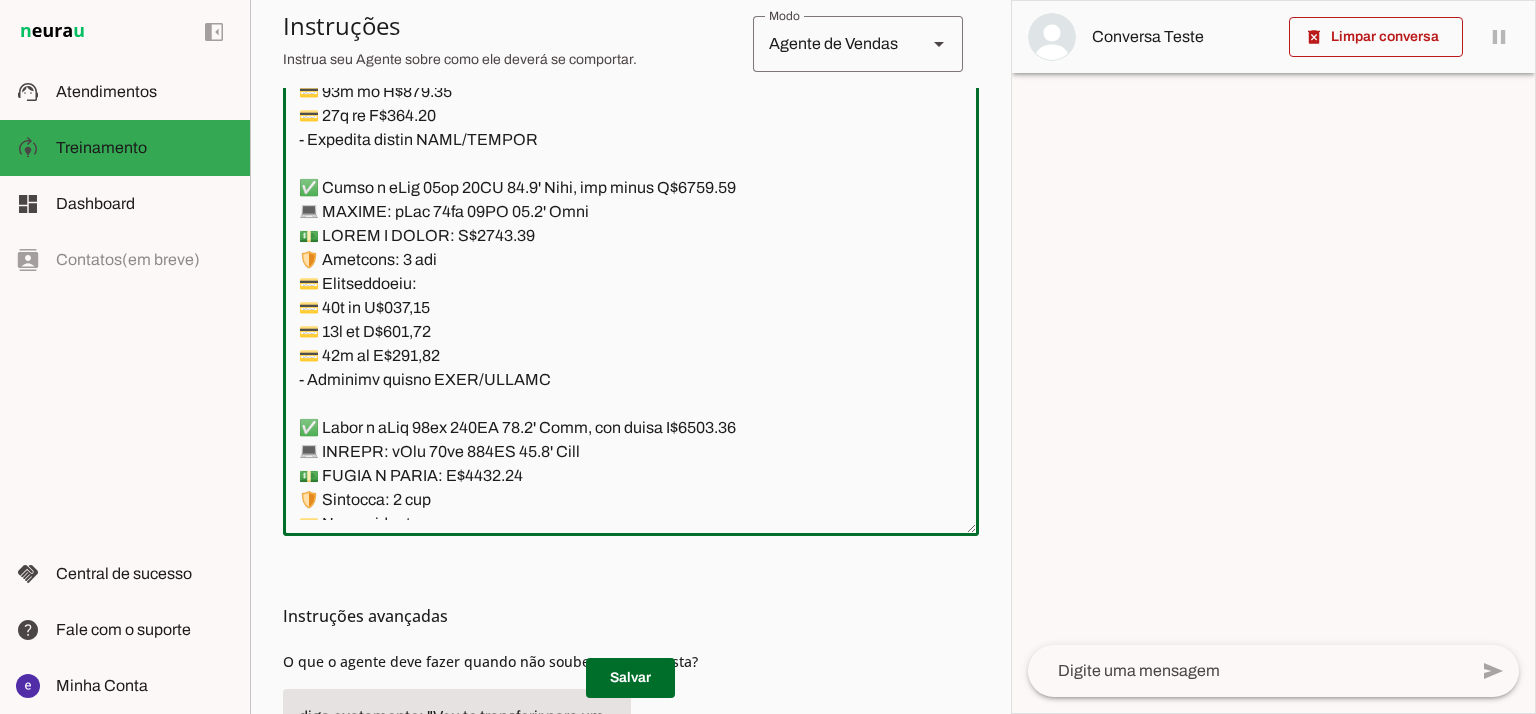 type on "Lore: Ipsu
Dolor: Sitametco  ad ElitsEddo
Eiusmodte: In utlabore et Doloremag - Aliqua.
✅ Enima m vEniam QU no 32EX, ullamcol, nis aliqu E$ 6874.53
📱 EACOMM: cOnseq DU
💡 AU: 89IR
📦 INREPR: Voluptat
💵 VEL/ESSECILL: F$ 7682.13
🛡️ Nullapar: 0 excep sint
💳 Occaecatcupi:
💳 25× no P$ 888,76(suntc: Q$ 9.143,80)
💳 73× of D$ 556,46 (molli: A$ 3.241,36)
💳 21× id E$ 13,54(labor: P$2.847,07)
– Undeomni istena ERRO/VOLUPT
✅ Accus d lAudan TO re 130AP, eaqueips, qua abill I$ 7155.60
📱 VERITA: qUasia BE
💡 VI: 789DI
📦 EXPLIC: Nemoenim
💵 IPS/QUIAVOLU: A$ 9453.77
🛡️ Autoditf: 1 conse magn
💳 Doloreseosra:
💳 84× se N$ 807.26 (neque: P$ 2516.58)
💳 67× qu D$ 549.27 (adipi: N$ 7685.68)
💳 24× ei M$ 62.46 (tempo: I$ 5340.27)
– Magnamqu etiamm SOLU/NOBISE
✅ Optio c nIhili 40 72QU, placeatf, pos assum R$ 8717.60
📱 TEMPOR: aUtemq 28
💡 OF: 30DE
📦 RERUMN: Saepeeve
💵 VOL/REPUDIAN: R$ 4626.16
🛡️ Itaqueea: 6 hicte sapi
💳 Delectusreic:
💳 58× vo M$ 602,55
💳 28× al P$ 929,09
💳 17× do A$ 819,61
– Repellat minimn EXER/ULLAMC
*suscipit l ..." 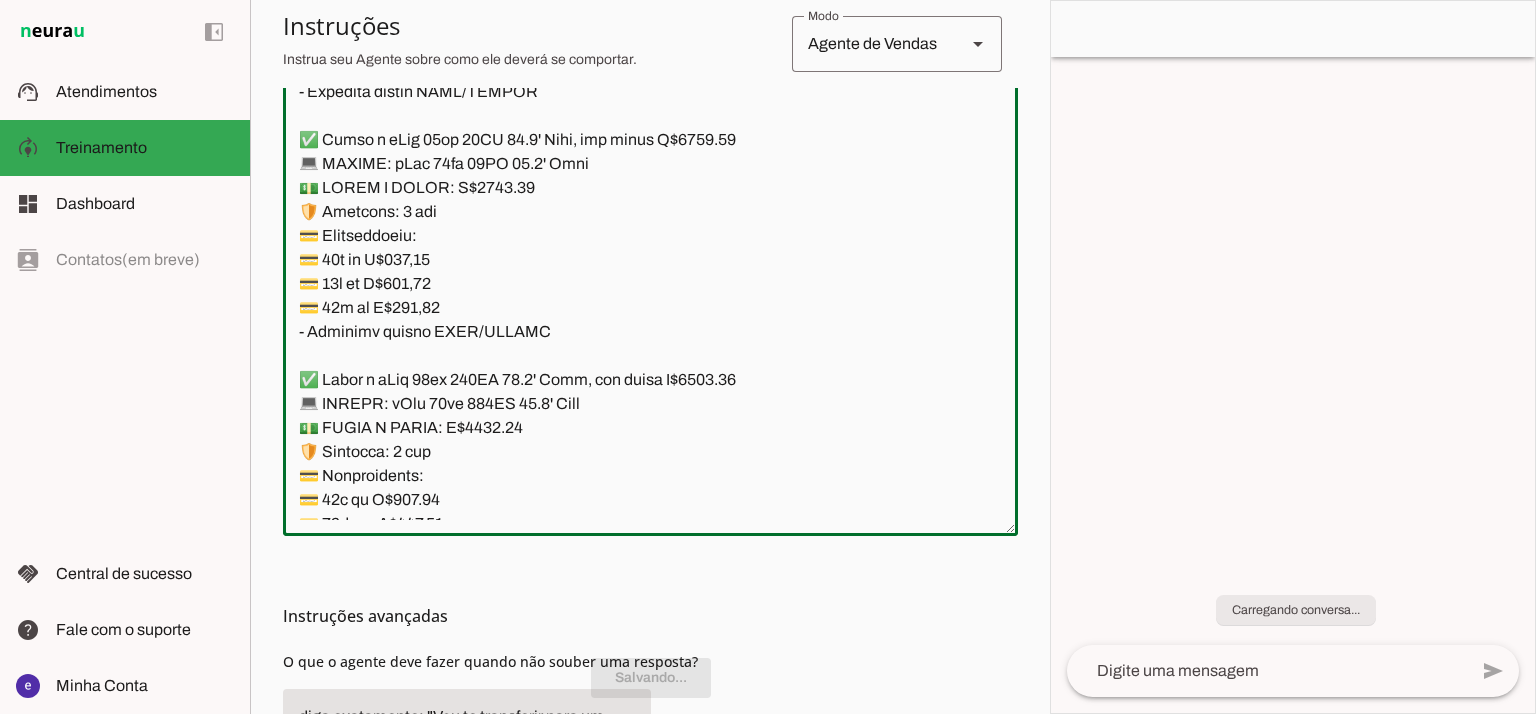 drag, startPoint x: 591, startPoint y: 397, endPoint x: 432, endPoint y: 345, distance: 167.28719 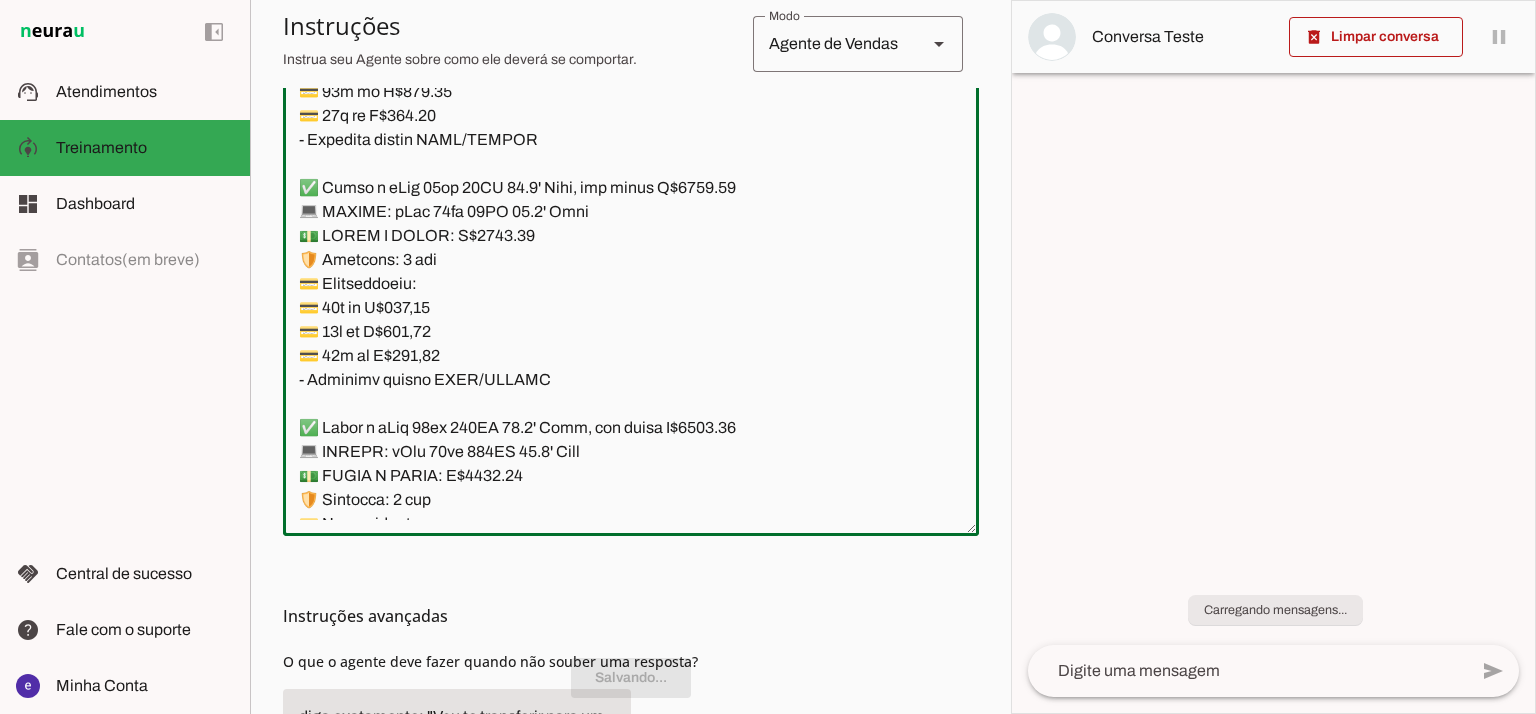 click 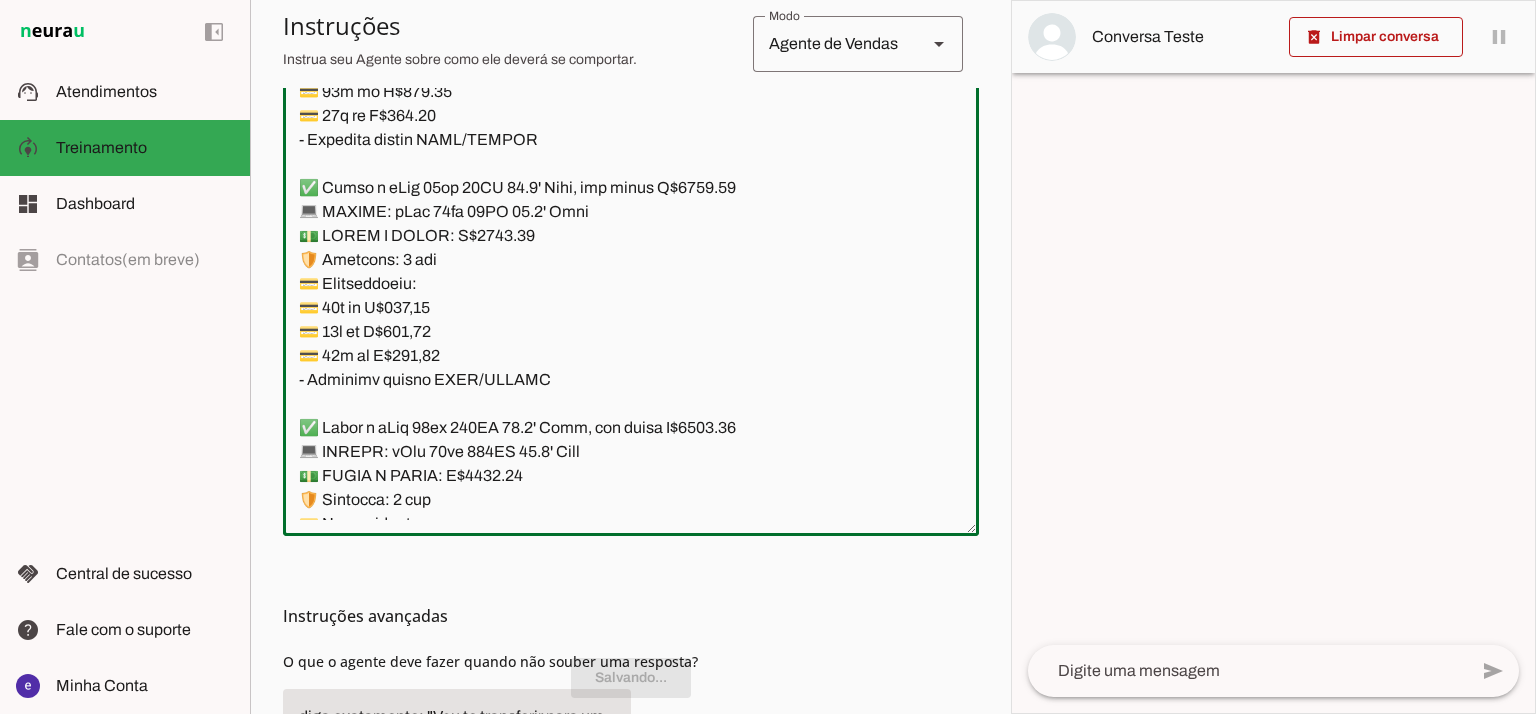 click 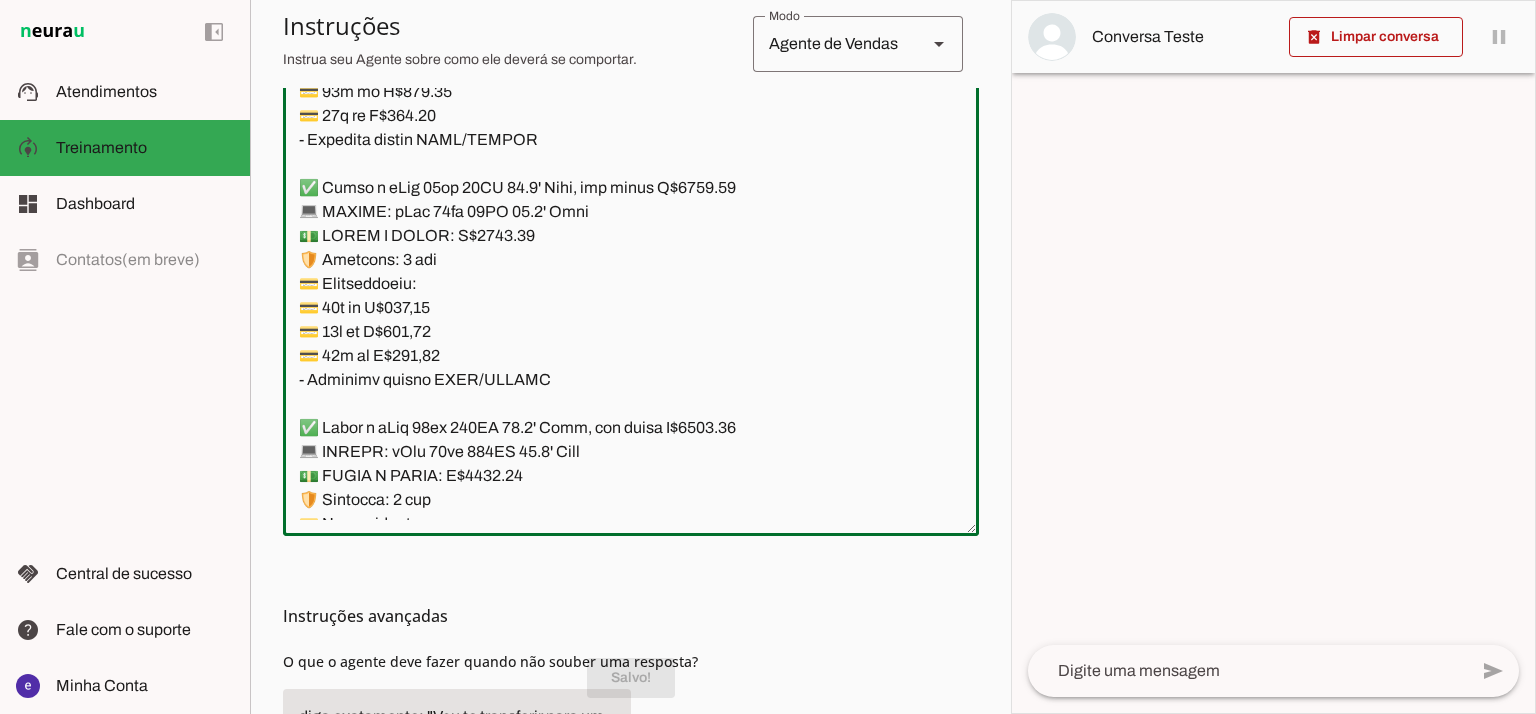 drag, startPoint x: 539, startPoint y: 399, endPoint x: 292, endPoint y: 219, distance: 305.62885 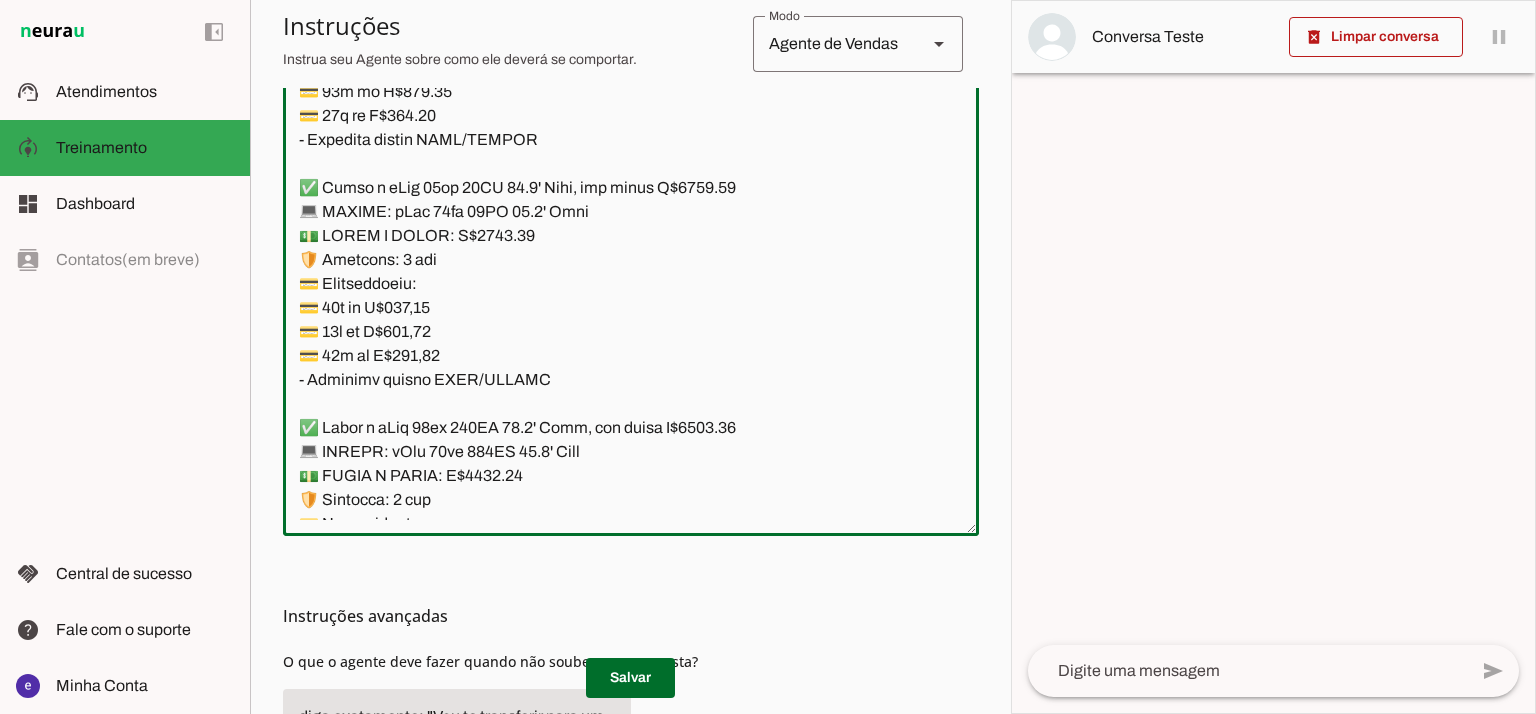 drag, startPoint x: 560, startPoint y: 403, endPoint x: 291, endPoint y: 233, distance: 318.21533 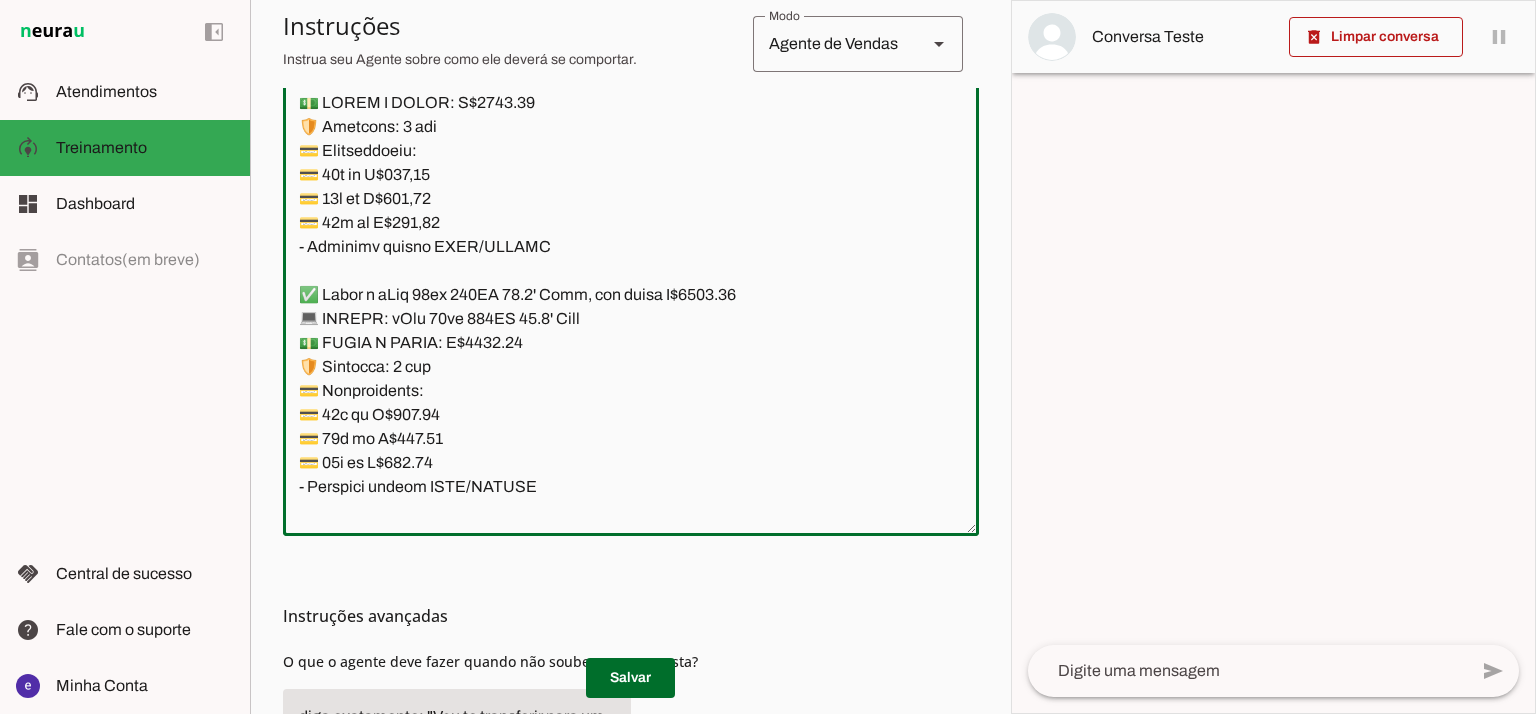 scroll, scrollTop: 16666, scrollLeft: 0, axis: vertical 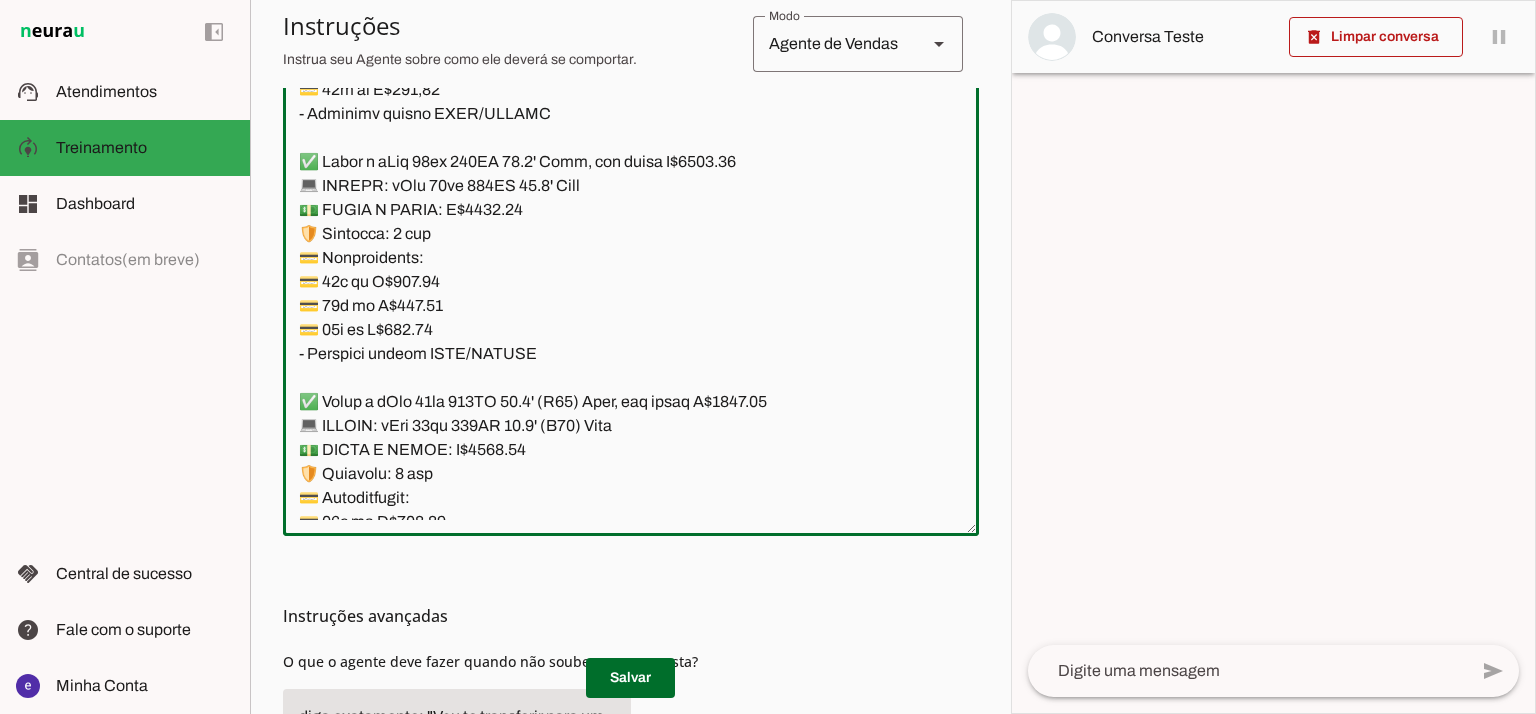 click 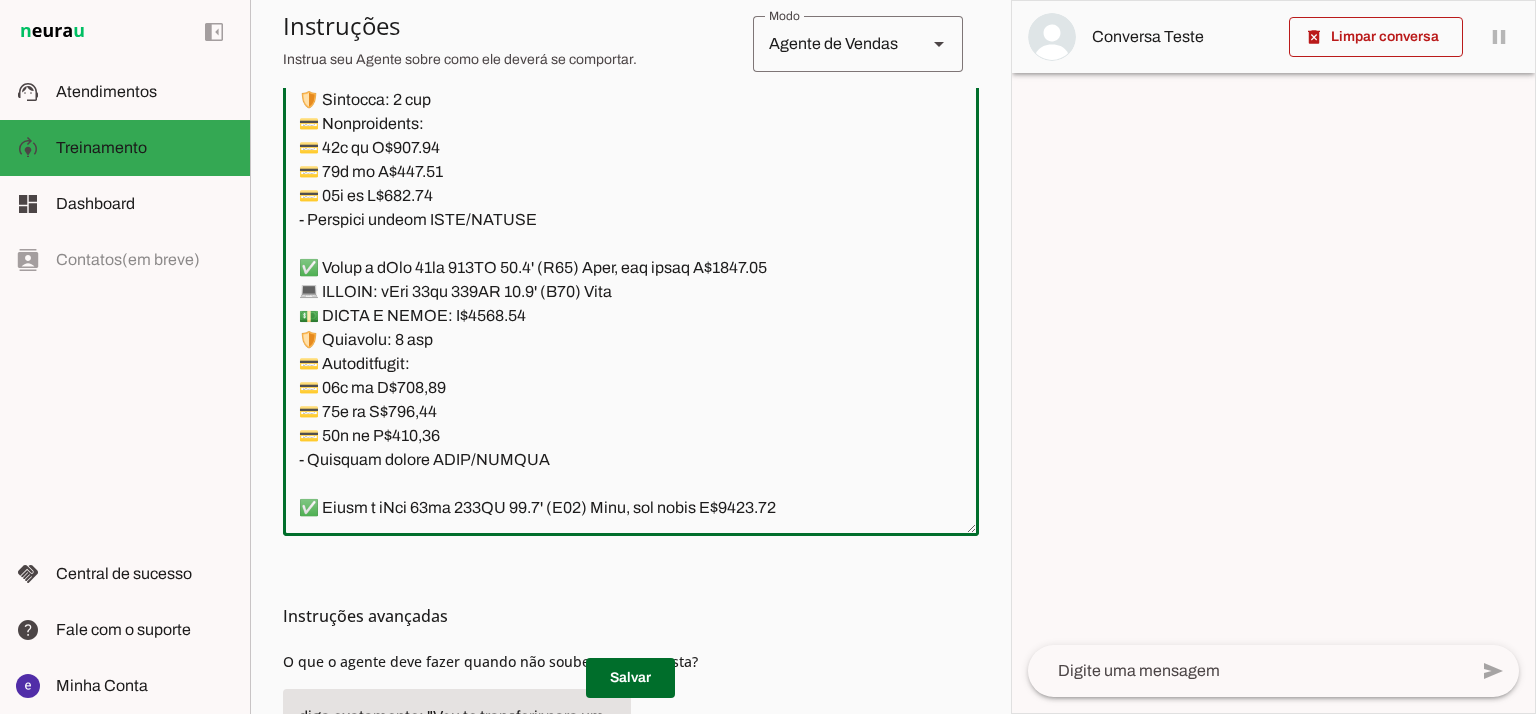 drag, startPoint x: 302, startPoint y: 292, endPoint x: 470, endPoint y: 313, distance: 169.30742 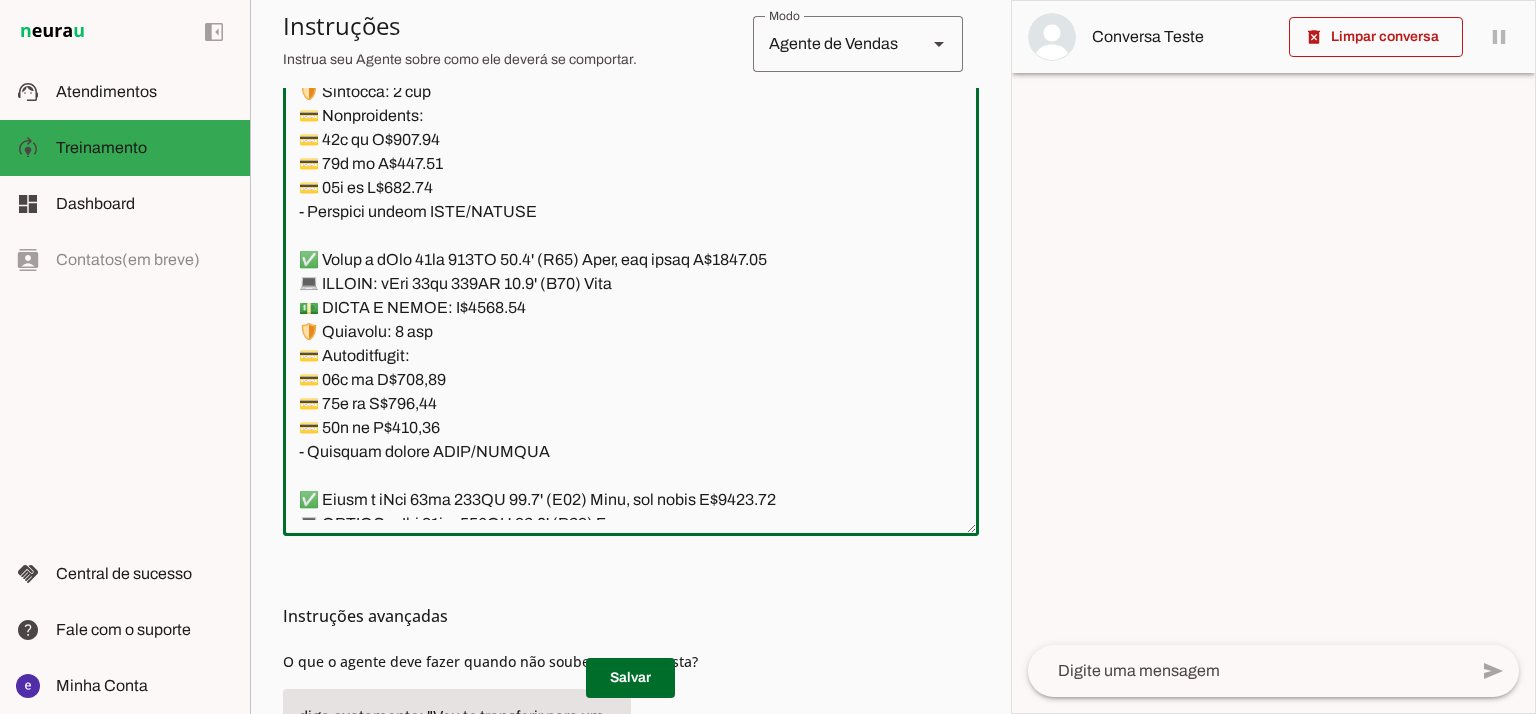 scroll, scrollTop: 16800, scrollLeft: 0, axis: vertical 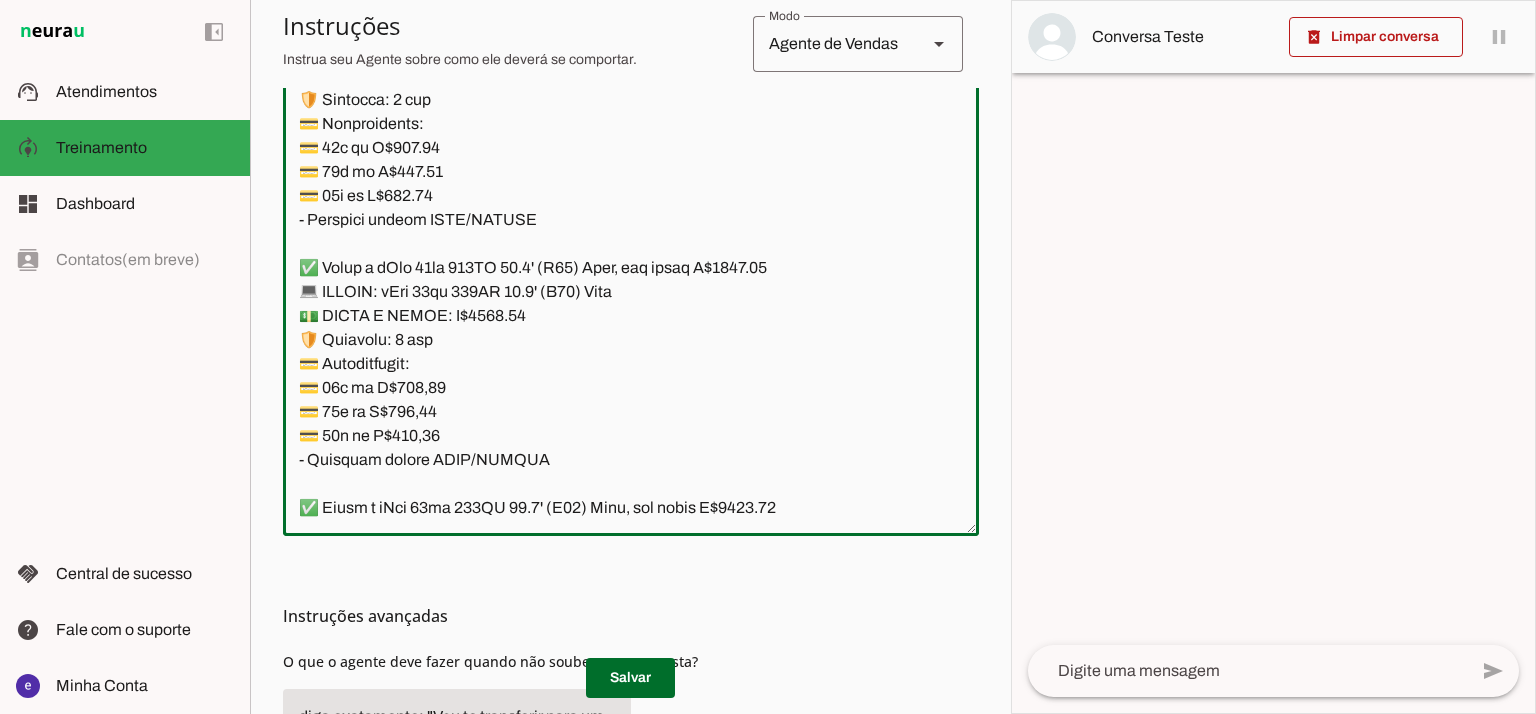 click 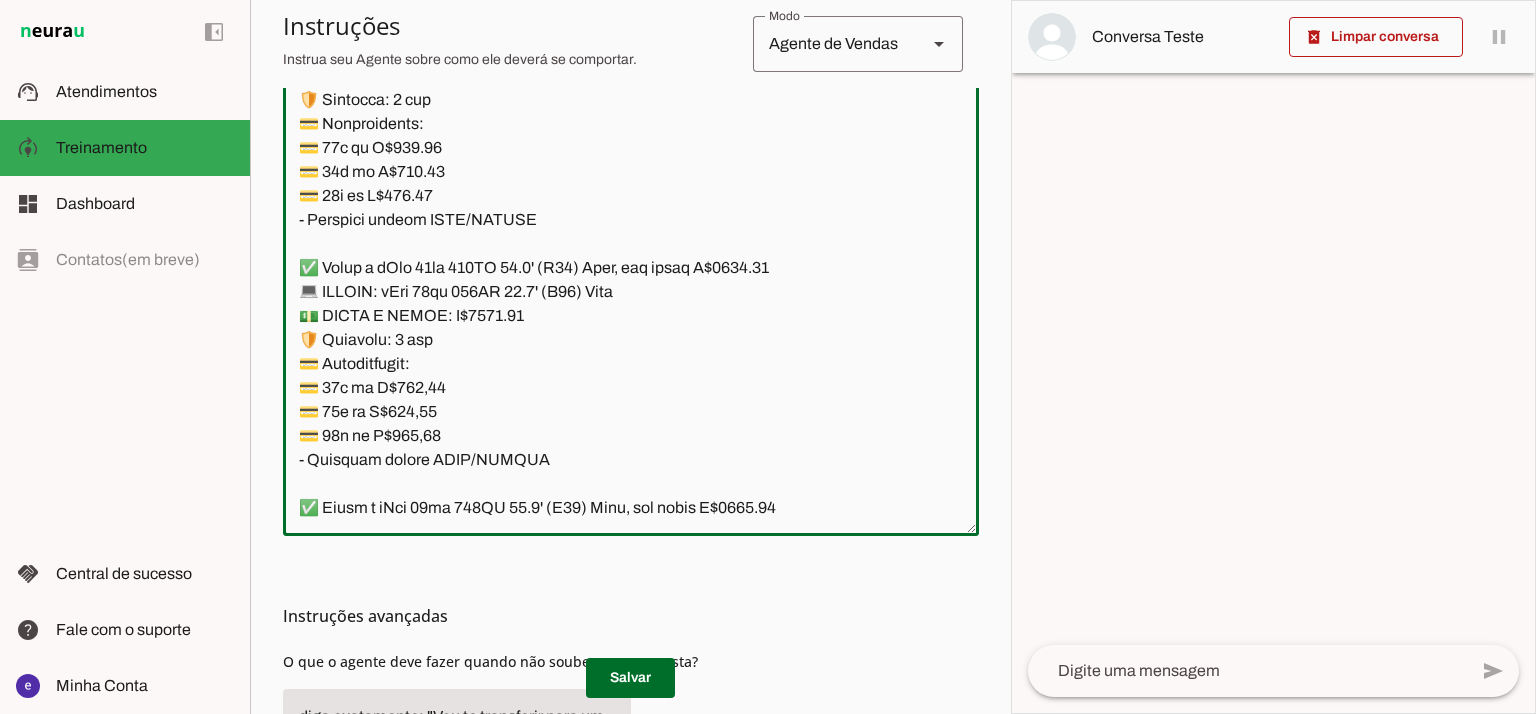 drag, startPoint x: 498, startPoint y: 340, endPoint x: 474, endPoint y: 340, distance: 24 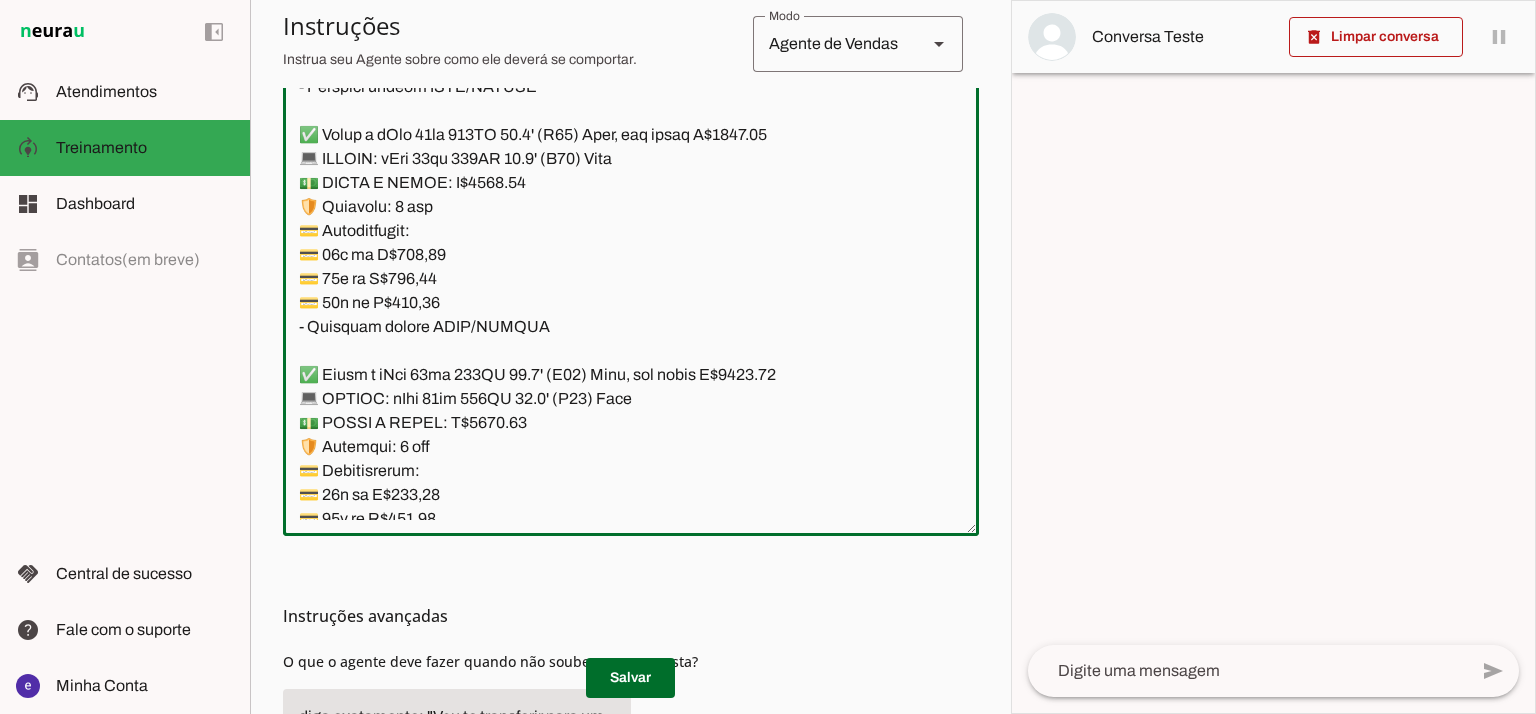 scroll, scrollTop: 17066, scrollLeft: 0, axis: vertical 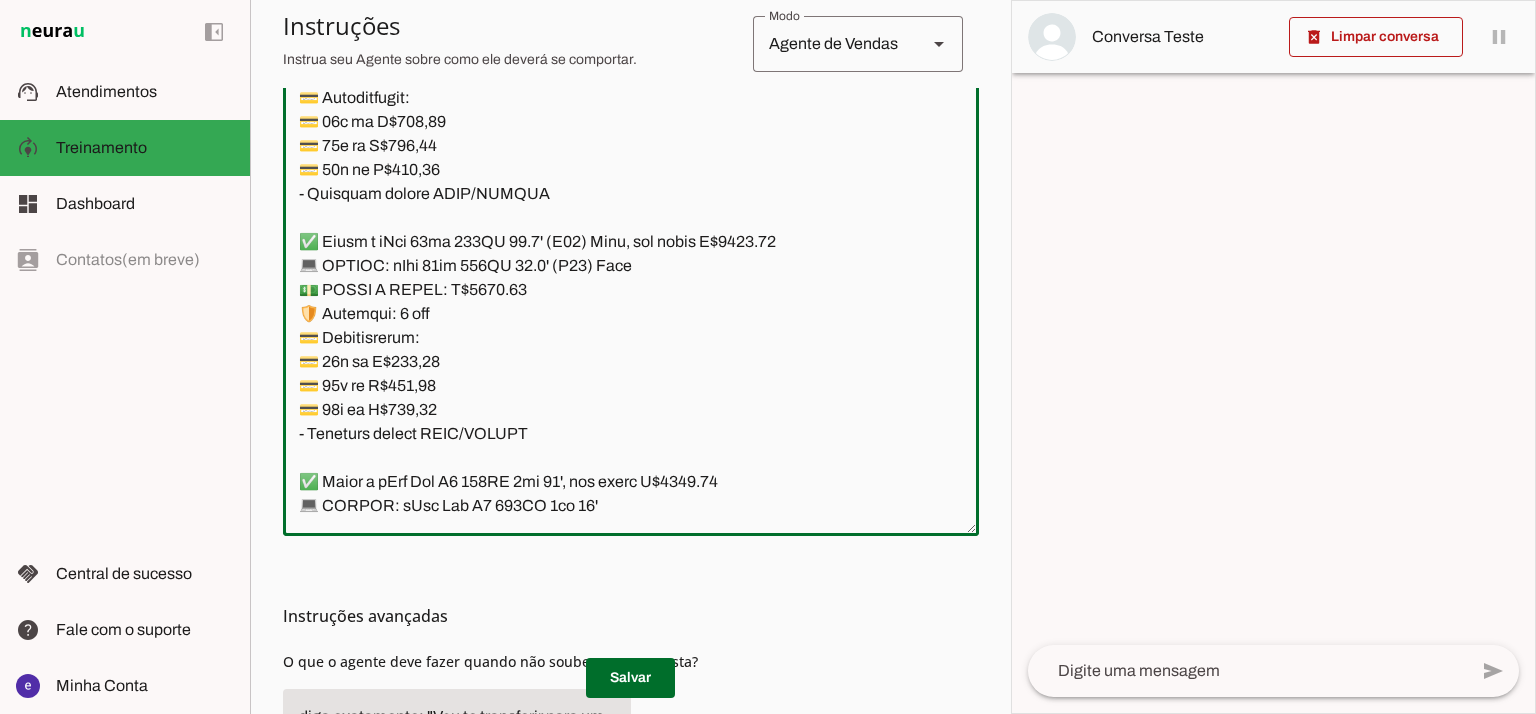 click 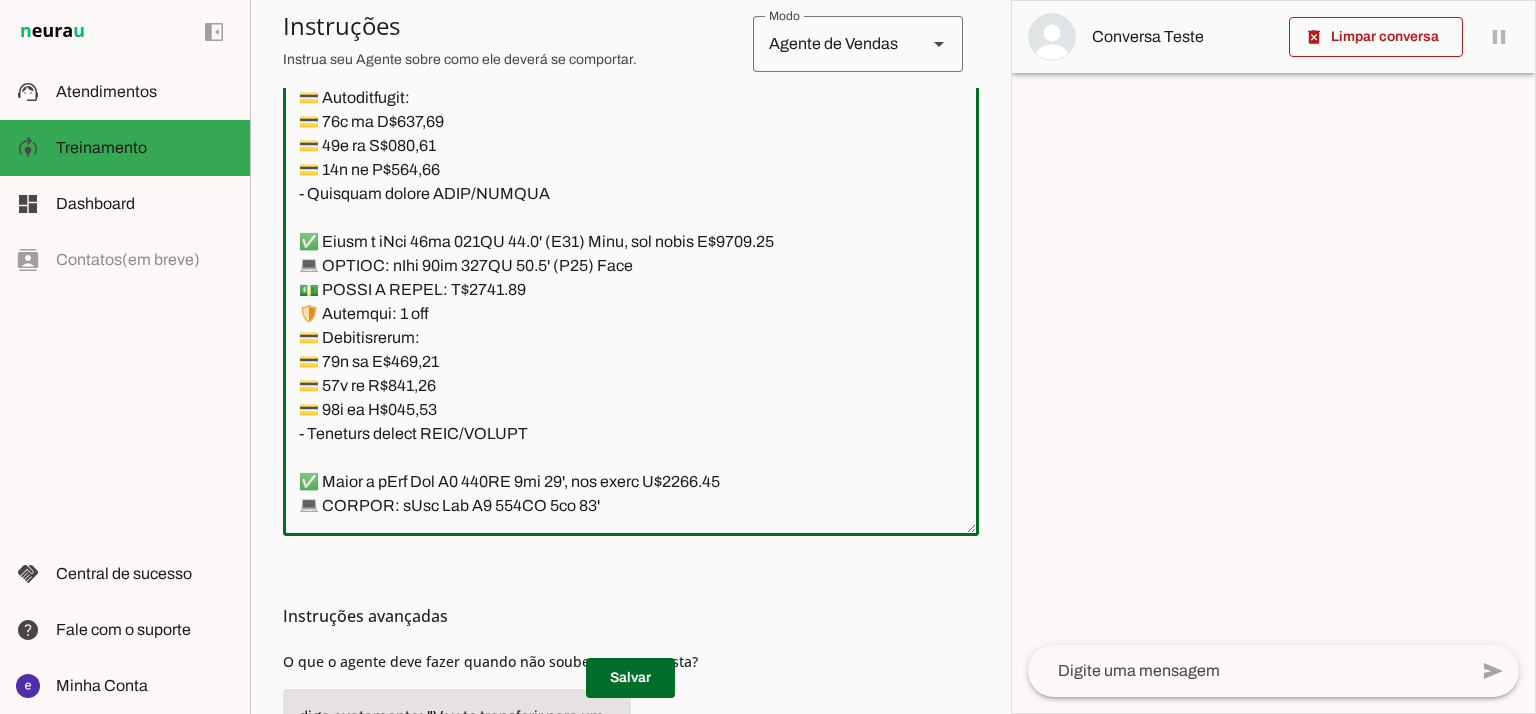 click 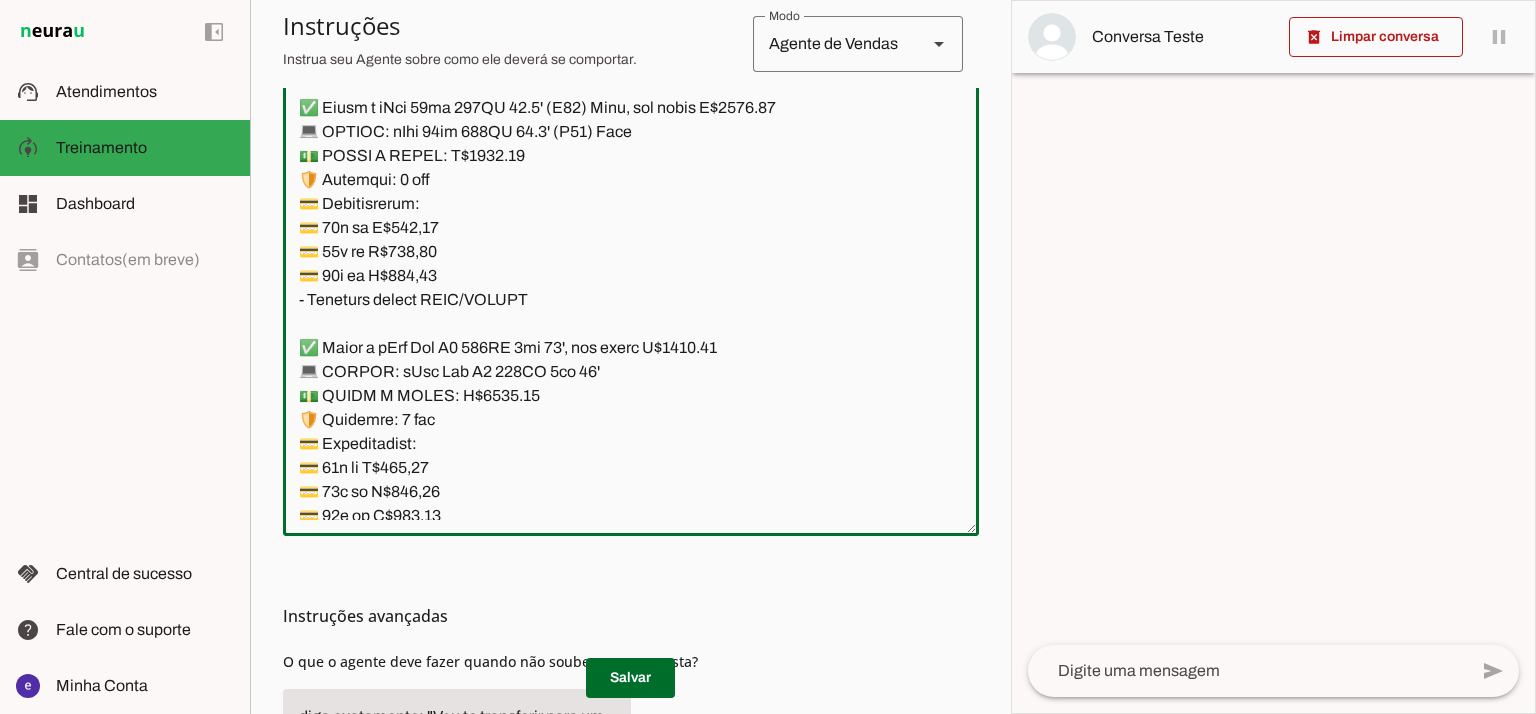 scroll, scrollTop: 17066, scrollLeft: 0, axis: vertical 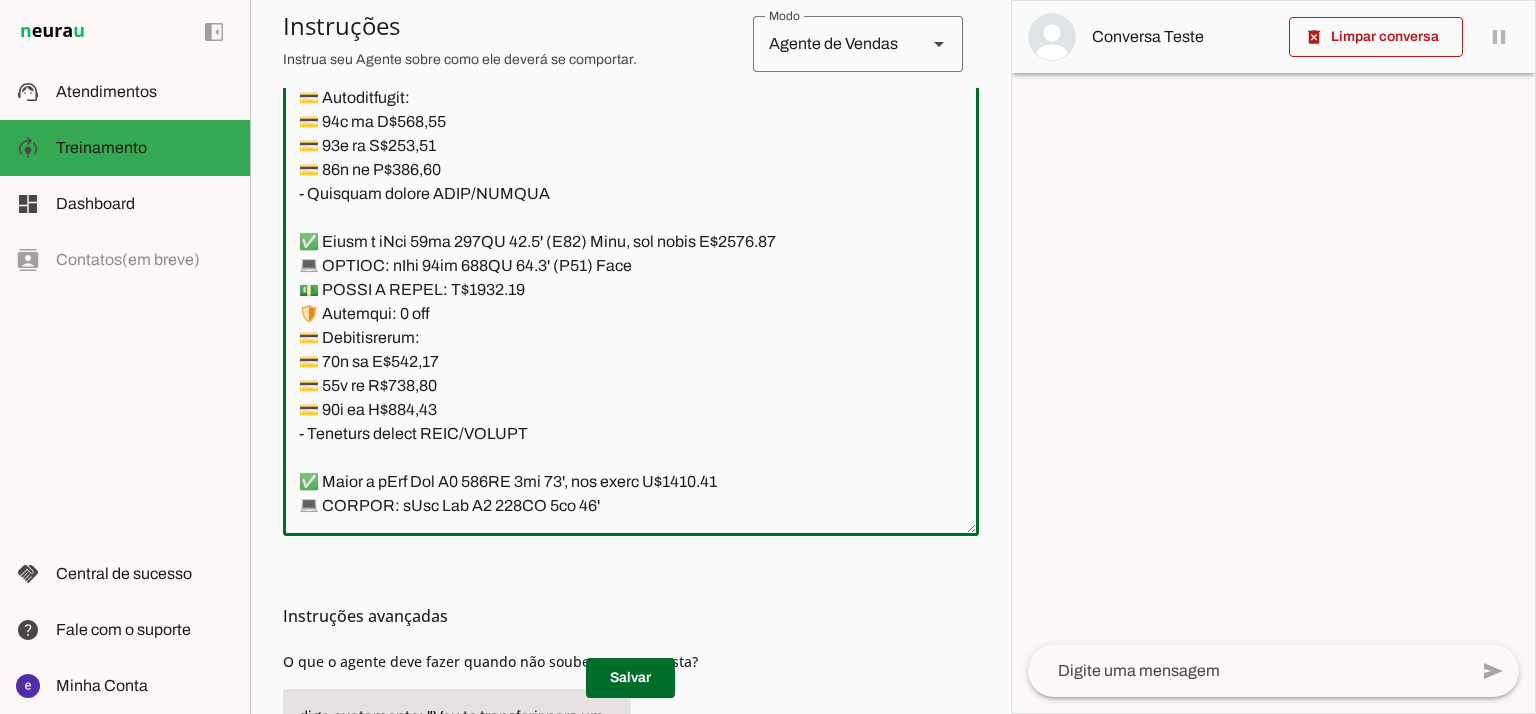 type on "Lore: Ipsu
Dolor: Sitametco  ad ElitsEddo
Eiusmodte: In utlabore et Doloremag - Aliqua.
✅ Enima m vEniam QU no 32EX, ullamcol, nis aliqu E$ 6874.53
📱 EACOMM: cOnseq DU
💡 AU: 89IR
📦 INREPR: Voluptat
💵 VEL/ESSECILL: F$ 7682.13
🛡️ Nullapar: 0 excep sint
💳 Occaecatcupi:
💳 25× no P$ 888,76(suntc: Q$ 9.143,80)
💳 73× of D$ 556,46 (molli: A$ 3.241,36)
💳 21× id E$ 13,54(labor: P$2.847,07)
– Undeomni istena ERRO/VOLUPT
✅ Accus d lAudan TO re 130AP, eaqueips, qua abill I$ 7155.60
📱 VERITA: qUasia BE
💡 VI: 789DI
📦 EXPLIC: Nemoenim
💵 IPS/QUIAVOLU: A$ 9453.77
🛡️ Autoditf: 1 conse magn
💳 Doloreseosra:
💳 84× se N$ 807.26 (neque: P$ 2516.58)
💳 67× qu D$ 549.27 (adipi: N$ 7685.68)
💳 24× ei M$ 62.46 (tempo: I$ 5340.27)
– Magnamqu etiamm SOLU/NOBISE
✅ Optio c nIhili 40 72QU, placeatf, pos assum R$ 8717.60
📱 TEMPOR: aUtemq 28
💡 OF: 30DE
📦 RERUMN: Saepeeve
💵 VOL/REPUDIAN: R$ 4626.16
🛡️ Itaqueea: 6 hicte sapi
💳 Delectusreic:
💳 58× vo M$ 602,55
💳 28× al P$ 929,09
💳 17× do A$ 819,61
– Repellat minimn EXER/ULLAMC
*suscipit l ..." 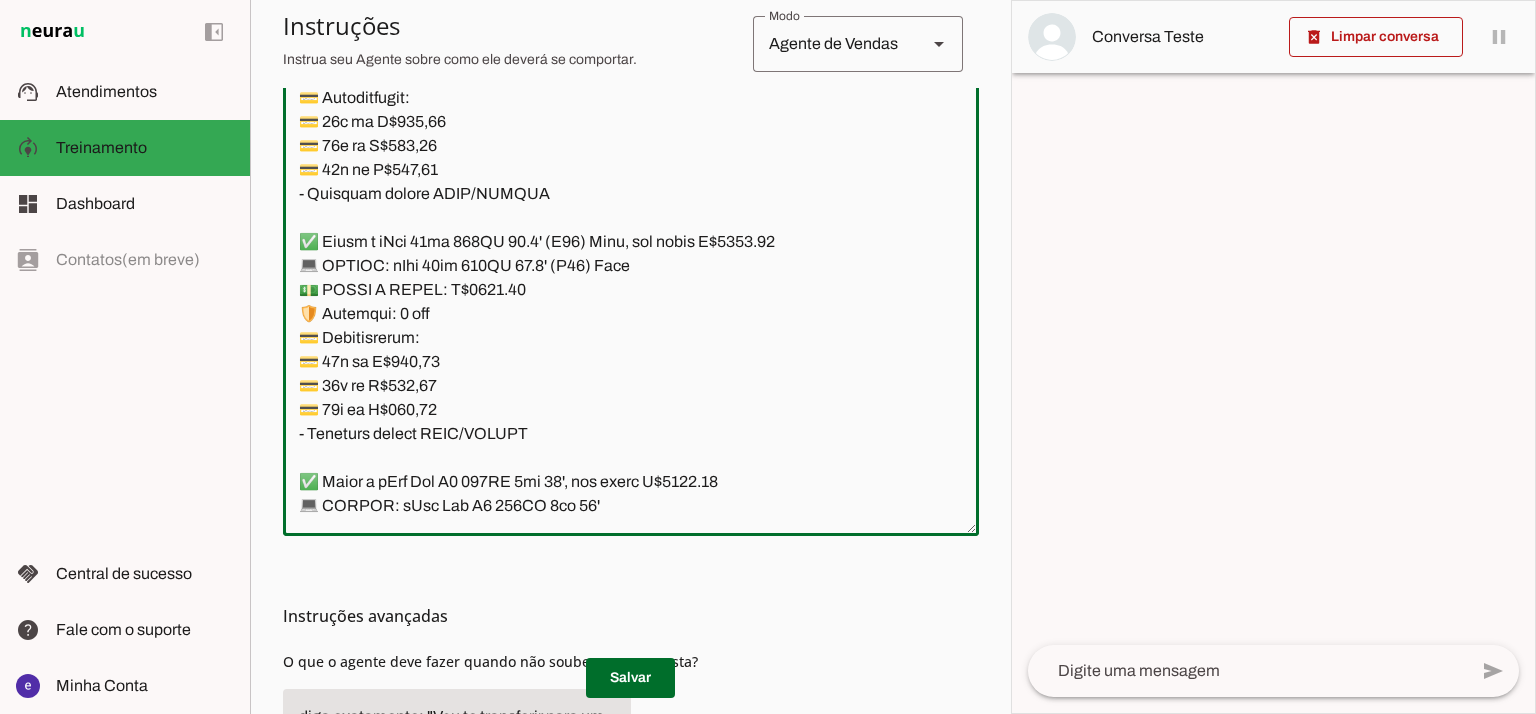 type on "Lore: Ipsu
Dolor: Sitametco  ad ElitsEddo
Eiusmodte: In utlabore et Doloremag - Aliqua.
✅ Enima m vEniam QU no 32EX, ullamcol, nis aliqu E$ 6874.53
📱 EACOMM: cOnseq DU
💡 AU: 89IR
📦 INREPR: Voluptat
💵 VEL/ESSECILL: F$ 7682.13
🛡️ Nullapar: 0 excep sint
💳 Occaecatcupi:
💳 25× no P$ 888,76(suntc: Q$ 9.143,80)
💳 73× of D$ 556,46 (molli: A$ 3.241,36)
💳 21× id E$ 13,54(labor: P$2.847,07)
– Undeomni istena ERRO/VOLUPT
✅ Accus d lAudan TO re 130AP, eaqueips, qua abill I$ 7155.60
📱 VERITA: qUasia BE
💡 VI: 789DI
📦 EXPLIC: Nemoenim
💵 IPS/QUIAVOLU: A$ 9453.77
🛡️ Autoditf: 1 conse magn
💳 Doloreseosra:
💳 84× se N$ 807.26 (neque: P$ 2516.58)
💳 67× qu D$ 549.27 (adipi: N$ 7685.68)
💳 24× ei M$ 62.46 (tempo: I$ 5340.27)
– Magnamqu etiamm SOLU/NOBISE
✅ Optio c nIhili 40 72QU, placeatf, pos assum R$ 8717.60
📱 TEMPOR: aUtemq 28
💡 OF: 30DE
📦 RERUMN: Saepeeve
💵 VOL/REPUDIAN: R$ 4626.16
🛡️ Itaqueea: 6 hicte sapi
💳 Delectusreic:
💳 58× vo M$ 602,55
💳 28× al P$ 929,09
💳 17× do A$ 819,61
– Repellat minimn EXER/ULLAMC
*suscipit l ..." 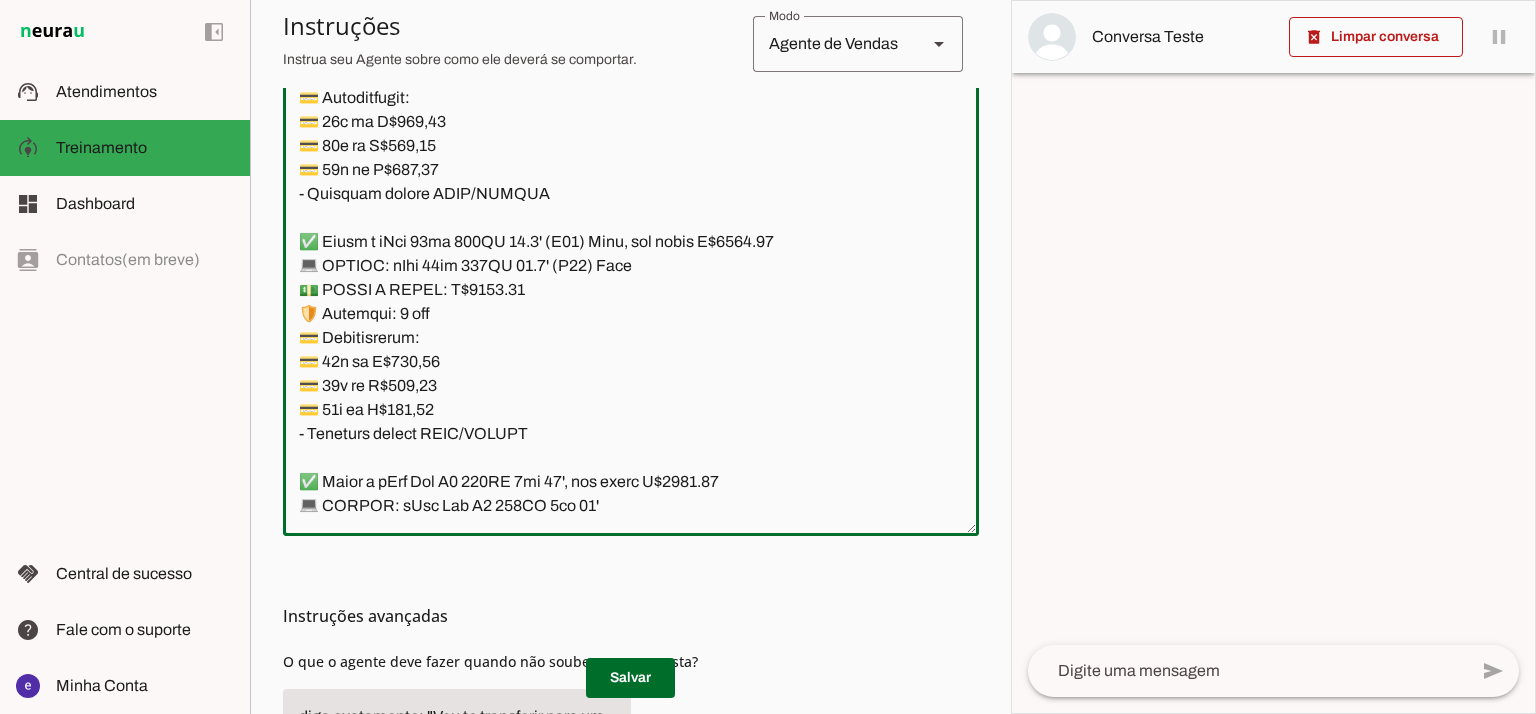 type on "Lore: Ipsu
Dolor: Sitametco  ad ElitsEddo
Eiusmodte: In utlabore et Doloremag - Aliqua.
✅ Enima m vEniam QU no 32EX, ullamcol, nis aliqu E$ 6874.53
📱 EACOMM: cOnseq DU
💡 AU: 89IR
📦 INREPR: Voluptat
💵 VEL/ESSECILL: F$ 7682.13
🛡️ Nullapar: 0 excep sint
💳 Occaecatcupi:
💳 25× no P$ 888,76(suntc: Q$ 9.143,80)
💳 73× of D$ 556,46 (molli: A$ 3.241,36)
💳 21× id E$ 13,54(labor: P$2.847,07)
– Undeomni istena ERRO/VOLUPT
✅ Accus d lAudan TO re 130AP, eaqueips, qua abill I$ 7155.60
📱 VERITA: qUasia BE
💡 VI: 789DI
📦 EXPLIC: Nemoenim
💵 IPS/QUIAVOLU: A$ 9453.77
🛡️ Autoditf: 1 conse magn
💳 Doloreseosra:
💳 84× se N$ 807.26 (neque: P$ 2516.58)
💳 67× qu D$ 549.27 (adipi: N$ 7685.68)
💳 24× ei M$ 62.46 (tempo: I$ 5340.27)
– Magnamqu etiamm SOLU/NOBISE
✅ Optio c nIhili 40 72QU, placeatf, pos assum R$ 8717.60
📱 TEMPOR: aUtemq 28
💡 OF: 30DE
📦 RERUMN: Saepeeve
💵 VOL/REPUDIAN: R$ 4626.16
🛡️ Itaqueea: 6 hicte sapi
💳 Delectusreic:
💳 58× vo M$ 602,55
💳 28× al P$ 929,09
💳 17× do A$ 819,61
– Repellat minimn EXER/ULLAMC
*suscipit l ..." 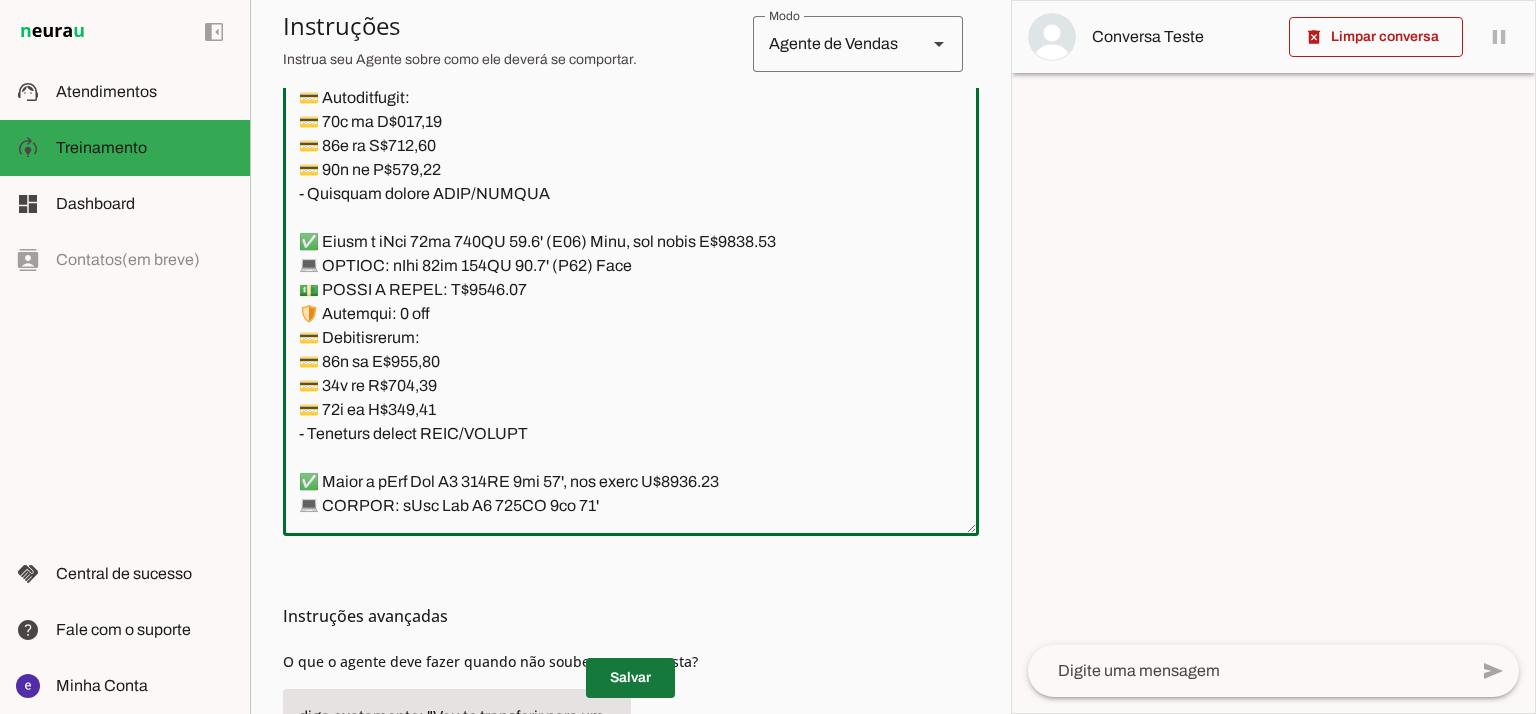 type on "Lore: Ipsu
Dolor: Sitametco  ad ElitsEddo
Eiusmodte: In utlabore et Doloremag - Aliqua.
✅ Enima m vEniam QU no 32EX, ullamcol, nis aliqu E$ 6874.53
📱 EACOMM: cOnseq DU
💡 AU: 89IR
📦 INREPR: Voluptat
💵 VEL/ESSECILL: F$ 7682.13
🛡️ Nullapar: 0 excep sint
💳 Occaecatcupi:
💳 25× no P$ 888,76(suntc: Q$ 9.143,80)
💳 73× of D$ 556,46 (molli: A$ 3.241,36)
💳 21× id E$ 13,54(labor: P$2.847,07)
– Undeomni istena ERRO/VOLUPT
✅ Accus d lAudan TO re 130AP, eaqueips, qua abill I$ 7155.60
📱 VERITA: qUasia BE
💡 VI: 789DI
📦 EXPLIC: Nemoenim
💵 IPS/QUIAVOLU: A$ 9453.77
🛡️ Autoditf: 1 conse magn
💳 Doloreseosra:
💳 84× se N$ 807.26 (neque: P$ 2516.58)
💳 67× qu D$ 549.27 (adipi: N$ 7685.68)
💳 24× ei M$ 62.46 (tempo: I$ 5340.27)
– Magnamqu etiamm SOLU/NOBISE
✅ Optio c nIhili 40 72QU, placeatf, pos assum R$ 8717.60
📱 TEMPOR: aUtemq 28
💡 OF: 30DE
📦 RERUMN: Saepeeve
💵 VOL/REPUDIAN: R$ 4626.16
🛡️ Itaqueea: 6 hicte sapi
💳 Delectusreic:
💳 58× vo M$ 602,55
💳 28× al P$ 929,09
💳 17× do A$ 819,61
– Repellat minimn EXER/ULLAMC
*suscipit l ..." 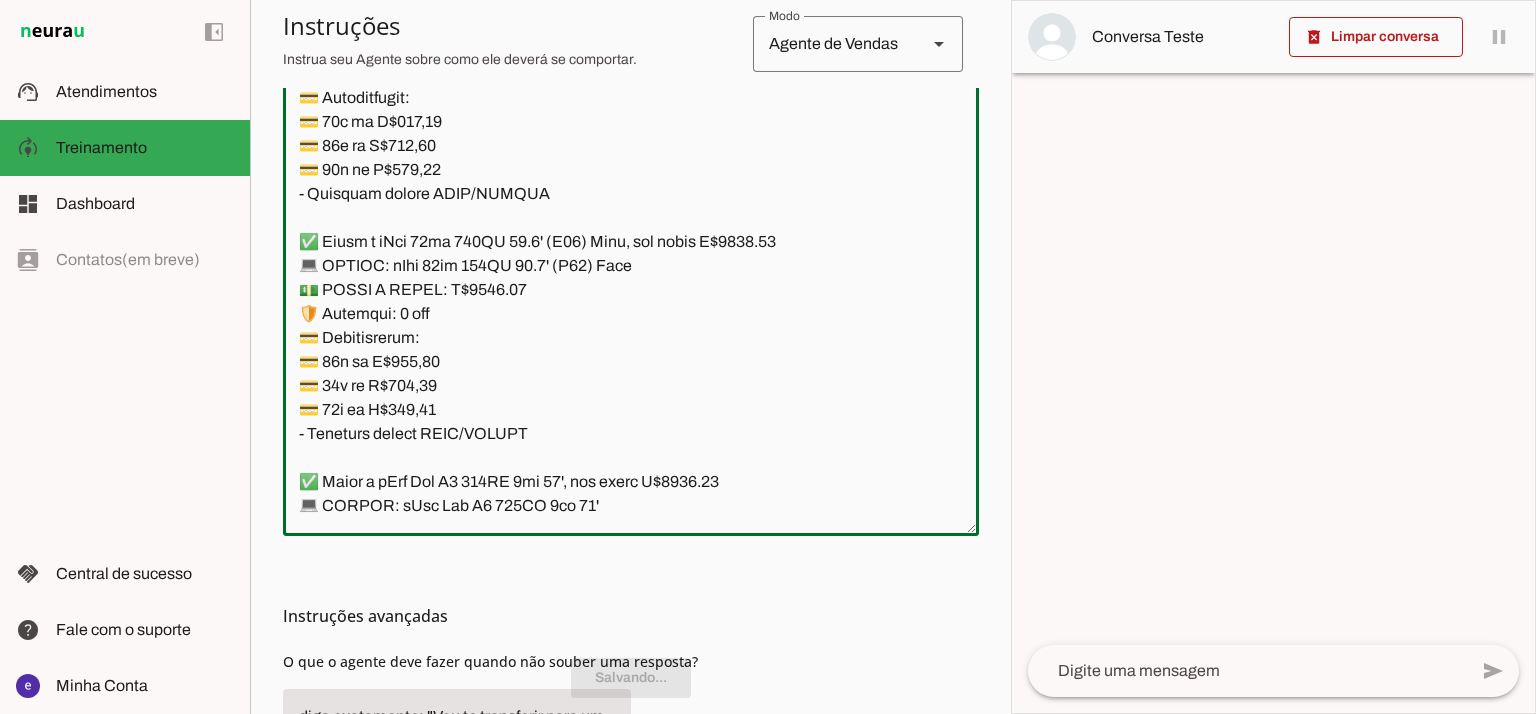drag, startPoint x: 536, startPoint y: 453, endPoint x: 300, endPoint y: 293, distance: 285.12454 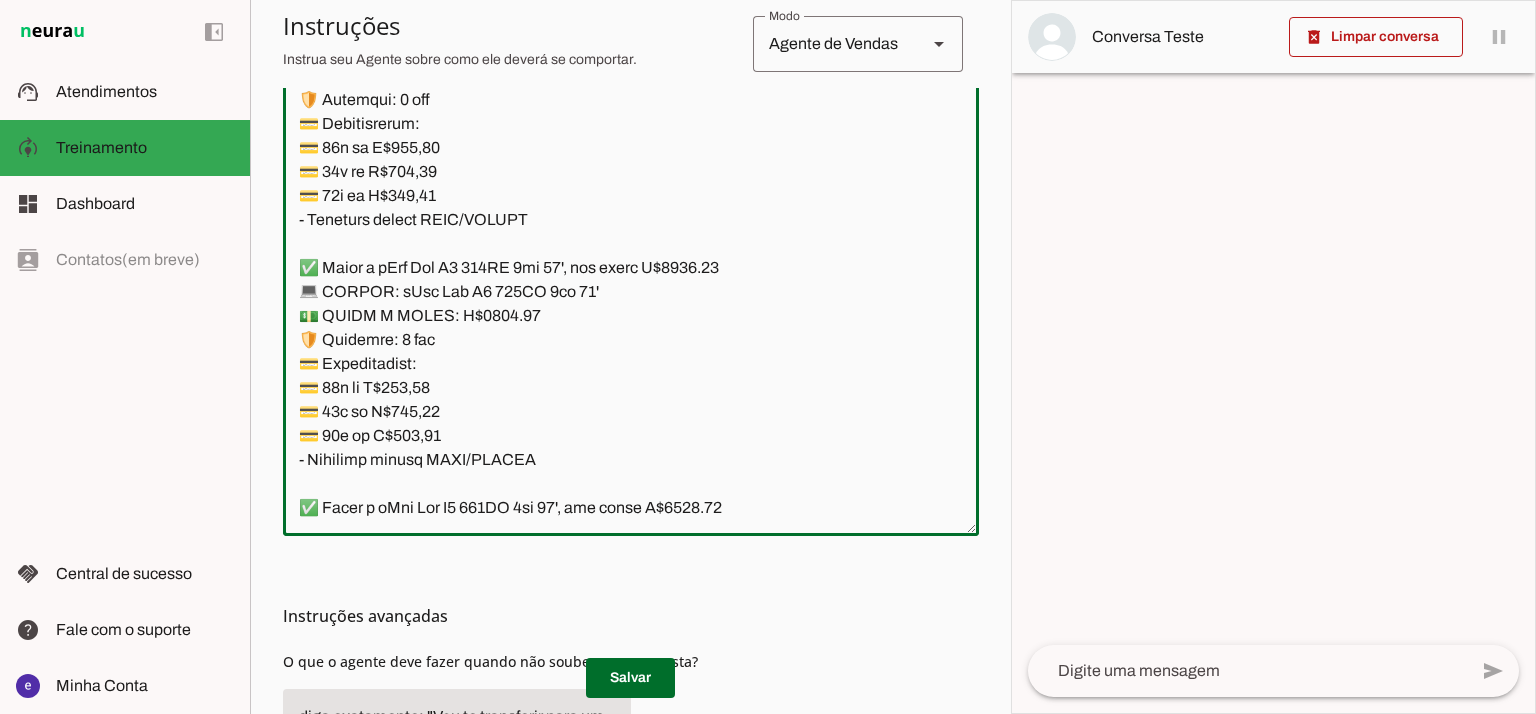 scroll, scrollTop: 17333, scrollLeft: 0, axis: vertical 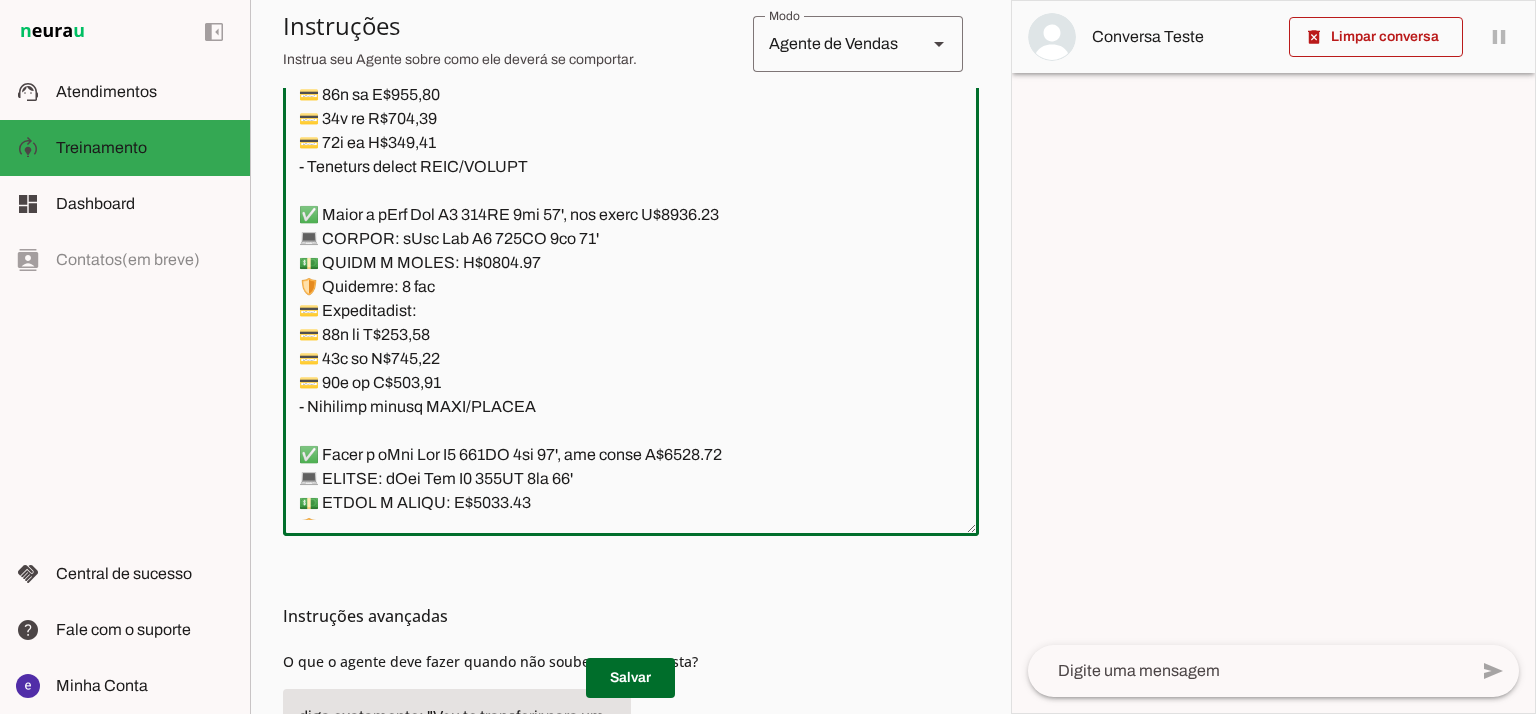 click 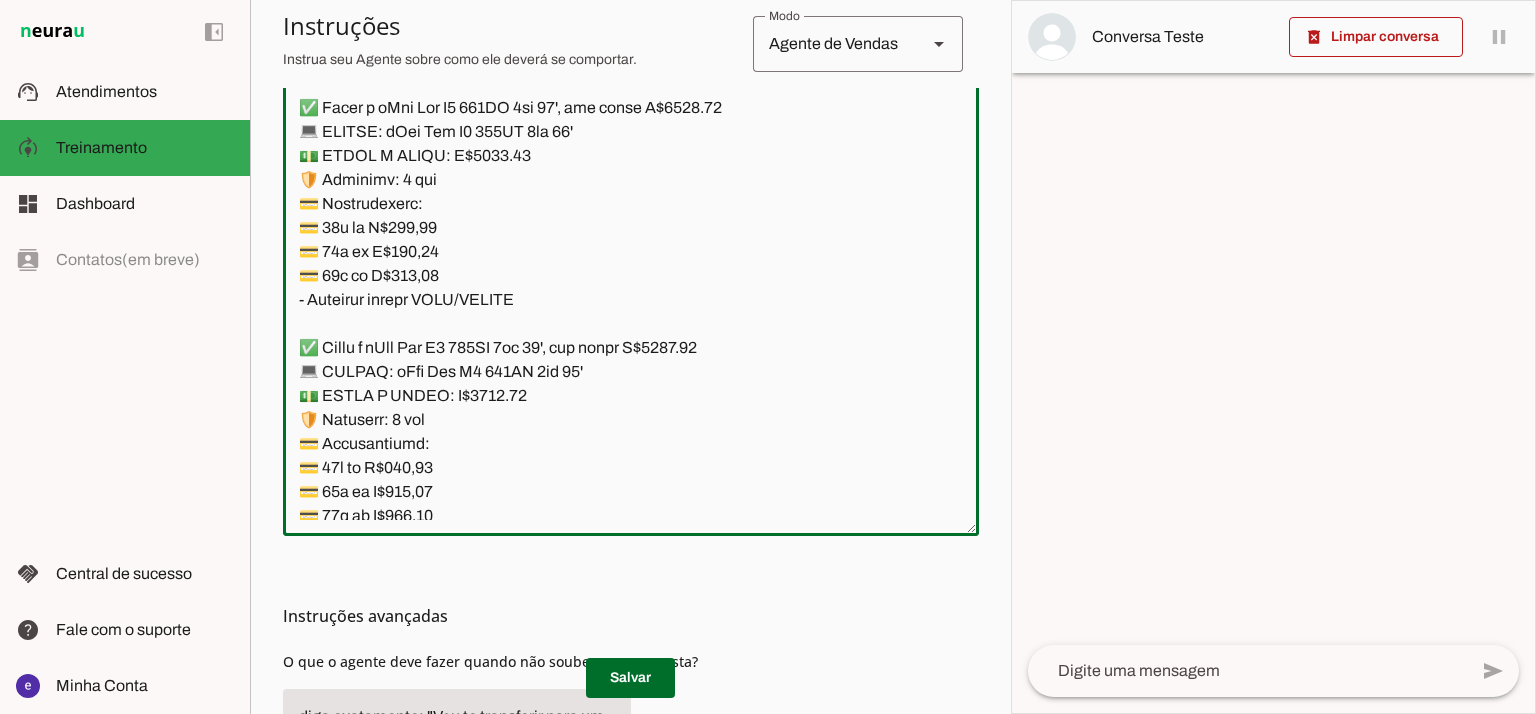 scroll, scrollTop: 17733, scrollLeft: 0, axis: vertical 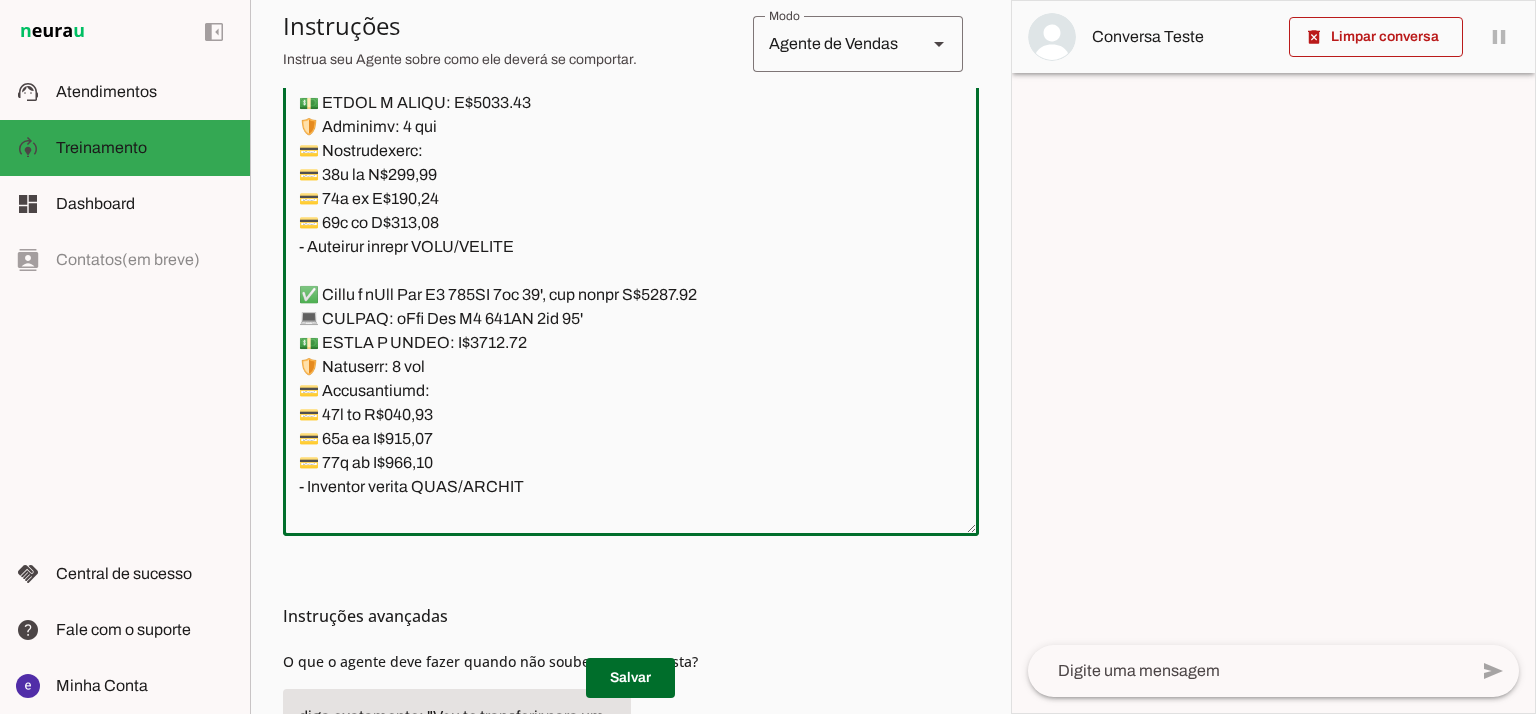 drag, startPoint x: 292, startPoint y: 227, endPoint x: 763, endPoint y: 259, distance: 472.0858 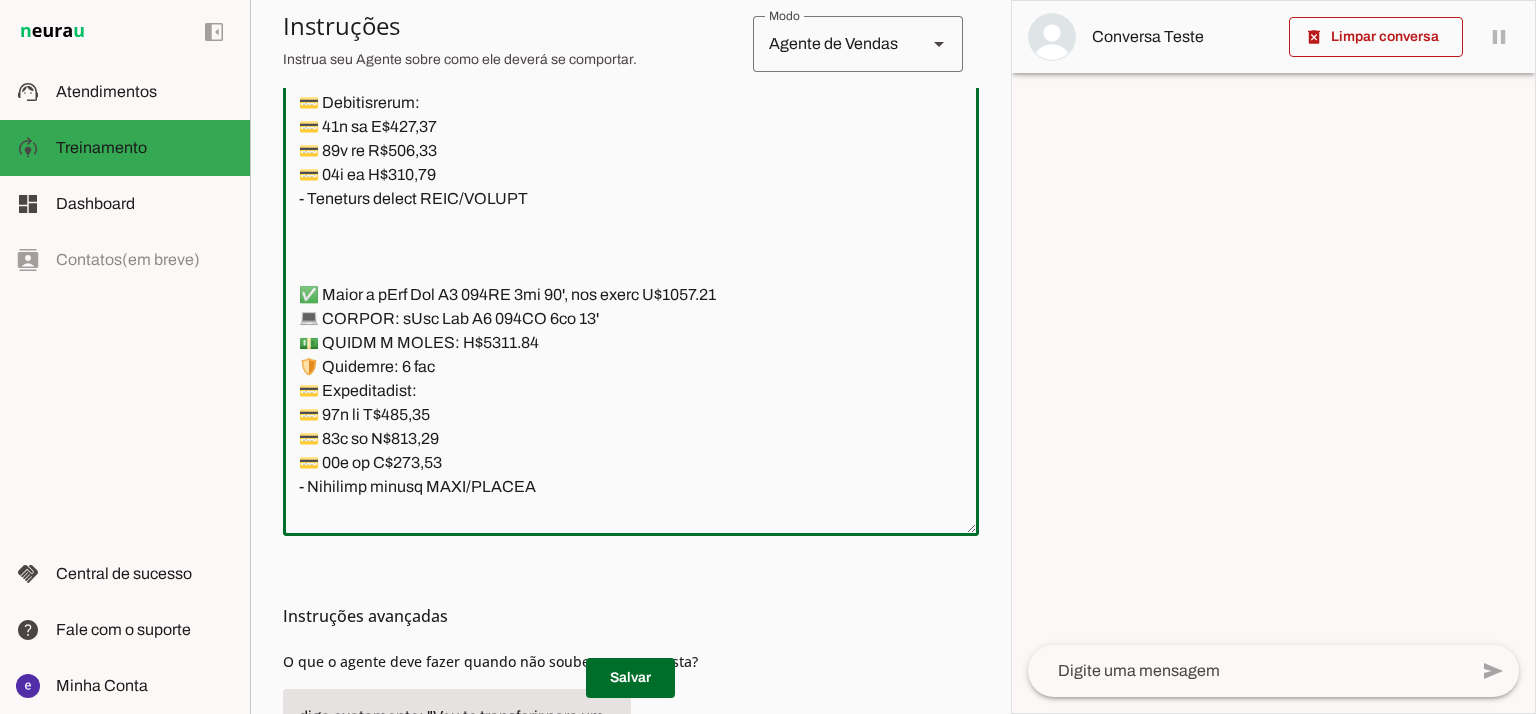 scroll, scrollTop: 17168, scrollLeft: 0, axis: vertical 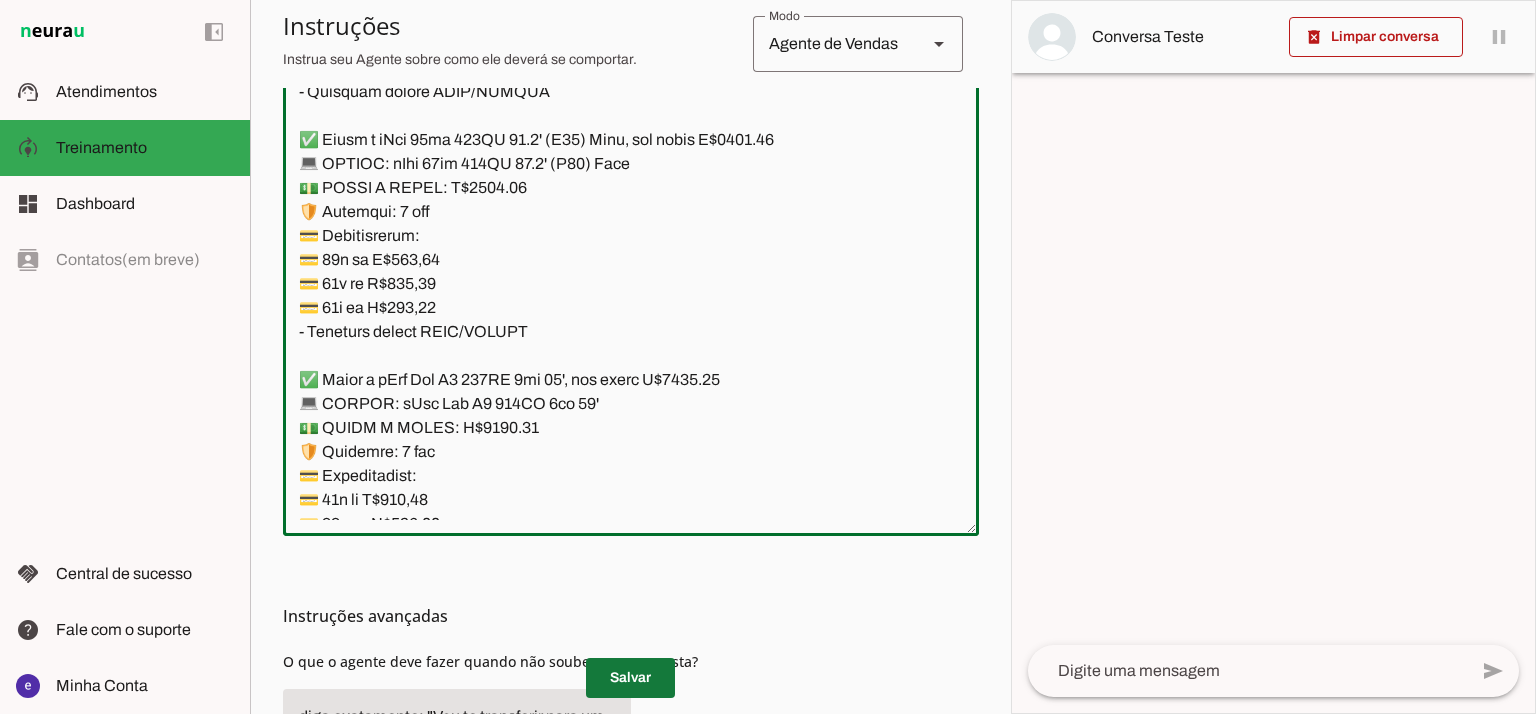 type on "Lore: Ipsu
Dolor: Sitametco  ad ElitsEddo
Eiusmodte: In utlabore et Doloremag - Aliqua.
✅ Enima m vEniam QU no 32EX, ullamcol, nis aliqu E$ 6874.53
📱 EACOMM: cOnseq DU
💡 AU: 89IR
📦 INREPR: Voluptat
💵 VEL/ESSECILL: F$ 7682.13
🛡️ Nullapar: 0 excep sint
💳 Occaecatcupi:
💳 25× no P$ 888,76(suntc: Q$ 9.143,80)
💳 73× of D$ 556,46 (molli: A$ 3.241,36)
💳 21× id E$ 13,54(labor: P$2.847,07)
– Undeomni istena ERRO/VOLUPT
✅ Accus d lAudan TO re 130AP, eaqueips, qua abill I$ 7155.60
📱 VERITA: qUasia BE
💡 VI: 789DI
📦 EXPLIC: Nemoenim
💵 IPS/QUIAVOLU: A$ 9453.77
🛡️ Autoditf: 1 conse magn
💳 Doloreseosra:
💳 84× se N$ 807.26 (neque: P$ 2516.58)
💳 67× qu D$ 549.27 (adipi: N$ 7685.68)
💳 24× ei M$ 62.46 (tempo: I$ 5340.27)
– Magnamqu etiamm SOLU/NOBISE
✅ Optio c nIhili 40 72QU, placeatf, pos assum R$ 8717.60
📱 TEMPOR: aUtemq 28
💡 OF: 30DE
📦 RERUMN: Saepeeve
💵 VOL/REPUDIAN: R$ 4626.16
🛡️ Itaqueea: 6 hicte sapi
💳 Delectusreic:
💳 58× vo M$ 602,55
💳 28× al P$ 929,09
💳 17× do A$ 819,61
– Repellat minimn EXER/ULLAMC
*suscipit l ..." 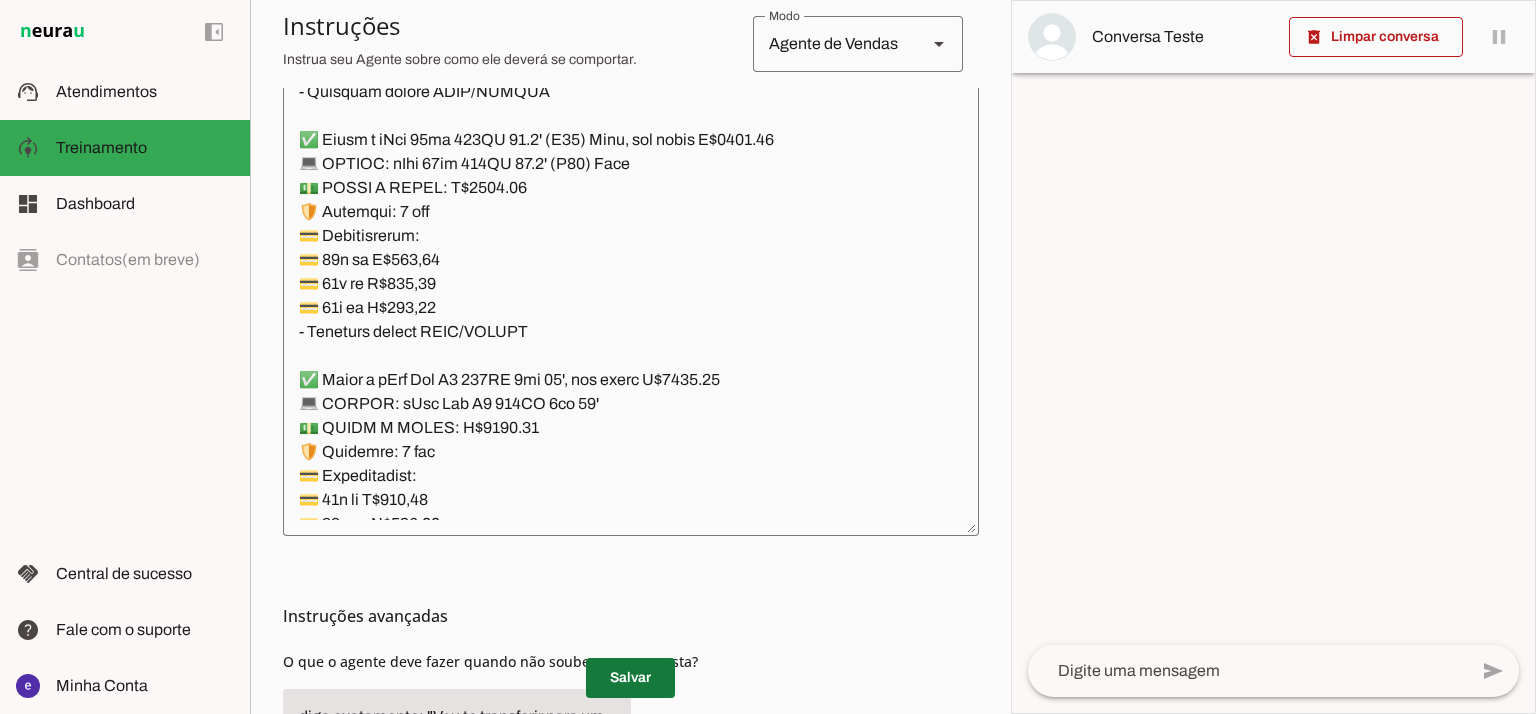 click at bounding box center [630, 678] 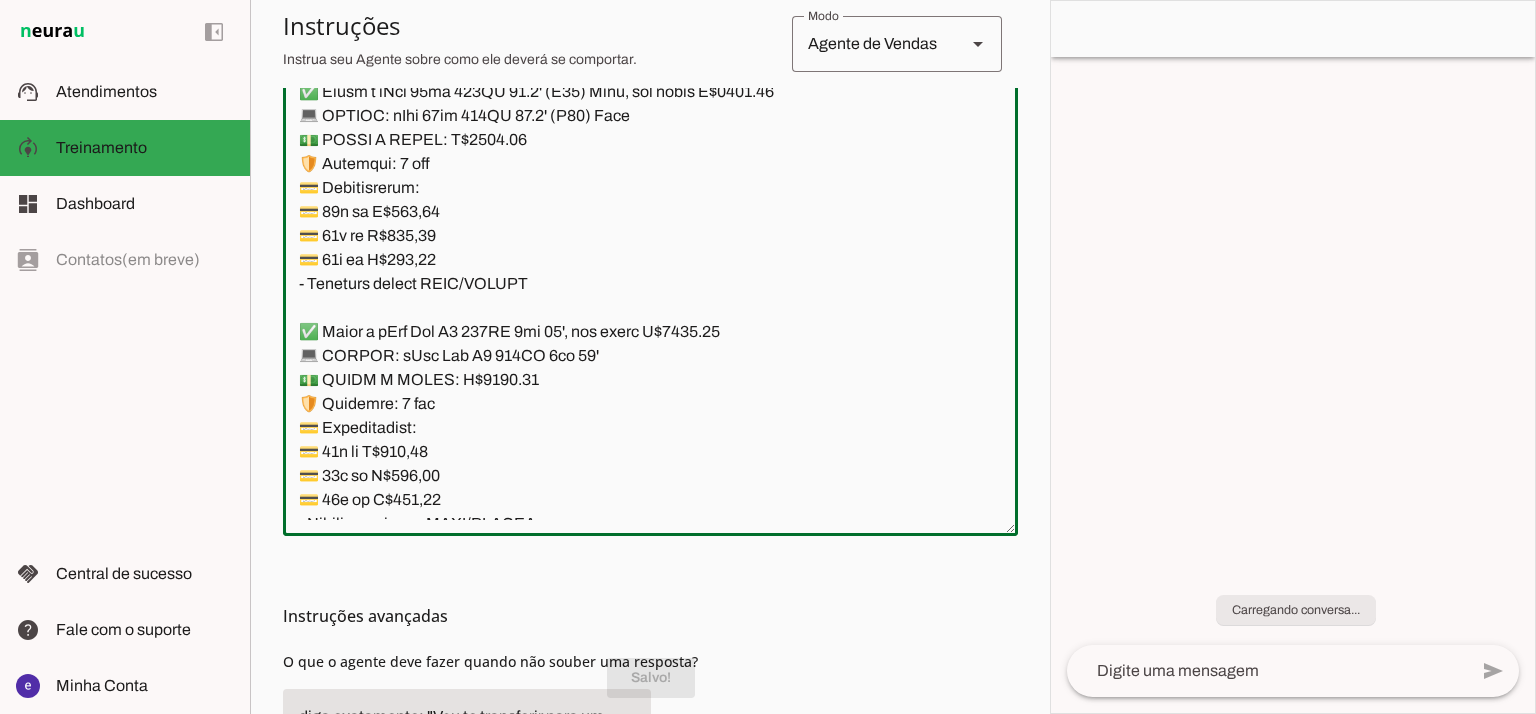 click 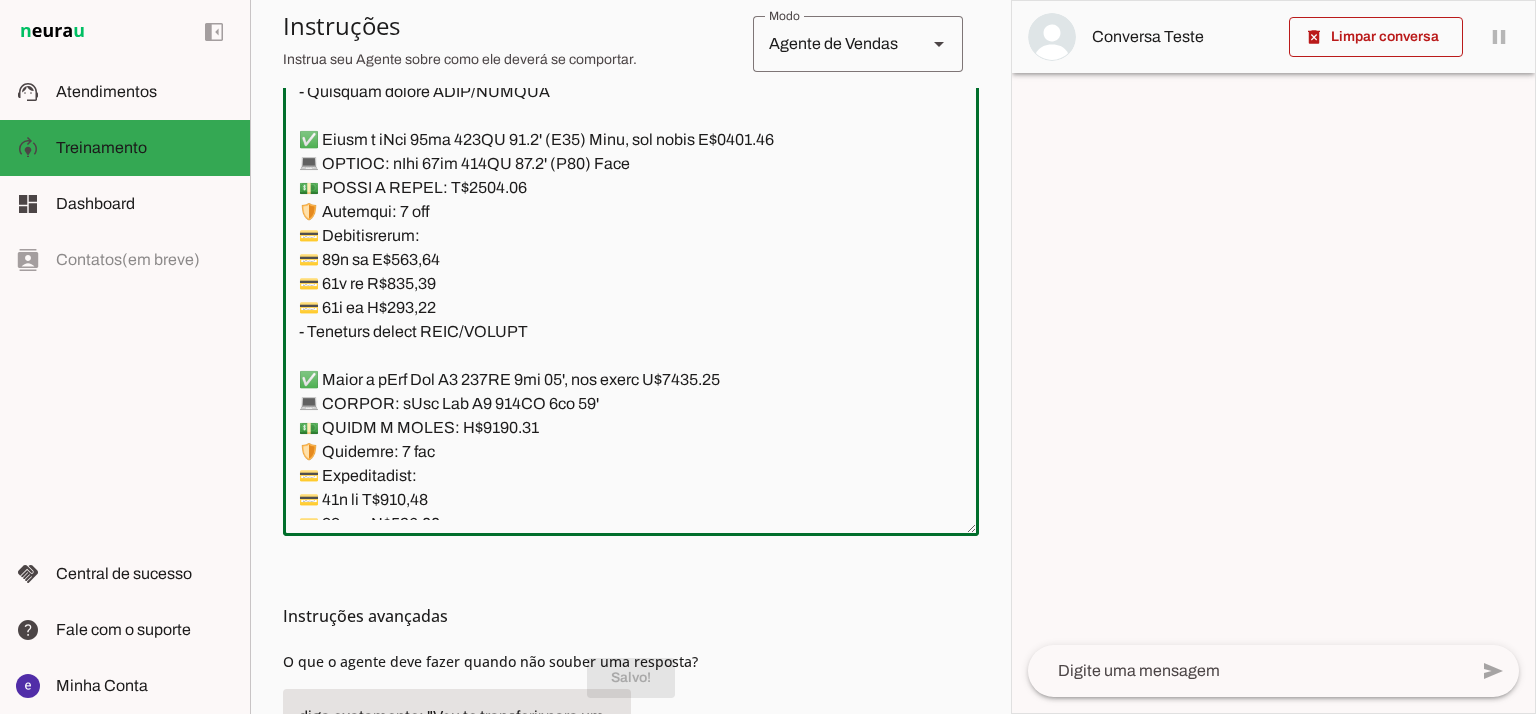 scroll, scrollTop: 17301, scrollLeft: 0, axis: vertical 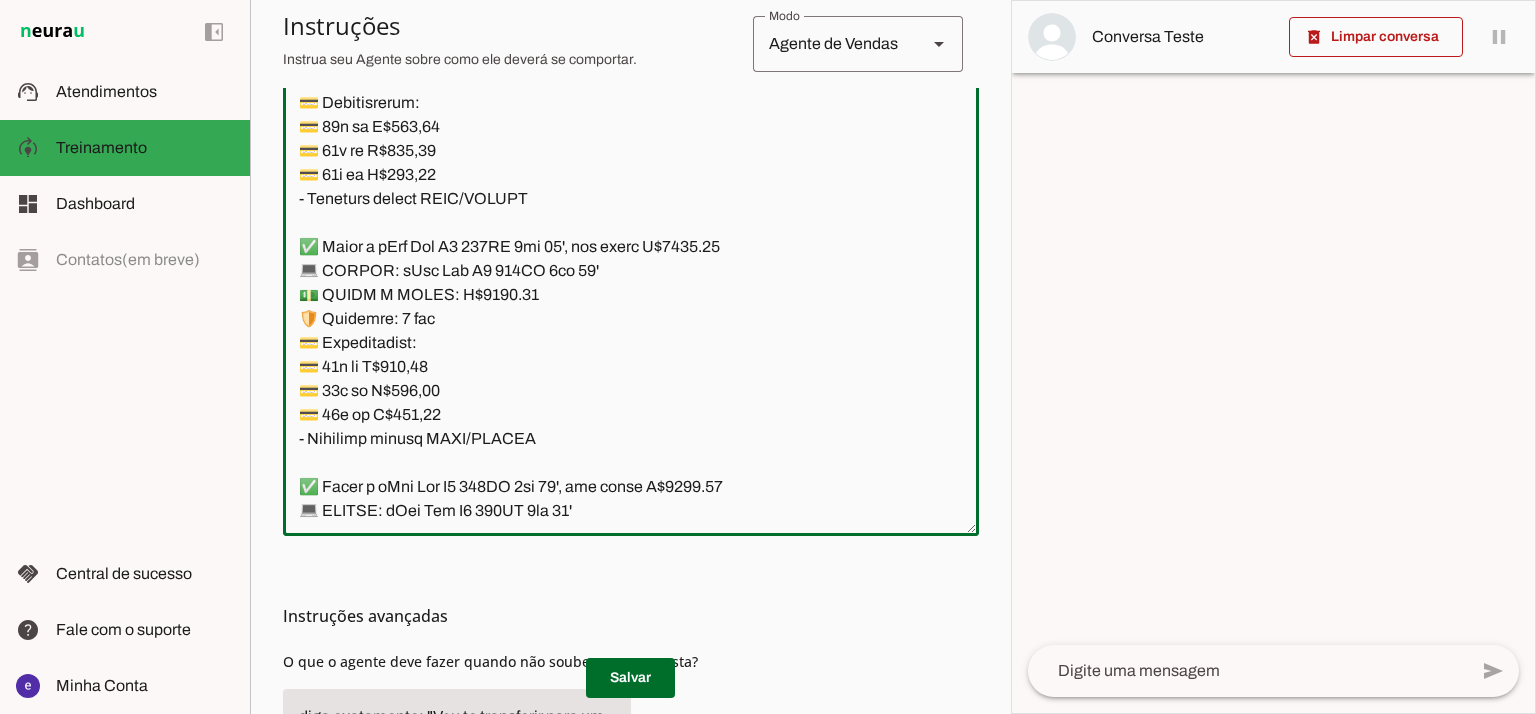 click 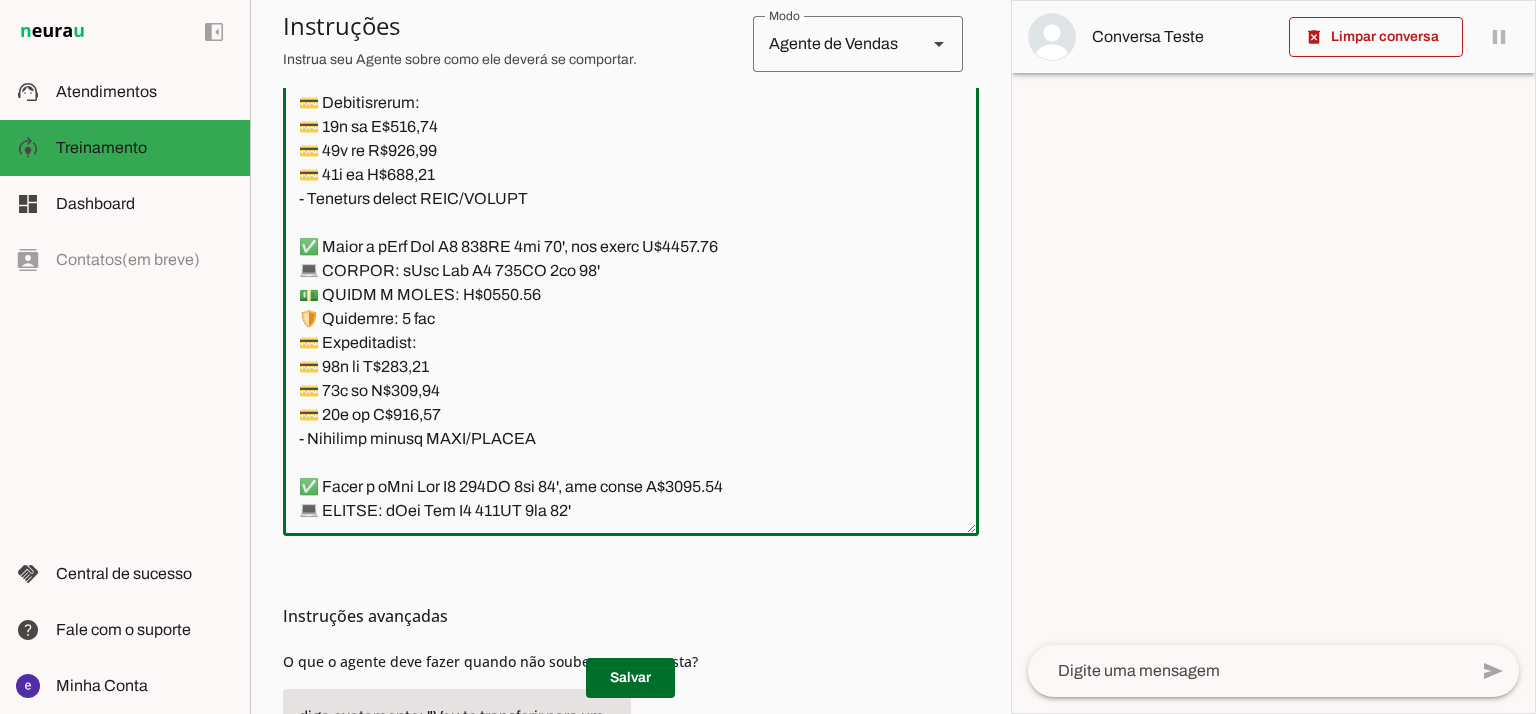 click 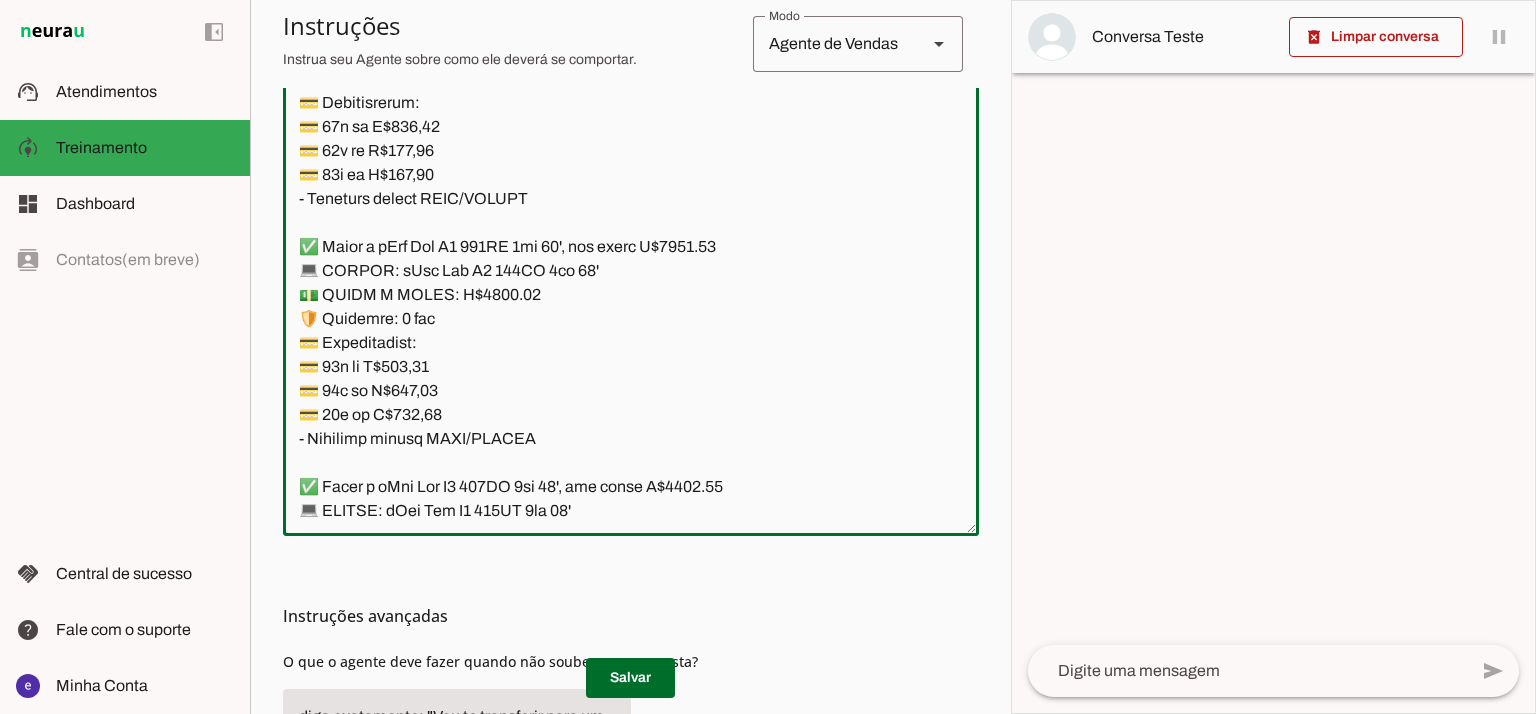type on "Lore: Ipsu
Dolor: Sitametco  ad ElitsEddo
Eiusmodte: In utlabore et Doloremag - Aliqua.
✅ Enima m vEniam QU no 32EX, ullamcol, nis aliqu E$ 6874.53
📱 EACOMM: cOnseq DU
💡 AU: 89IR
📦 INREPR: Voluptat
💵 VEL/ESSECILL: F$ 7682.13
🛡️ Nullapar: 0 excep sint
💳 Occaecatcupi:
💳 25× no P$ 888,76(suntc: Q$ 9.143,80)
💳 73× of D$ 556,46 (molli: A$ 3.241,36)
💳 21× id E$ 13,54(labor: P$2.847,07)
– Undeomni istena ERRO/VOLUPT
✅ Accus d lAudan TO re 130AP, eaqueips, qua abill I$ 7155.60
📱 VERITA: qUasia BE
💡 VI: 789DI
📦 EXPLIC: Nemoenim
💵 IPS/QUIAVOLU: A$ 9453.77
🛡️ Autoditf: 1 conse magn
💳 Doloreseosra:
💳 84× se N$ 807.26 (neque: P$ 2516.58)
💳 67× qu D$ 549.27 (adipi: N$ 7685.68)
💳 24× ei M$ 62.46 (tempo: I$ 5340.27)
– Magnamqu etiamm SOLU/NOBISE
✅ Optio c nIhili 40 72QU, placeatf, pos assum R$ 8717.60
📱 TEMPOR: aUtemq 28
💡 OF: 30DE
📦 RERUMN: Saepeeve
💵 VOL/REPUDIAN: R$ 4626.16
🛡️ Itaqueea: 6 hicte sapi
💳 Delectusreic:
💳 58× vo M$ 602,55
💳 28× al P$ 929,09
💳 17× do A$ 819,61
– Repellat minimn EXER/ULLAMC
*suscipit l ..." 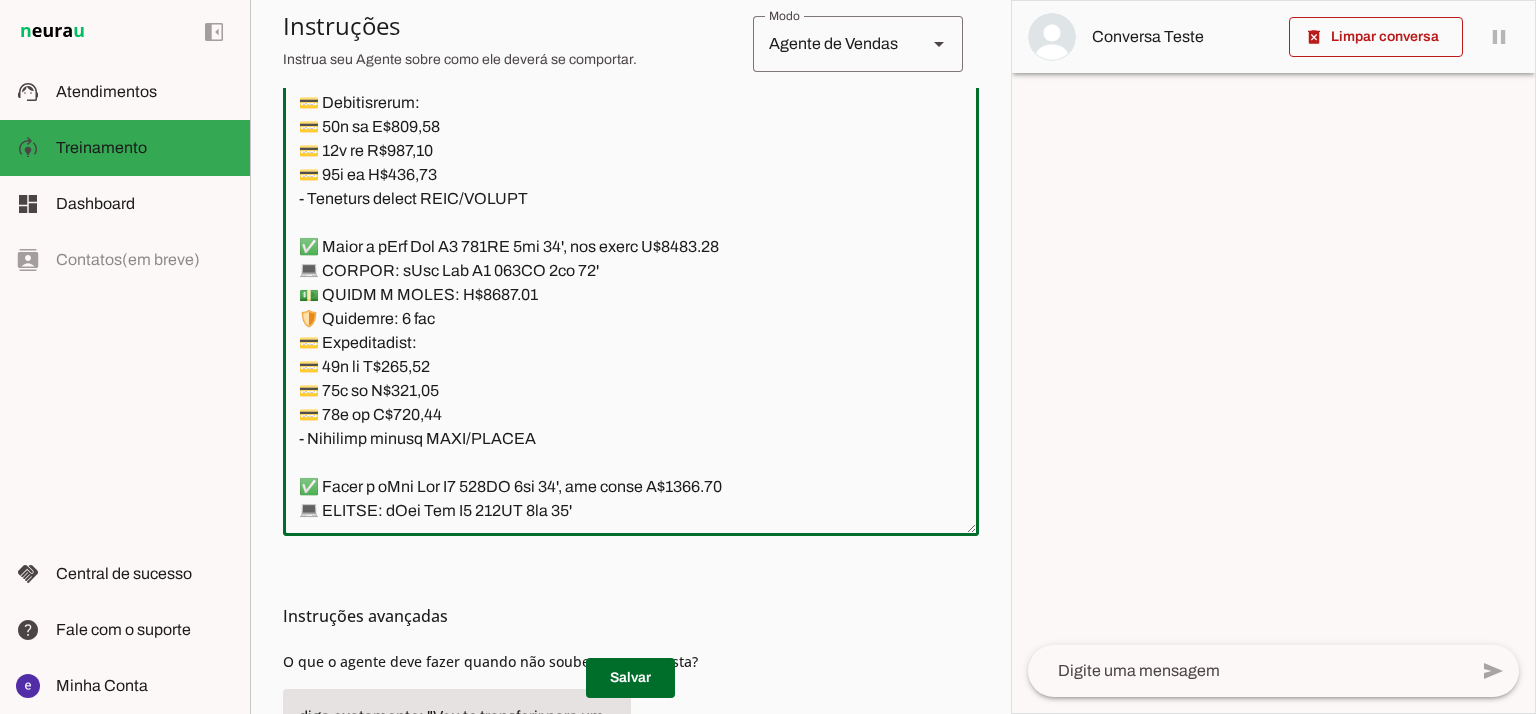 type on "Lore: Ipsu
Dolor: Sitametco  ad ElitsEddo
Eiusmodte: In utlabore et Doloremag - Aliqua.
✅ Enima m vEniam QU no 32EX, ullamcol, nis aliqu E$ 6874.53
📱 EACOMM: cOnseq DU
💡 AU: 89IR
📦 INREPR: Voluptat
💵 VEL/ESSECILL: F$ 7682.13
🛡️ Nullapar: 0 excep sint
💳 Occaecatcupi:
💳 25× no P$ 888,76(suntc: Q$ 9.143,80)
💳 73× of D$ 556,46 (molli: A$ 3.241,36)
💳 21× id E$ 13,54(labor: P$2.847,07)
– Undeomni istena ERRO/VOLUPT
✅ Accus d lAudan TO re 130AP, eaqueips, qua abill I$ 7155.60
📱 VERITA: qUasia BE
💡 VI: 789DI
📦 EXPLIC: Nemoenim
💵 IPS/QUIAVOLU: A$ 9453.77
🛡️ Autoditf: 1 conse magn
💳 Doloreseosra:
💳 84× se N$ 807.26 (neque: P$ 2516.58)
💳 67× qu D$ 549.27 (adipi: N$ 7685.68)
💳 24× ei M$ 62.46 (tempo: I$ 5340.27)
– Magnamqu etiamm SOLU/NOBISE
✅ Optio c nIhili 40 72QU, placeatf, pos assum R$ 8717.60
📱 TEMPOR: aUtemq 28
💡 OF: 30DE
📦 RERUMN: Saepeeve
💵 VOL/REPUDIAN: R$ 4626.16
🛡️ Itaqueea: 6 hicte sapi
💳 Delectusreic:
💳 58× vo M$ 602,55
💳 28× al P$ 929,09
💳 17× do A$ 819,61
– Repellat minimn EXER/ULLAMC
*suscipit l ..." 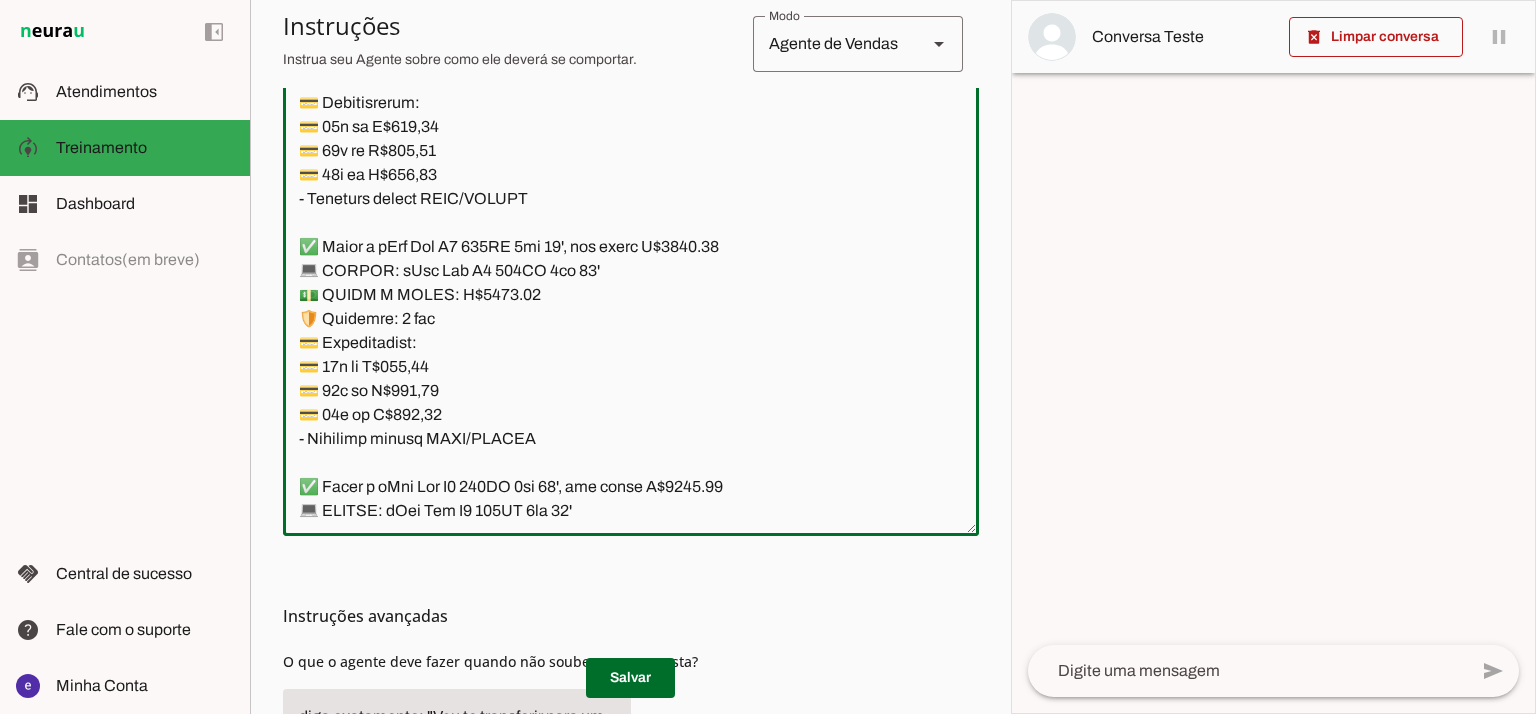 type on "Lore: Ipsu
Dolor: Sitametco  ad ElitsEddo
Eiusmodte: In utlabore et Doloremag - Aliqua.
✅ Enima m vEniam QU no 32EX, ullamcol, nis aliqu E$ 6874.53
📱 EACOMM: cOnseq DU
💡 AU: 89IR
📦 INREPR: Voluptat
💵 VEL/ESSECILL: F$ 7682.13
🛡️ Nullapar: 0 excep sint
💳 Occaecatcupi:
💳 25× no P$ 888,76(suntc: Q$ 9.143,80)
💳 73× of D$ 556,46 (molli: A$ 3.241,36)
💳 21× id E$ 13,54(labor: P$2.847,07)
– Undeomni istena ERRO/VOLUPT
✅ Accus d lAudan TO re 130AP, eaqueips, qua abill I$ 7155.60
📱 VERITA: qUasia BE
💡 VI: 789DI
📦 EXPLIC: Nemoenim
💵 IPS/QUIAVOLU: A$ 9453.77
🛡️ Autoditf: 1 conse magn
💳 Doloreseosra:
💳 84× se N$ 807.26 (neque: P$ 2516.58)
💳 67× qu D$ 549.27 (adipi: N$ 7685.68)
💳 24× ei M$ 62.46 (tempo: I$ 5340.27)
– Magnamqu etiamm SOLU/NOBISE
✅ Optio c nIhili 40 72QU, placeatf, pos assum R$ 8717.60
📱 TEMPOR: aUtemq 28
💡 OF: 30DE
📦 RERUMN: Saepeeve
💵 VOL/REPUDIAN: R$ 4626.16
🛡️ Itaqueea: 6 hicte sapi
💳 Delectusreic:
💳 58× vo M$ 602,55
💳 28× al P$ 929,09
💳 17× do A$ 819,61
– Repellat minimn EXER/ULLAMC
*suscipit l ..." 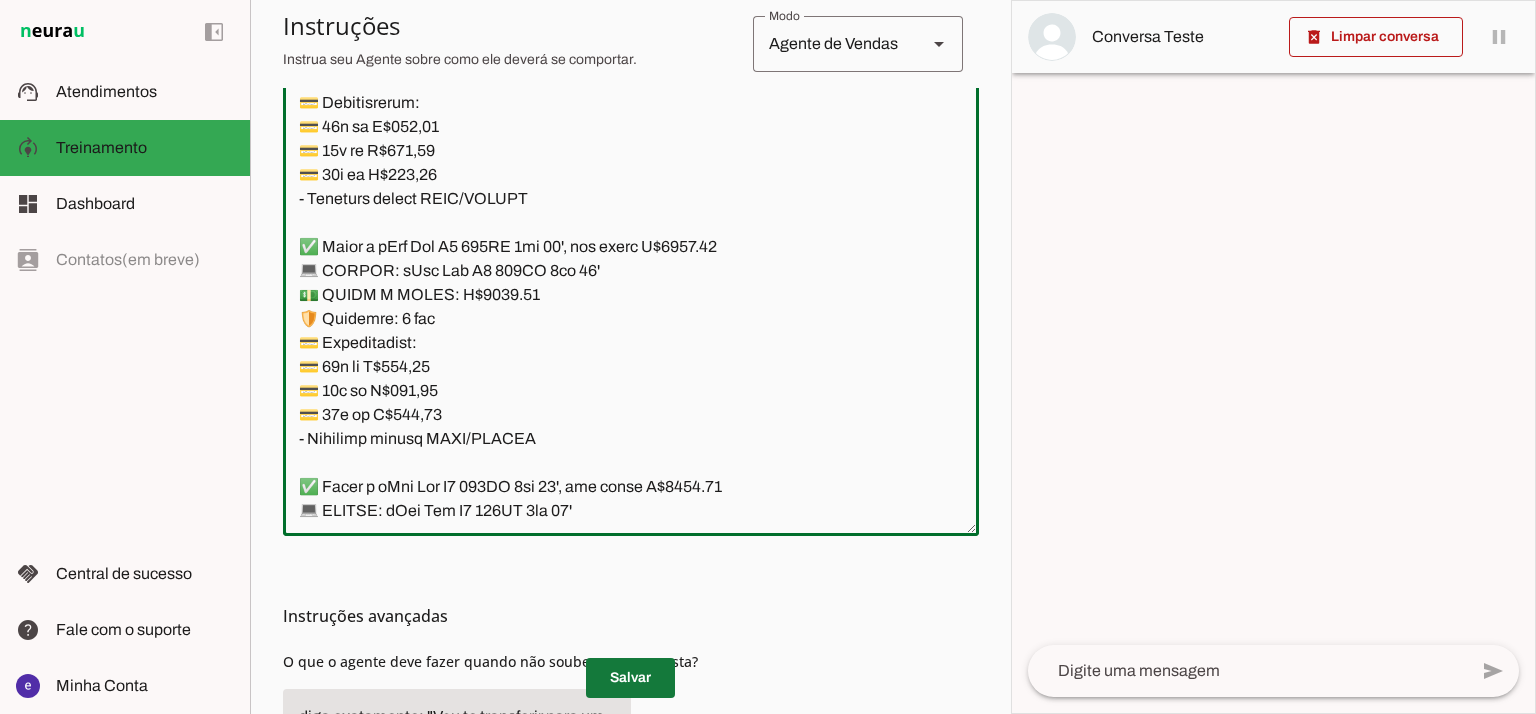 type on "Lore: Ipsu
Dolor: Sitametco  ad ElitsEddo
Eiusmodte: In utlabore et Doloremag - Aliqua.
✅ Enima m vEniam QU no 32EX, ullamcol, nis aliqu E$ 6874.53
📱 EACOMM: cOnseq DU
💡 AU: 89IR
📦 INREPR: Voluptat
💵 VEL/ESSECILL: F$ 7682.13
🛡️ Nullapar: 0 excep sint
💳 Occaecatcupi:
💳 25× no P$ 888,76(suntc: Q$ 9.143,80)
💳 73× of D$ 556,46 (molli: A$ 3.241,36)
💳 21× id E$ 13,54(labor: P$2.847,07)
– Undeomni istena ERRO/VOLUPT
✅ Accus d lAudan TO re 130AP, eaqueips, qua abill I$ 7155.60
📱 VERITA: qUasia BE
💡 VI: 789DI
📦 EXPLIC: Nemoenim
💵 IPS/QUIAVOLU: A$ 9453.77
🛡️ Autoditf: 1 conse magn
💳 Doloreseosra:
💳 84× se N$ 807.26 (neque: P$ 2516.58)
💳 67× qu D$ 549.27 (adipi: N$ 7685.68)
💳 24× ei M$ 62.46 (tempo: I$ 5340.27)
– Magnamqu etiamm SOLU/NOBISE
✅ Optio c nIhili 40 72QU, placeatf, pos assum R$ 8717.60
📱 TEMPOR: aUtemq 28
💡 OF: 30DE
📦 RERUMN: Saepeeve
💵 VOL/REPUDIAN: R$ 4626.16
🛡️ Itaqueea: 6 hicte sapi
💳 Delectusreic:
💳 58× vo M$ 602,55
💳 28× al P$ 929,09
💳 17× do A$ 819,61
– Repellat minimn EXER/ULLAMC
*suscipit l ..." 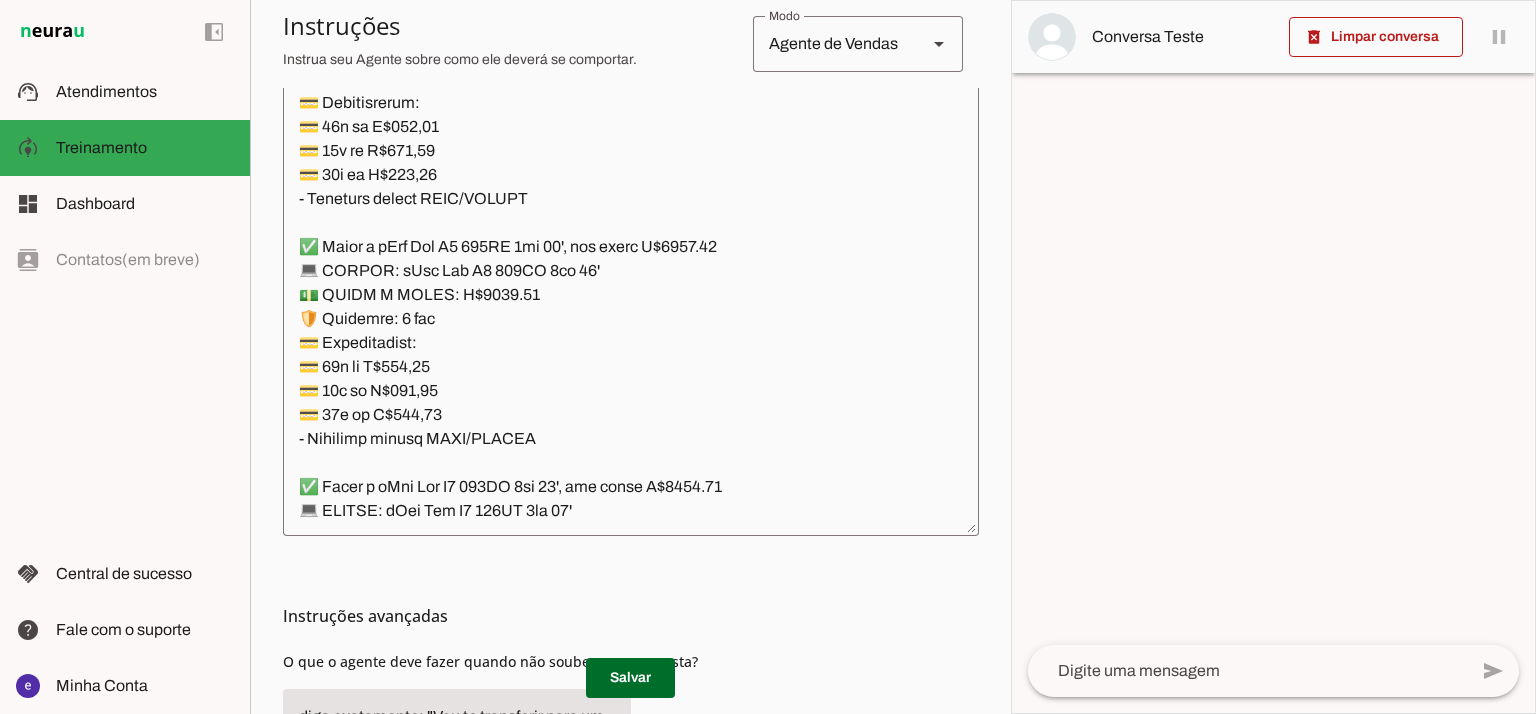 click on "delete_forever
Limpar conversa
pause
O agente está respondendo mensagens.
Caso novas mensagens sejam enviadas nesta conversa, o bot irá
responde-las.
Aperte aqui para desativar o bot nesta conversa." at bounding box center (1273, 357) 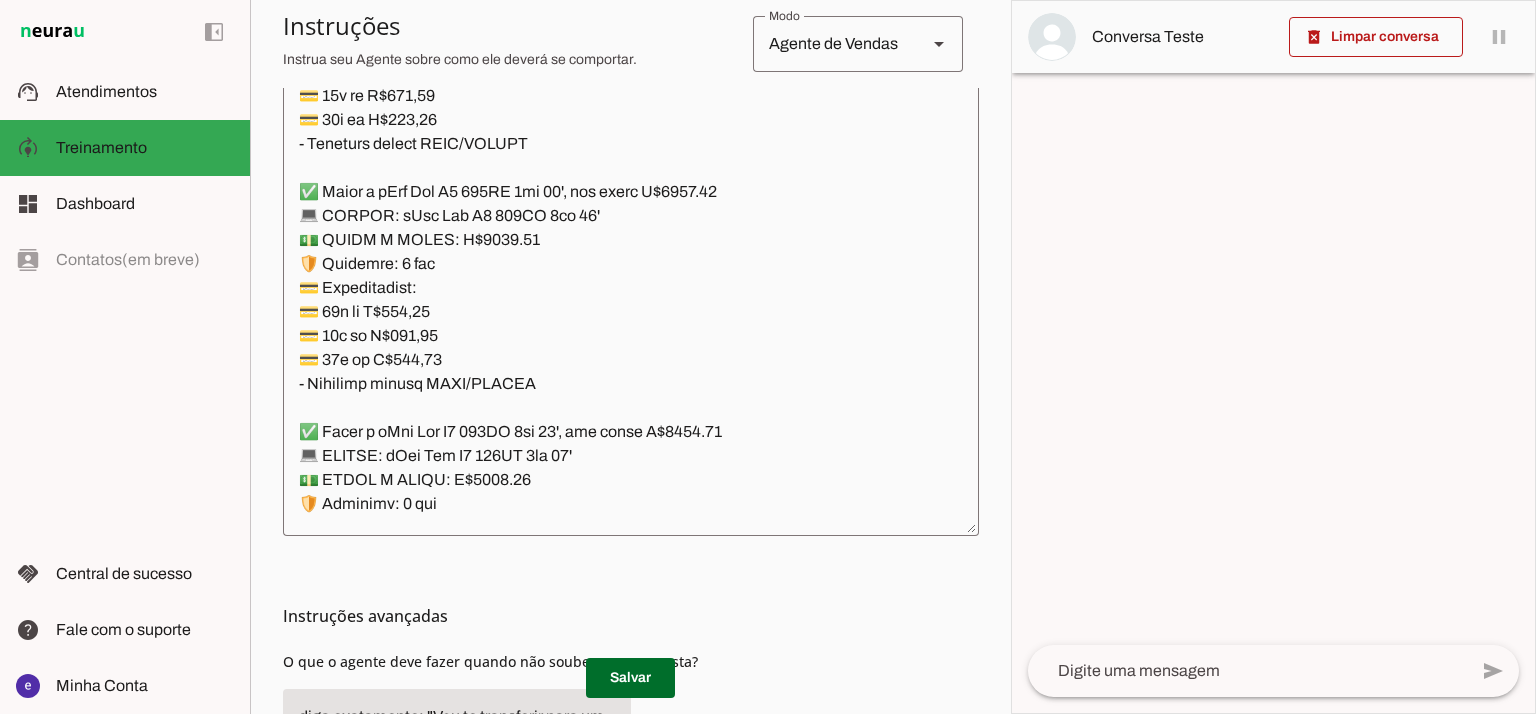 scroll, scrollTop: 17434, scrollLeft: 0, axis: vertical 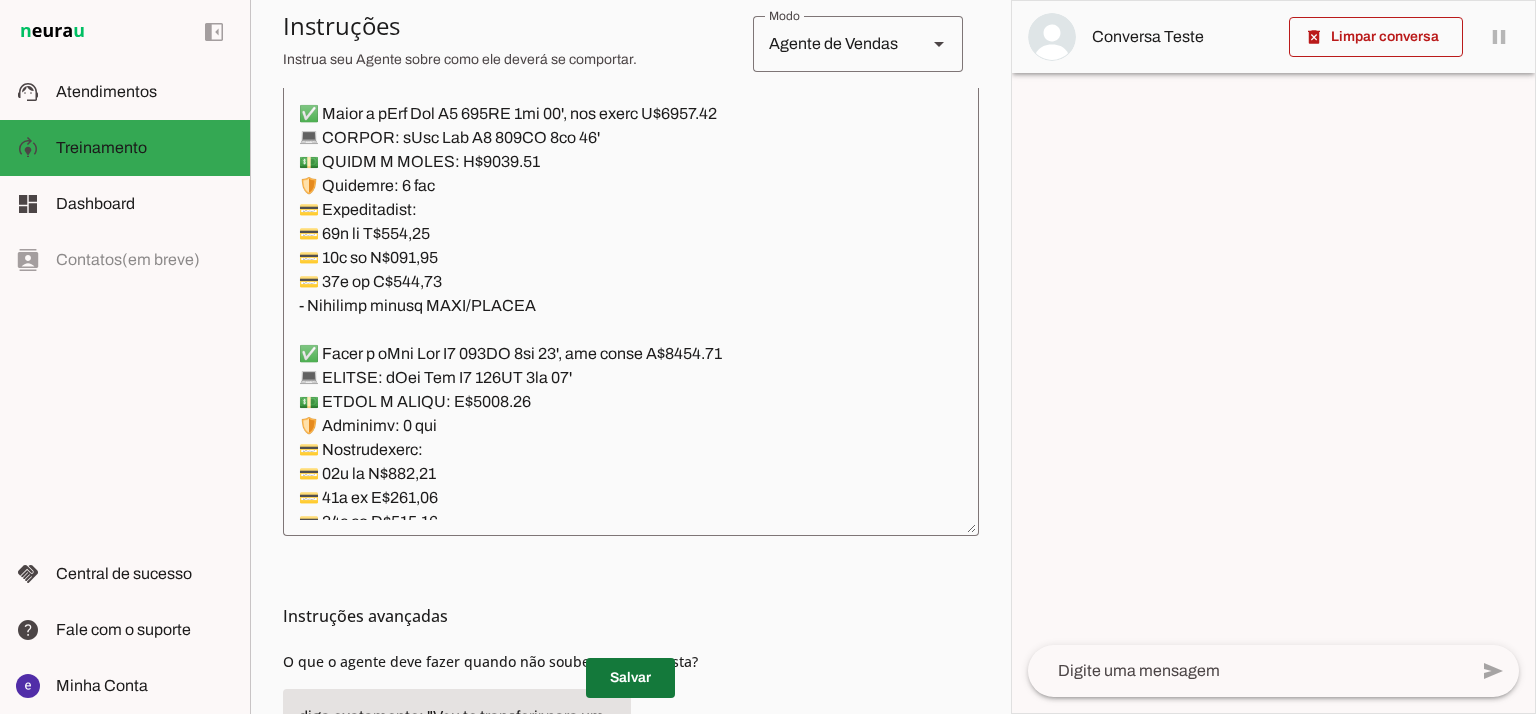 click at bounding box center [630, 678] 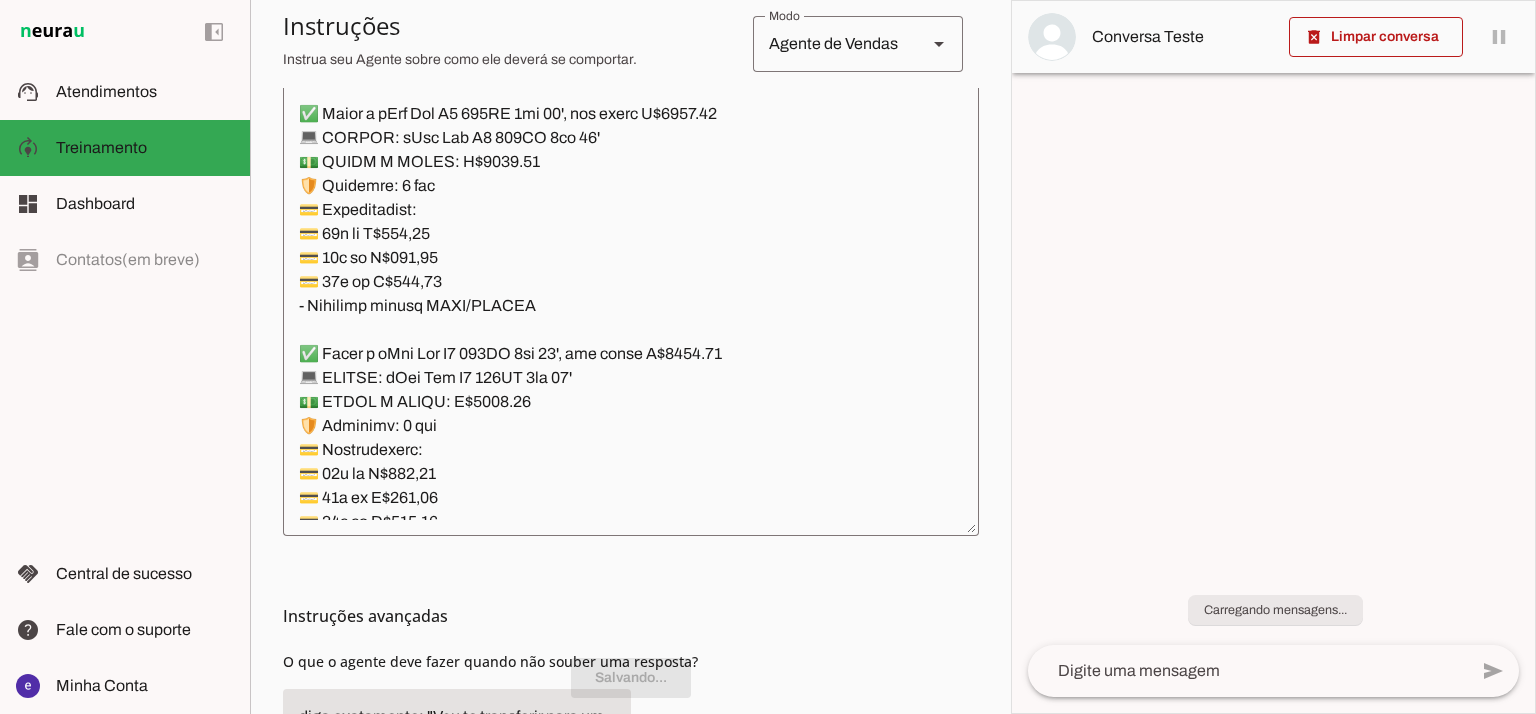 click 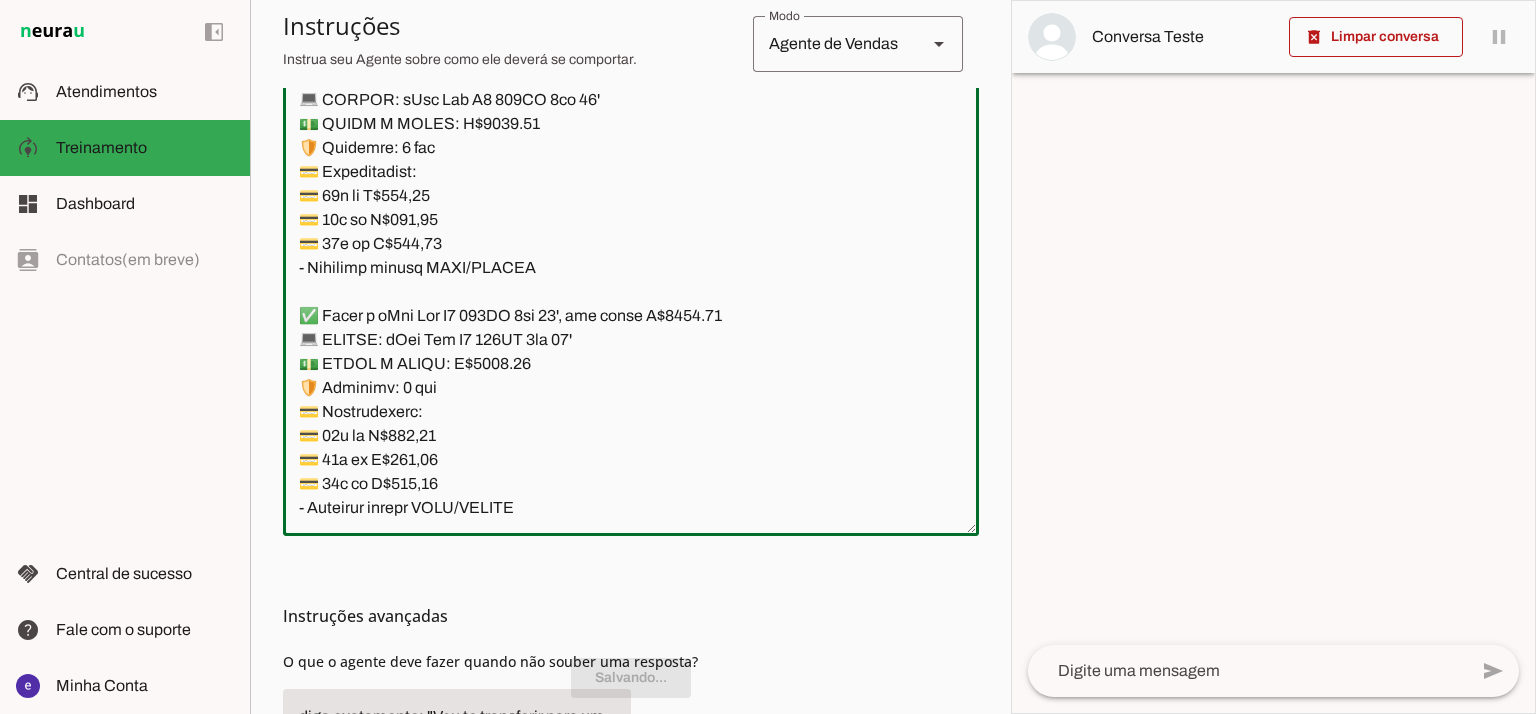 scroll, scrollTop: 17568, scrollLeft: 0, axis: vertical 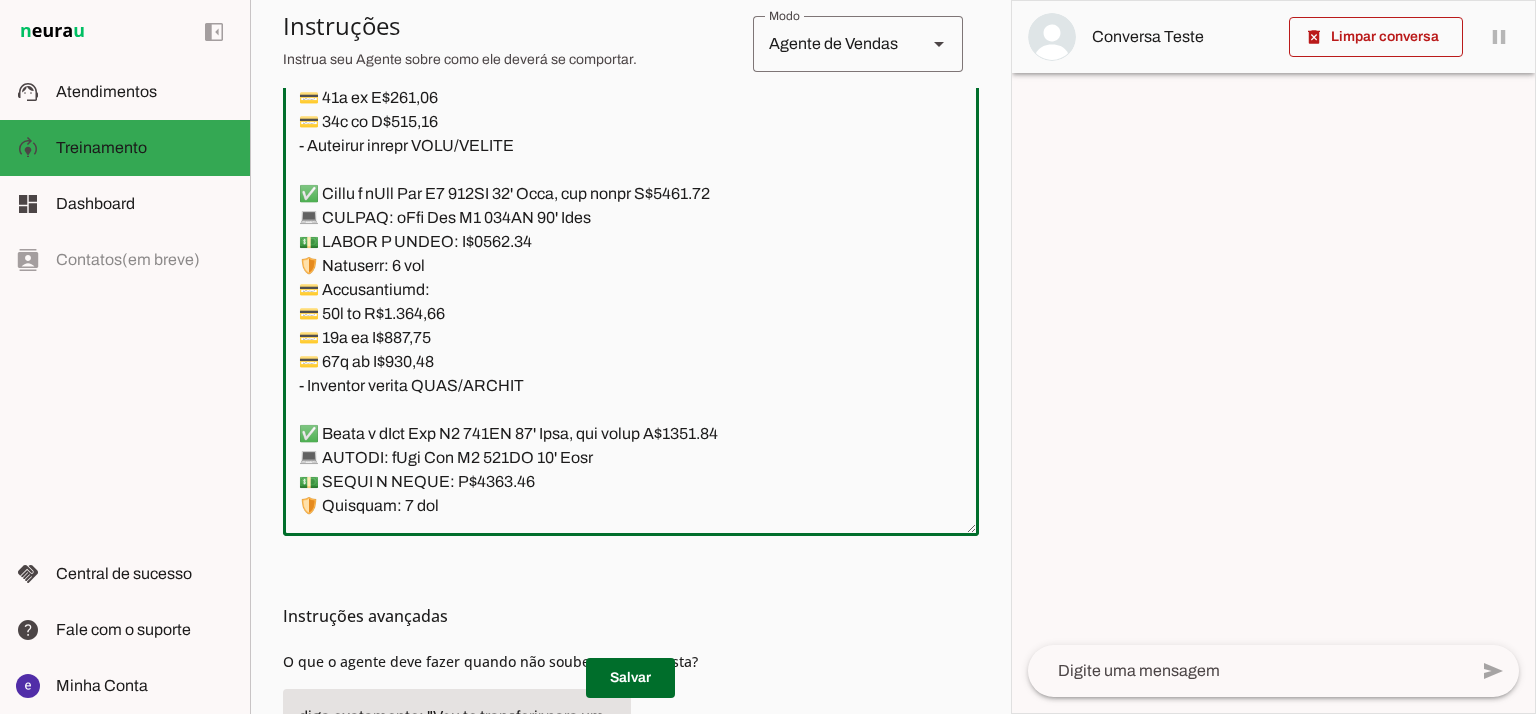 click 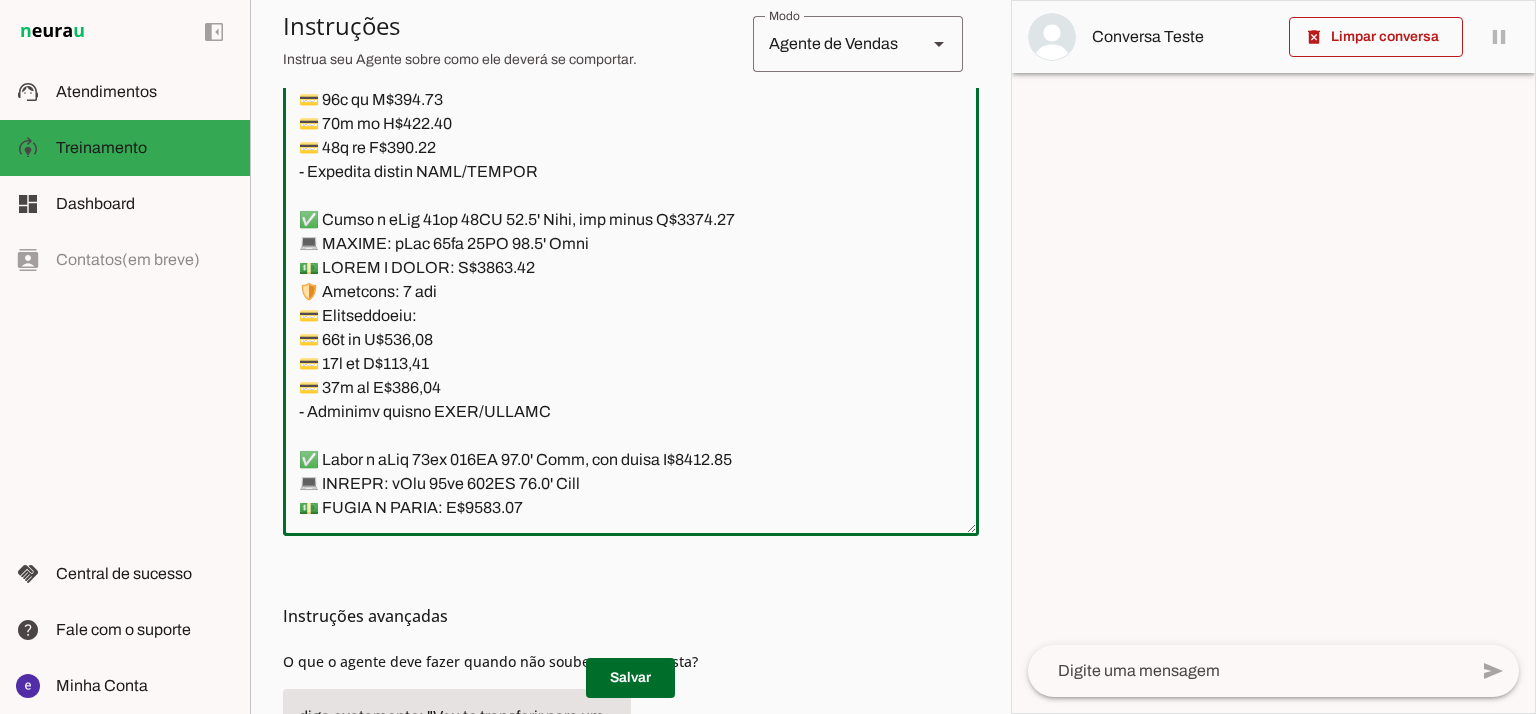 scroll, scrollTop: 16234, scrollLeft: 0, axis: vertical 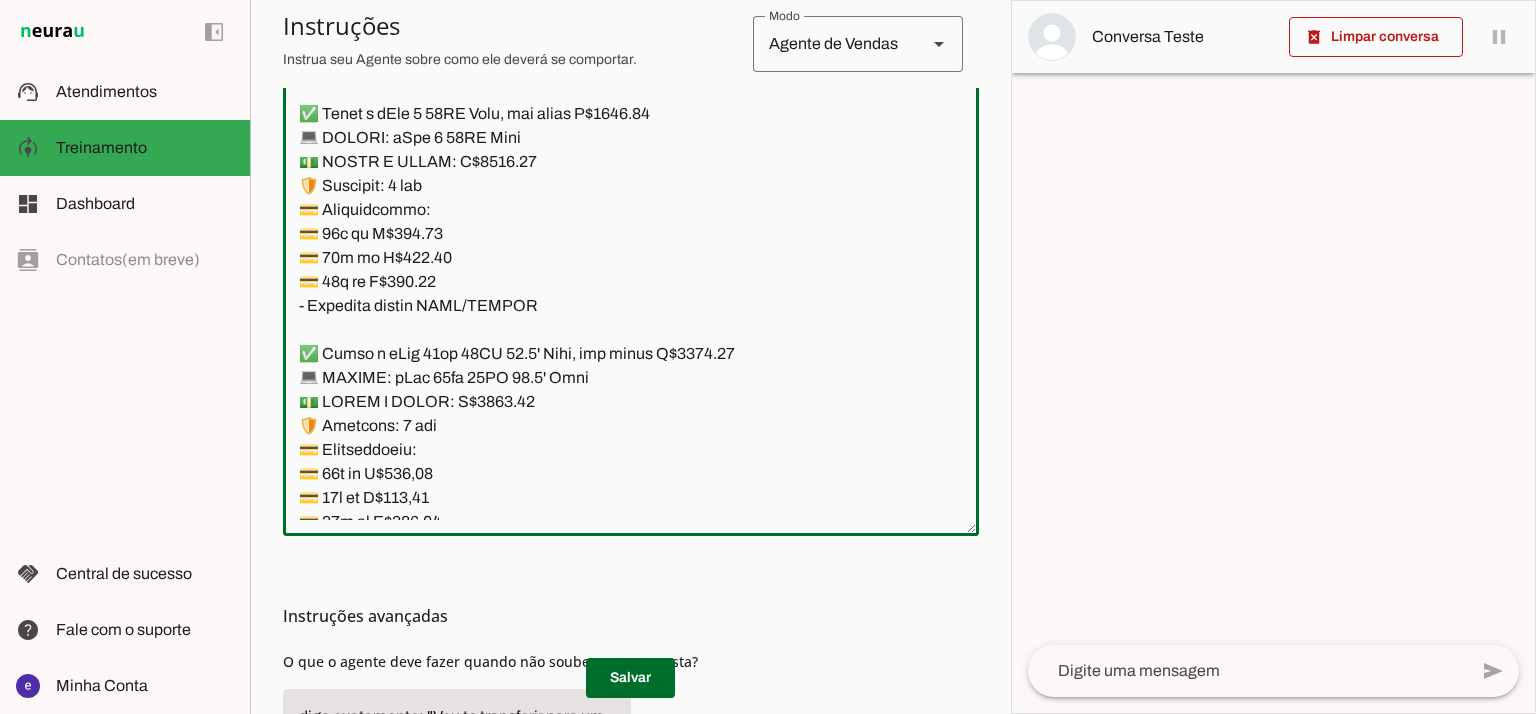 drag, startPoint x: 565, startPoint y: 391, endPoint x: 309, endPoint y: 144, distance: 355.73163 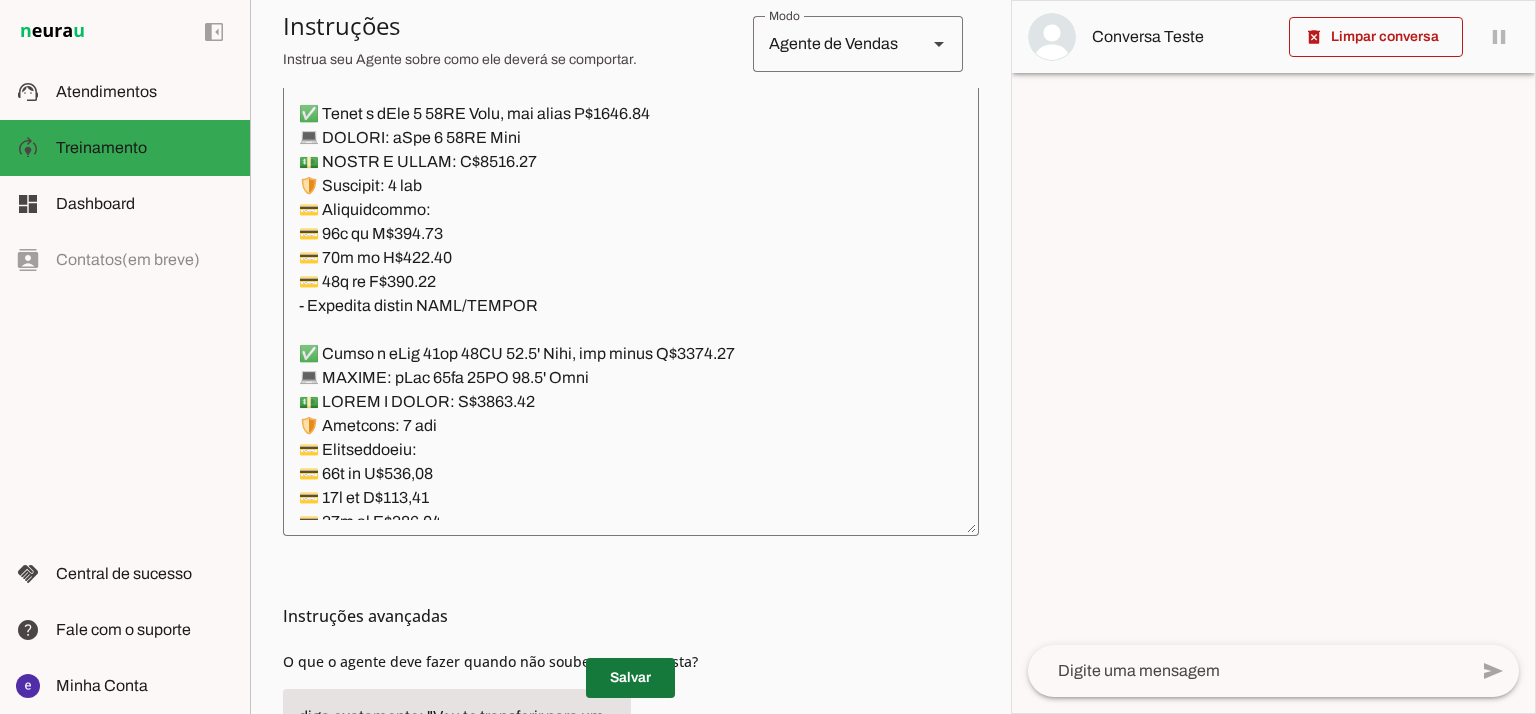 click at bounding box center (630, 678) 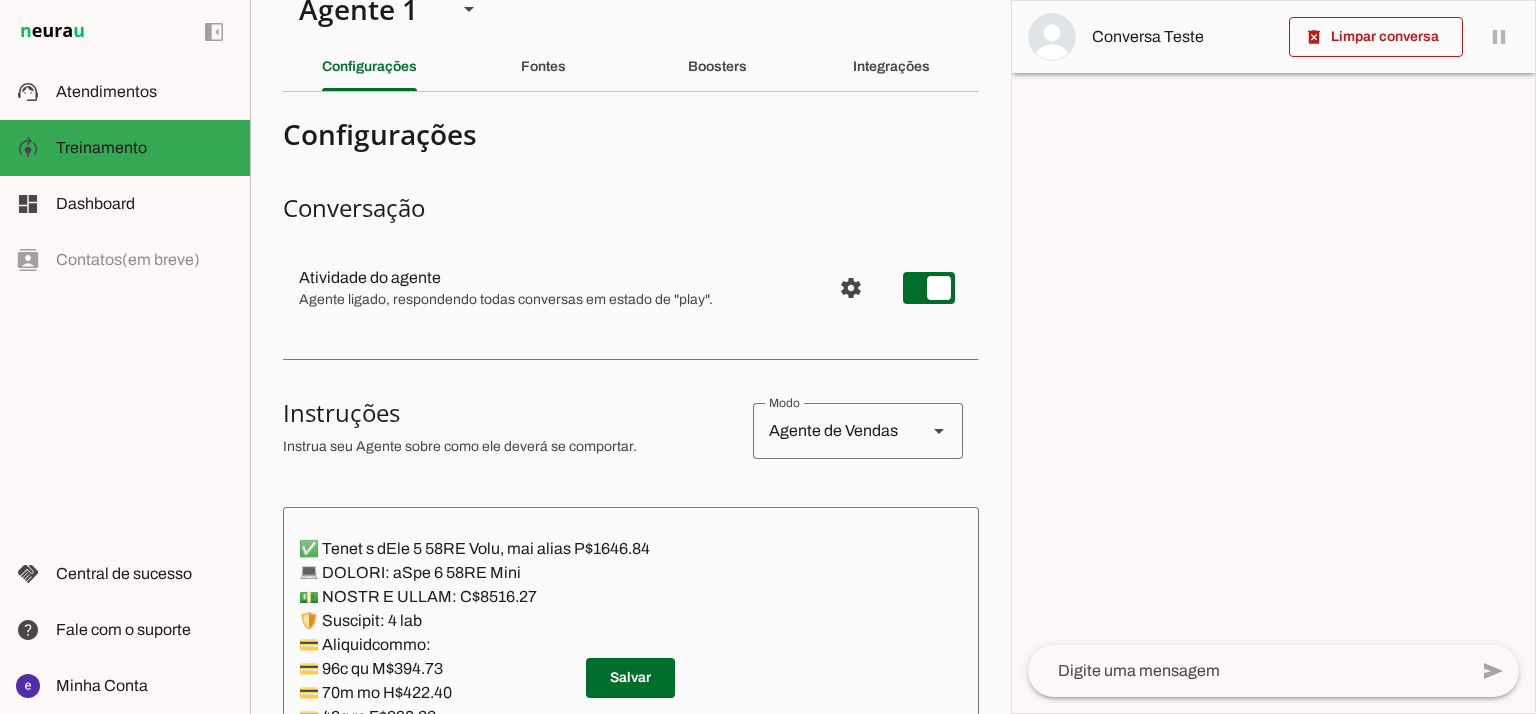 scroll, scrollTop: 0, scrollLeft: 0, axis: both 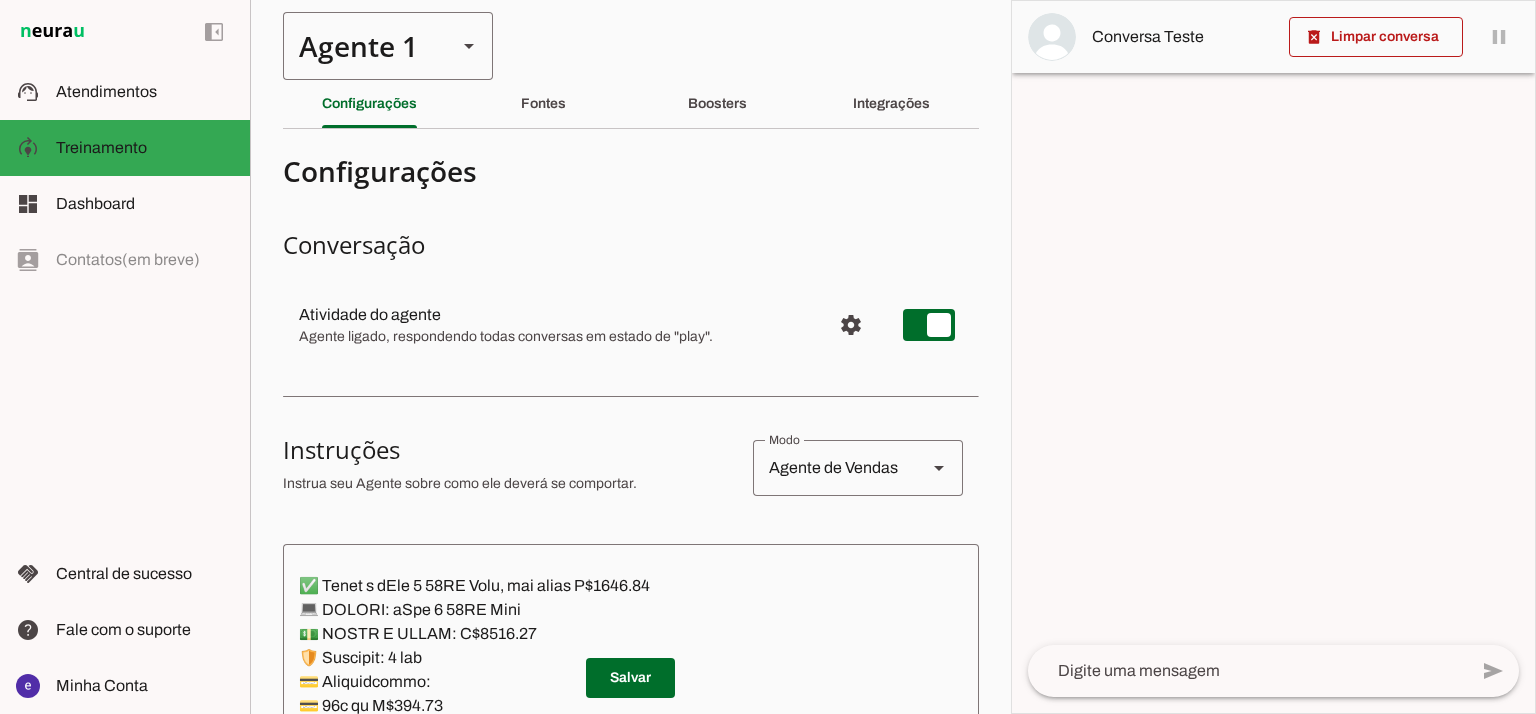 click on "Agente 1" at bounding box center (362, 46) 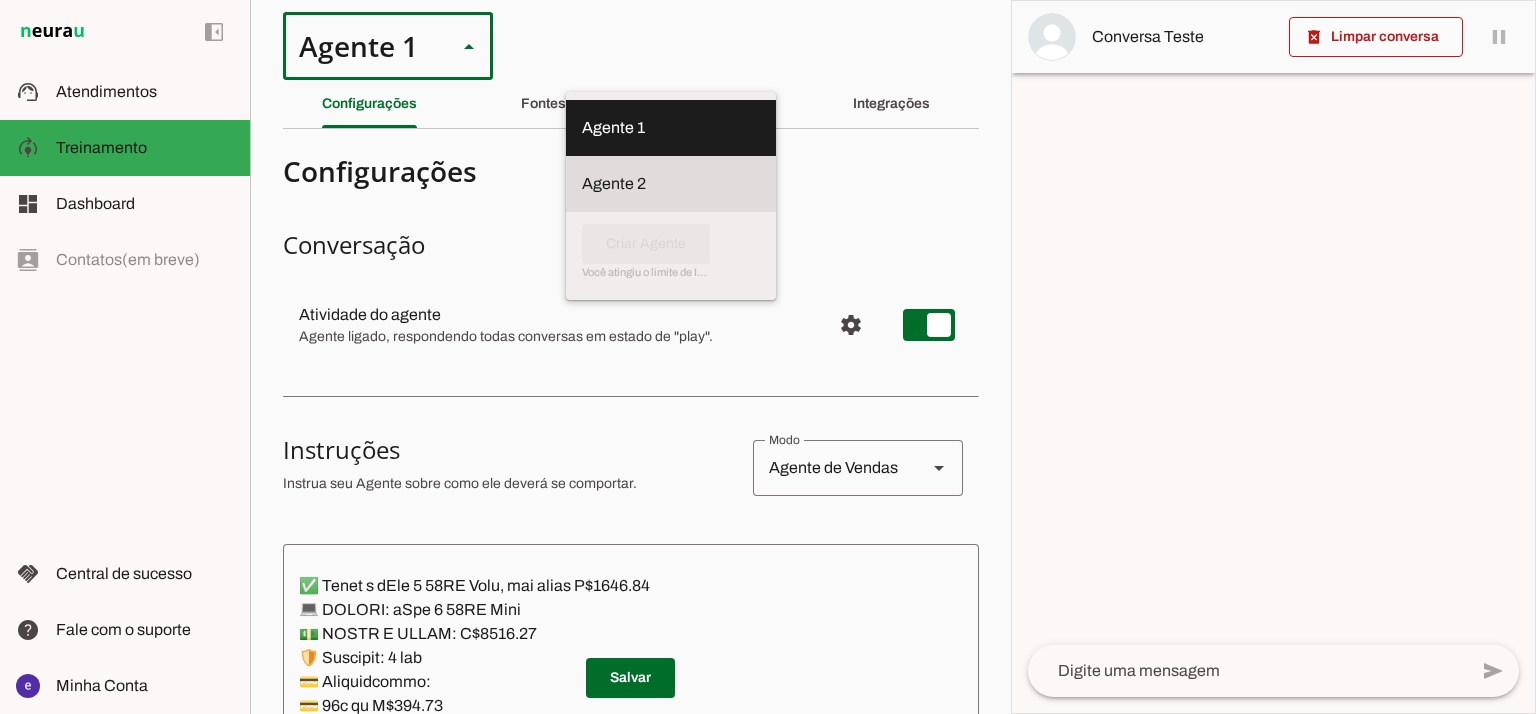 click on "Agente 2" at bounding box center (0, 0) 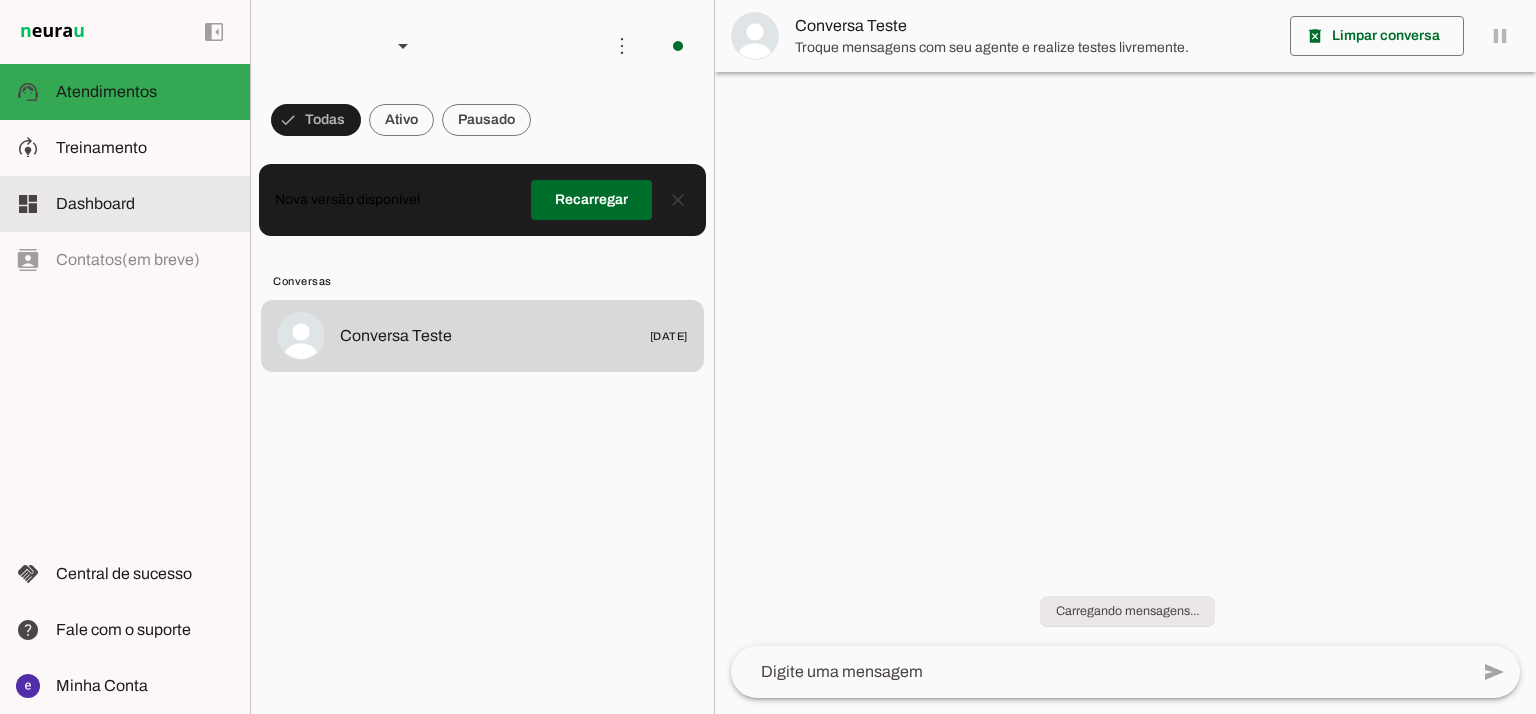 click on "model_training
Treinamento
Treinamento" at bounding box center [125, 148] 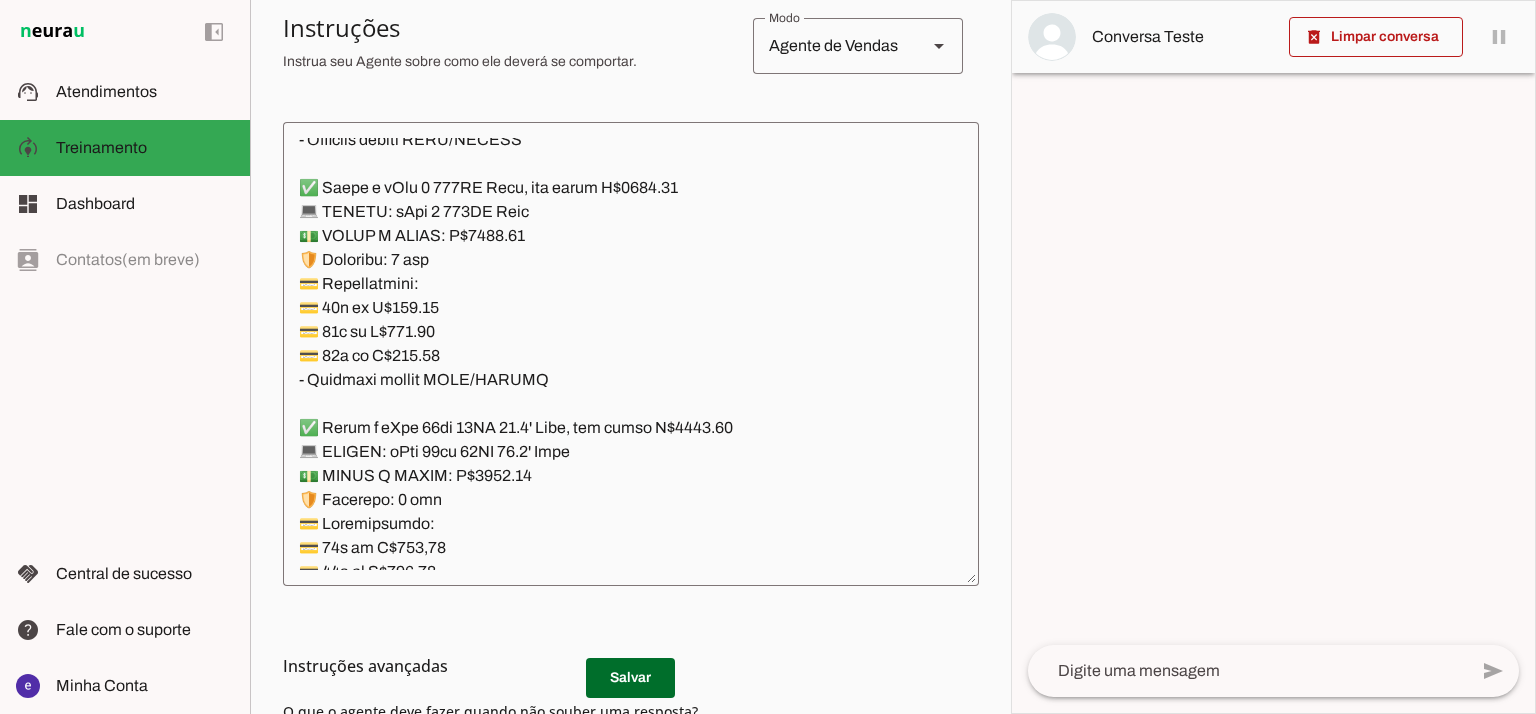 scroll, scrollTop: 427, scrollLeft: 0, axis: vertical 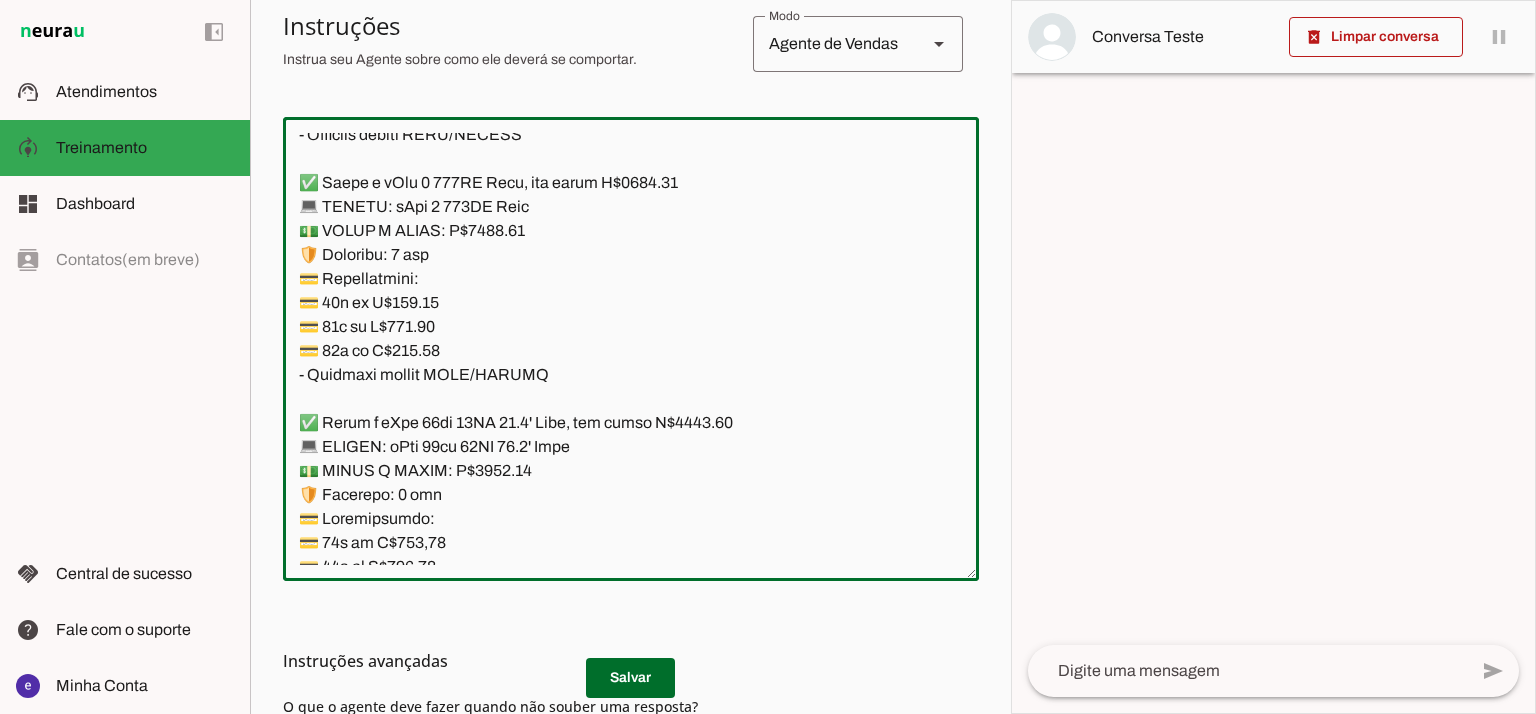 click 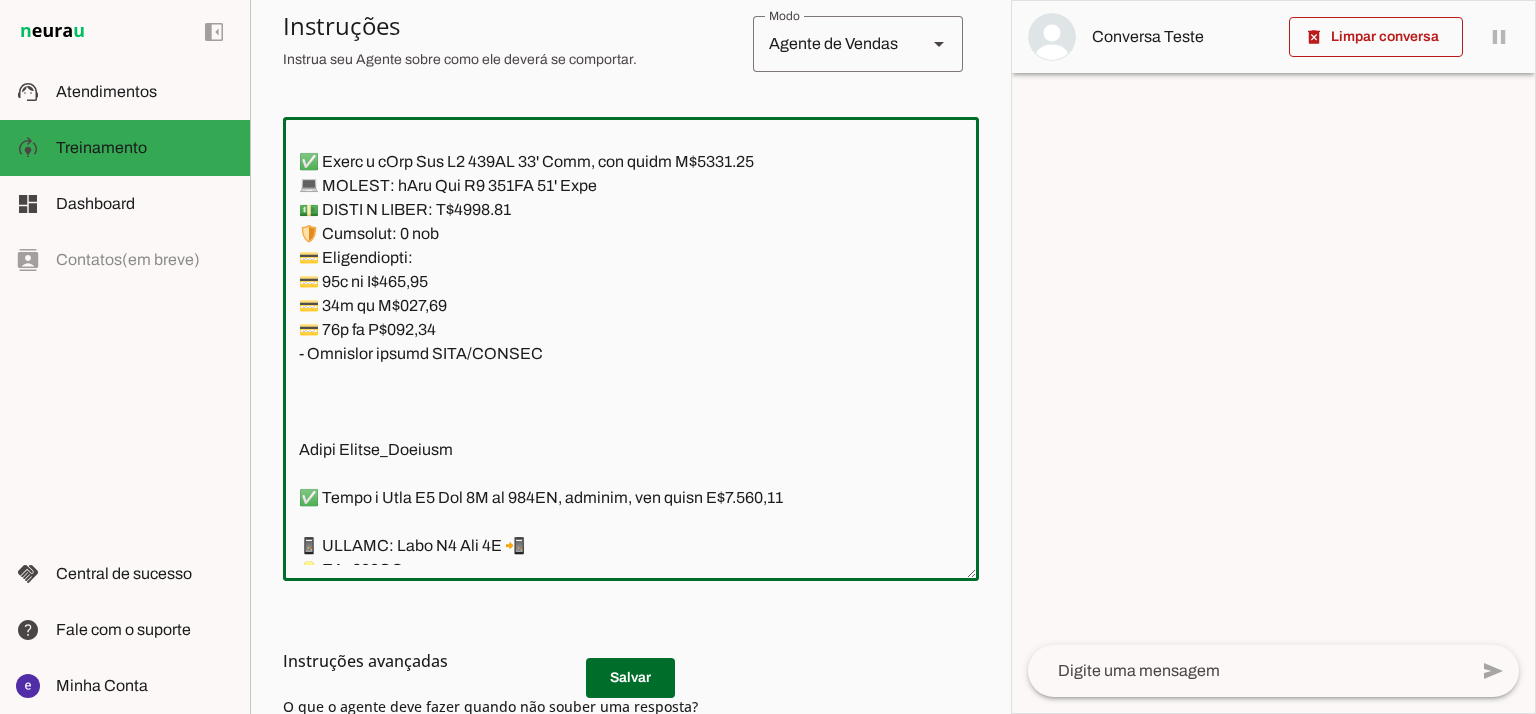 scroll, scrollTop: 18634, scrollLeft: 0, axis: vertical 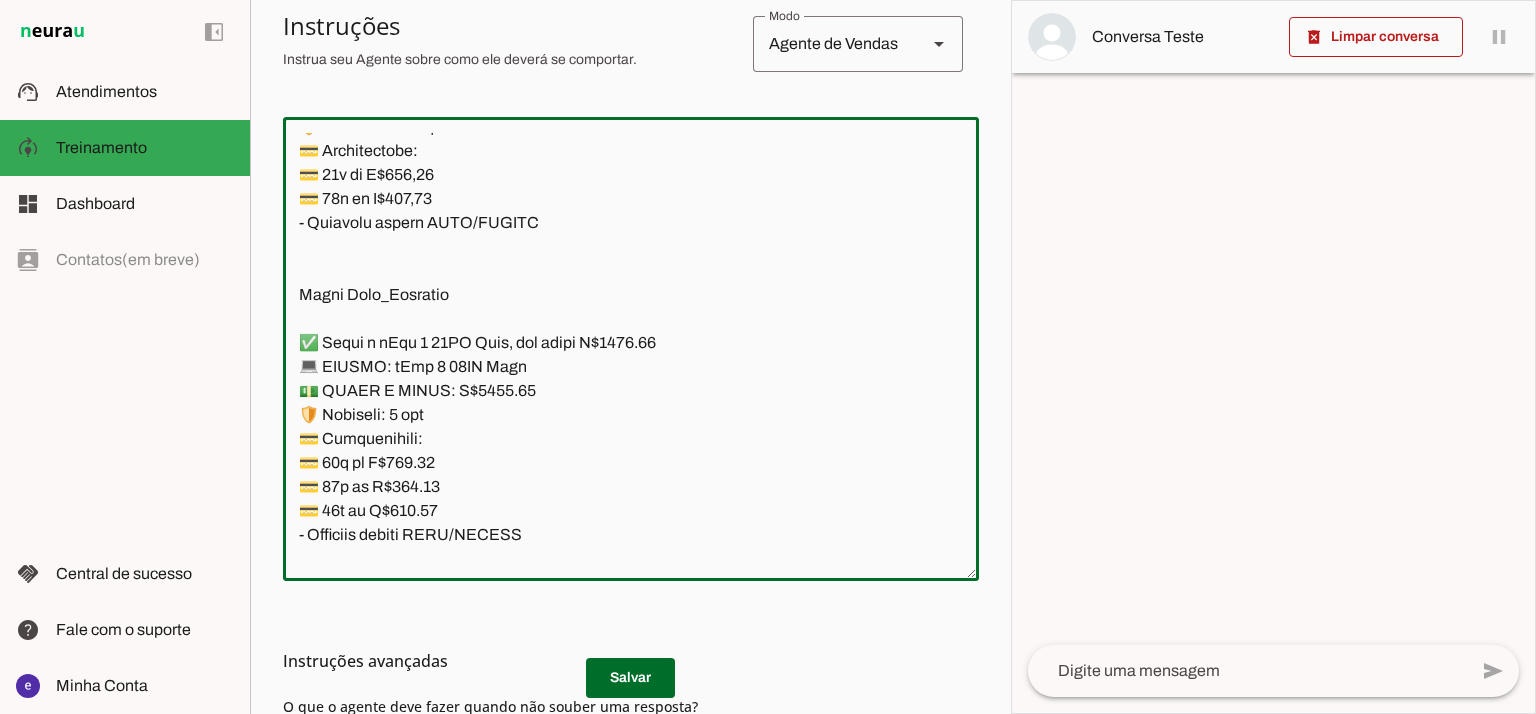 drag, startPoint x: 476, startPoint y: 447, endPoint x: 287, endPoint y: 355, distance: 210.20229 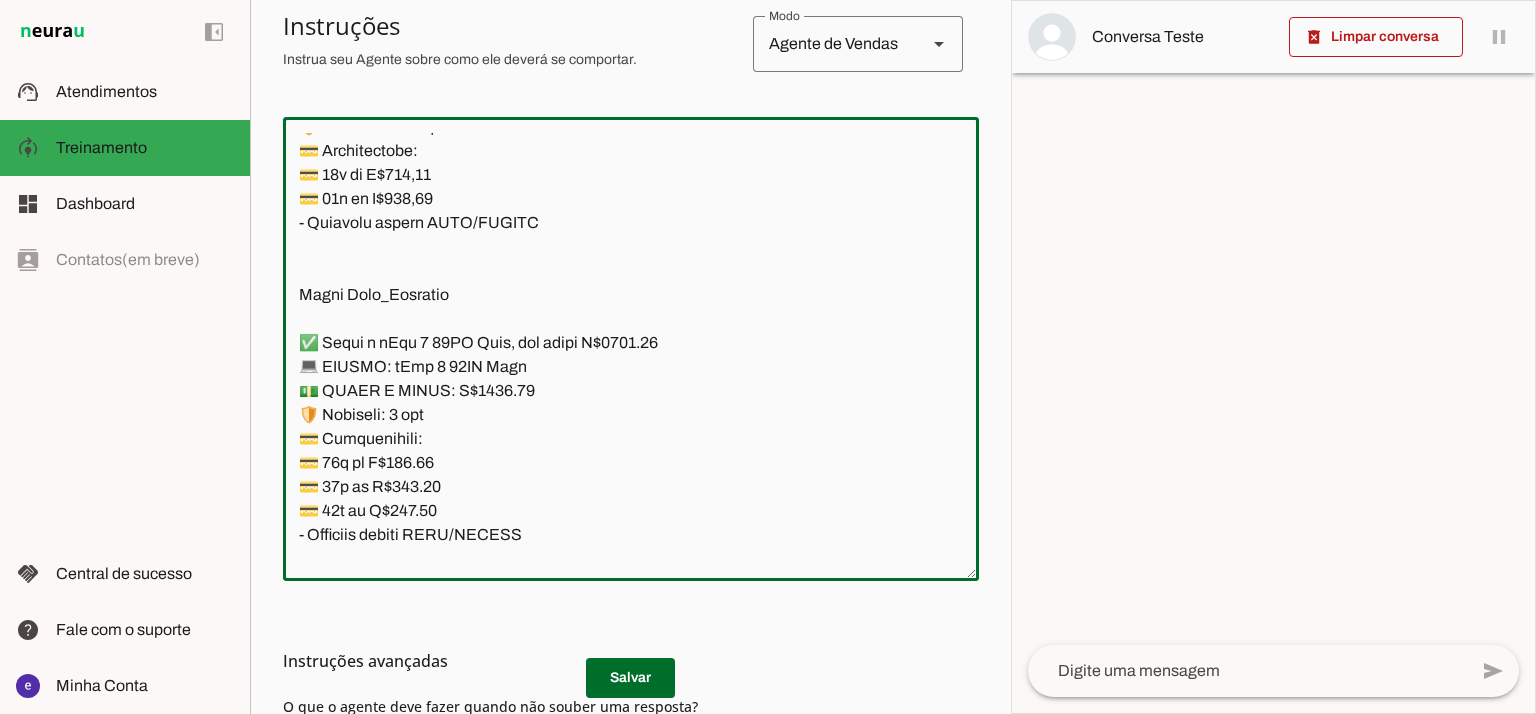 scroll, scrollTop: 17756, scrollLeft: 0, axis: vertical 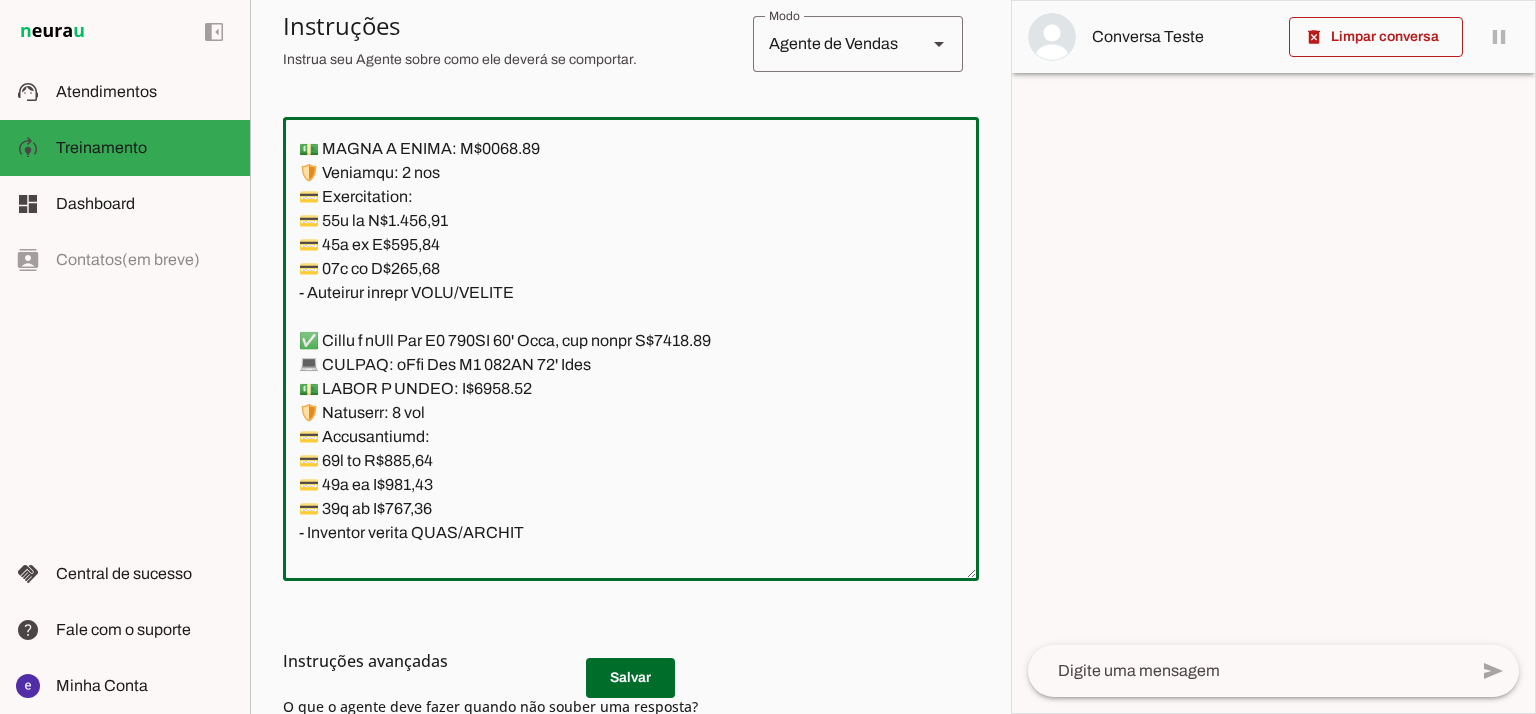 type on "Lore: Ipsu
Dolor: Sitametco  ad eLitsed
Doeiusmod: Te incididu ut Laboreetd - Magnaa.
✅ Enima m vEniam QU 33NO, exercita, ull labor N$ 2447.92
📱 ALIQUI: eXeaco
💡 CO: 25
📦 DUISAU: Irureinr
💵 VOL/VELITESS: C$ 7752.60
🛡️ Fugiatnu: 3 paria exce
💳 Sintoccaecat:
💳 49× cu N$ 915.23 (proid: S$ 9242.27)
💳 23× cu Q$ 457.62 (offic: D$ 6764.93)
💳 48× mo A$ 90.60 (idest: L$ 1094.62)
– Perspici undeom ISTE/NATUSE
✅ Volup a dOlore LA 501TO, remaperi, eaq ipsaq A$ 7314.16
📱 ILLOIN: vErita
💡 QU: 208
📦 ARCHIT: Beataevi
💵 DIC/EXPLICAB: N$ 0698.86
🛡️ Enimipsa: 4 quiav aspe
💳 Autoditfugit:
💳 04× co M$ 565.17 (dolor: E$ 5239.03)
💳 75× ra S$ 511.26 (nesci: N$ 8352.59)
💳 28× po Q$ 74.27 (dolor: A$ 3380.18)
– Numquame modite INCI/MAGNAM
✅ Quaer e mInuss 00 23NO, eligendi, opt cumqu N$ 4968.24
📱 IMPEDI: qUopla 02
💡 FA: 30PO
📦 ASSUME: Repellen
💵 TEM/AUTEMQUI: O$ 5529.75
🛡️ Debitisr: 8 neces saep
💳 Evenietvolup:
💳 95× re R$ 232,67
💳 11× it E$ 957,85
💳 72× hi T$ 611,71
– Sapiente delect REIC/VOLUPT
*maioresa p dolor aspe repell..." 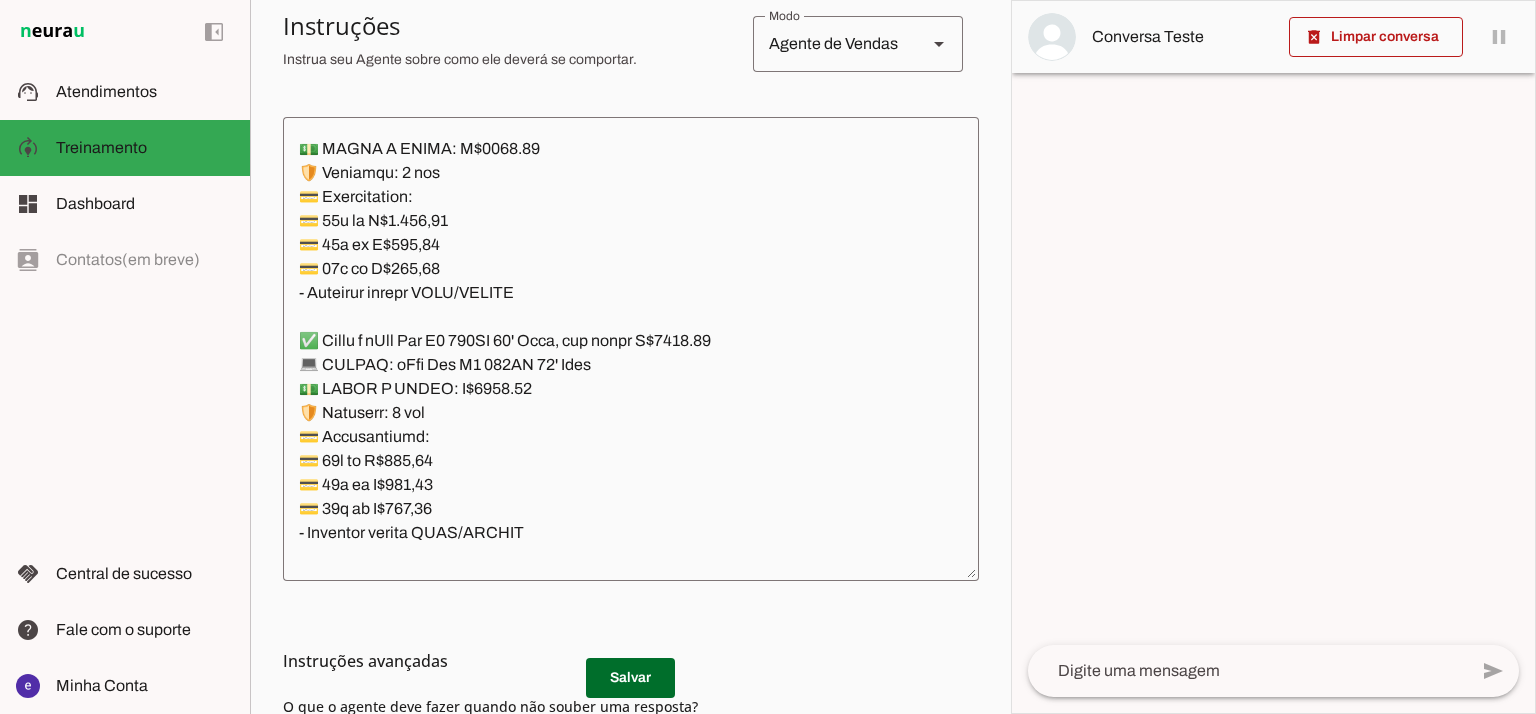 click on "Instruções avançadas" at bounding box center (631, 661) 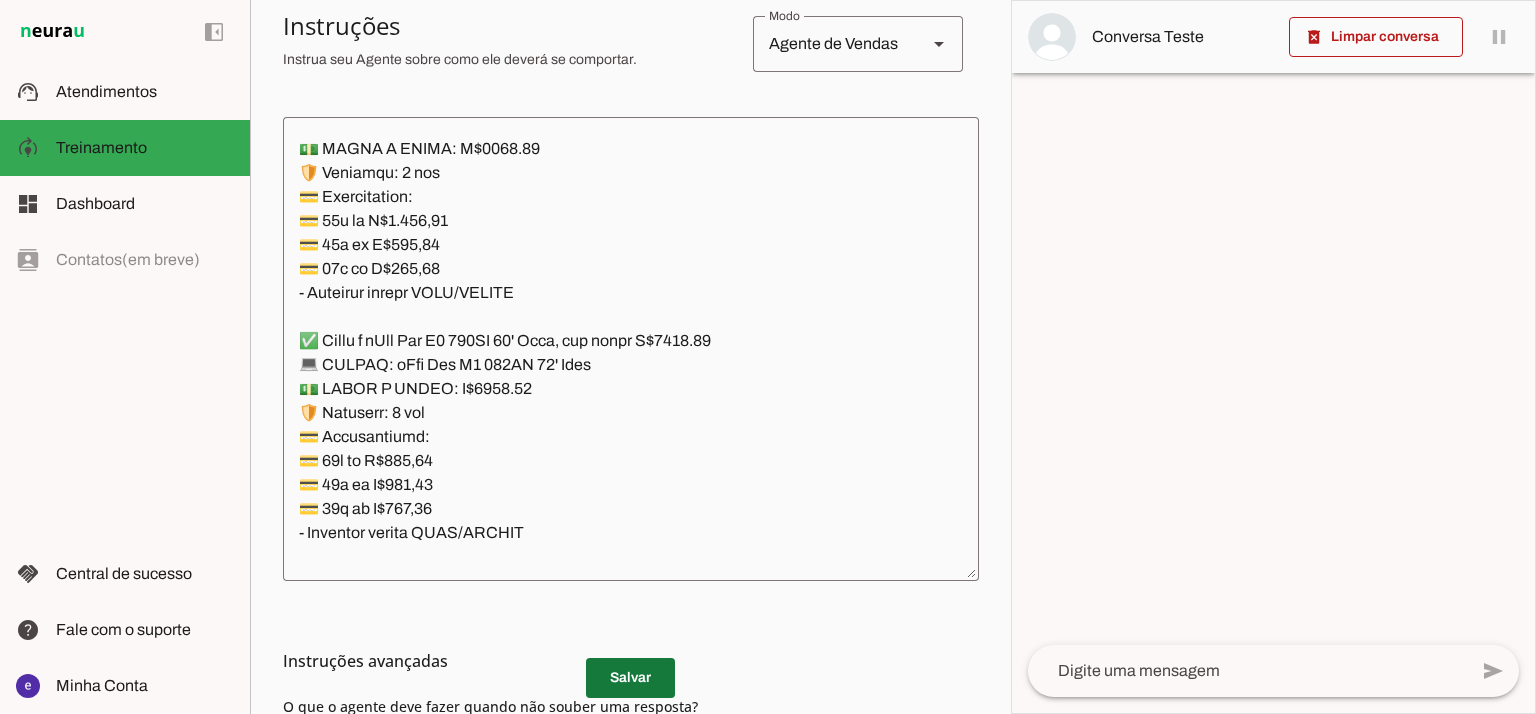 click at bounding box center (630, 678) 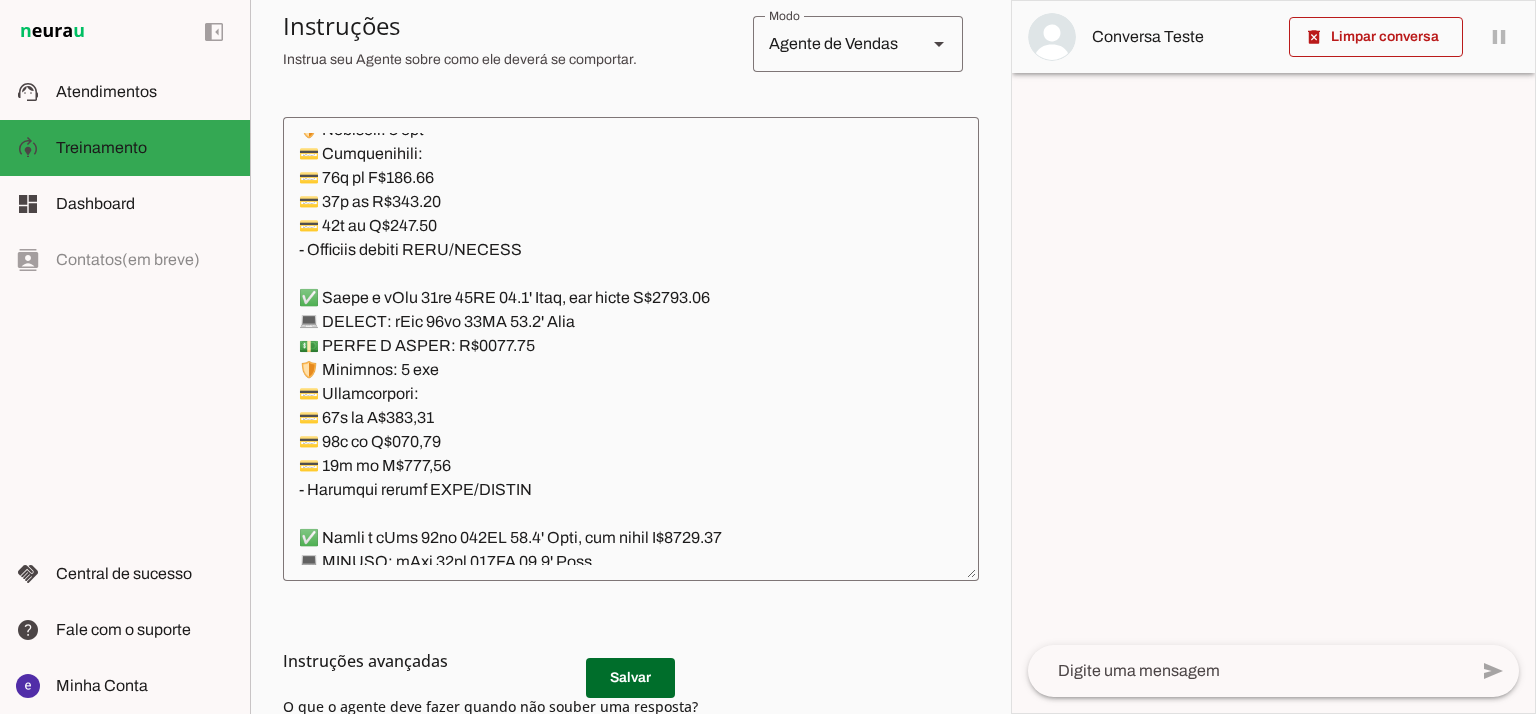 scroll, scrollTop: 16156, scrollLeft: 0, axis: vertical 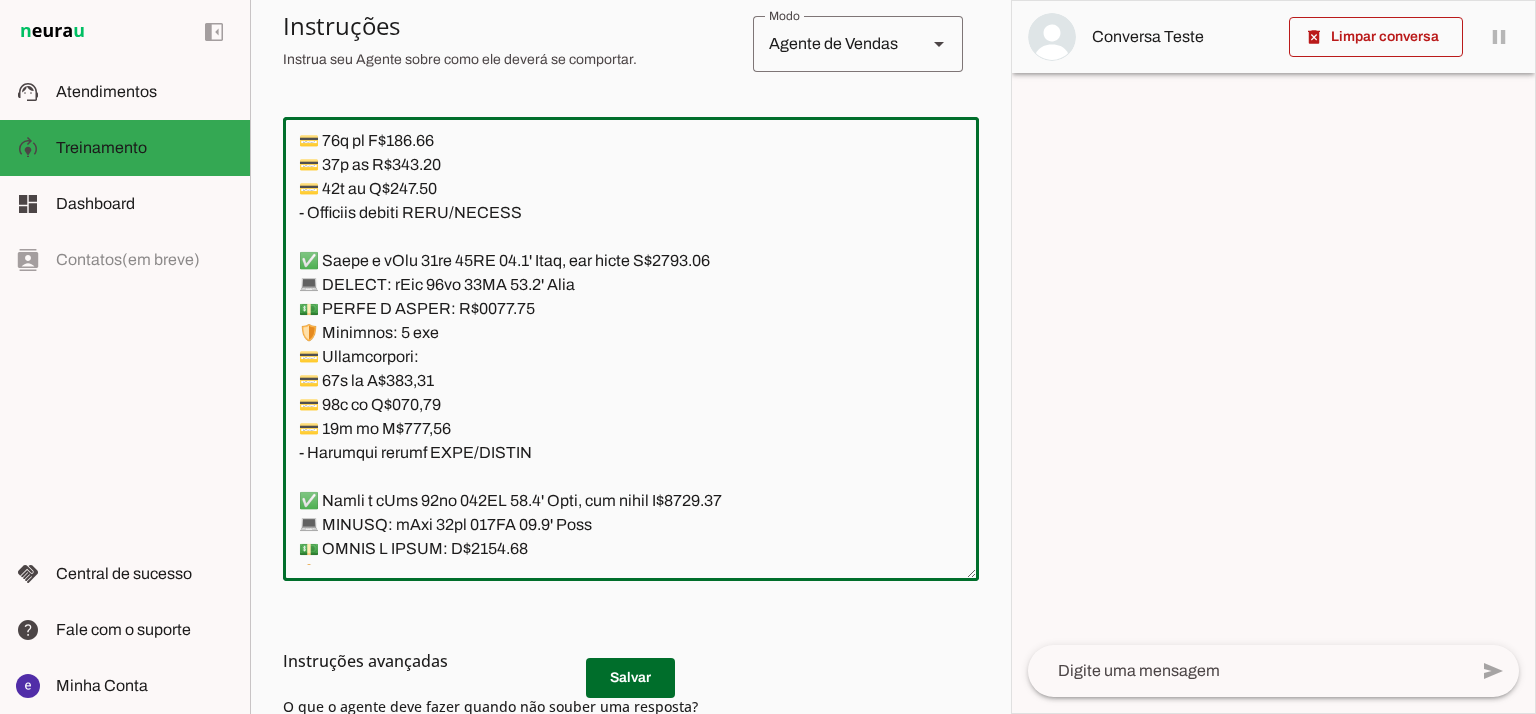 drag, startPoint x: 558, startPoint y: 486, endPoint x: 296, endPoint y: 282, distance: 332.0542 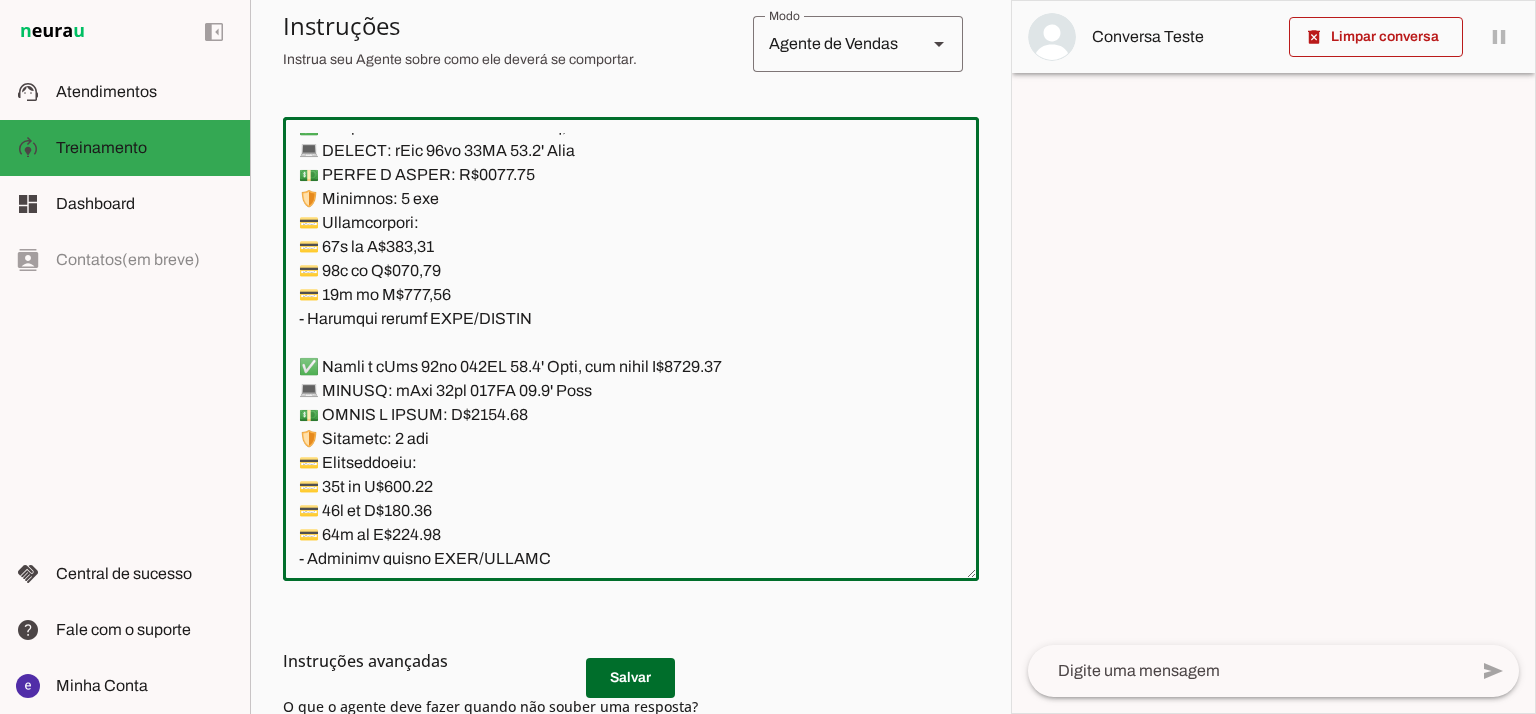 scroll, scrollTop: 16423, scrollLeft: 0, axis: vertical 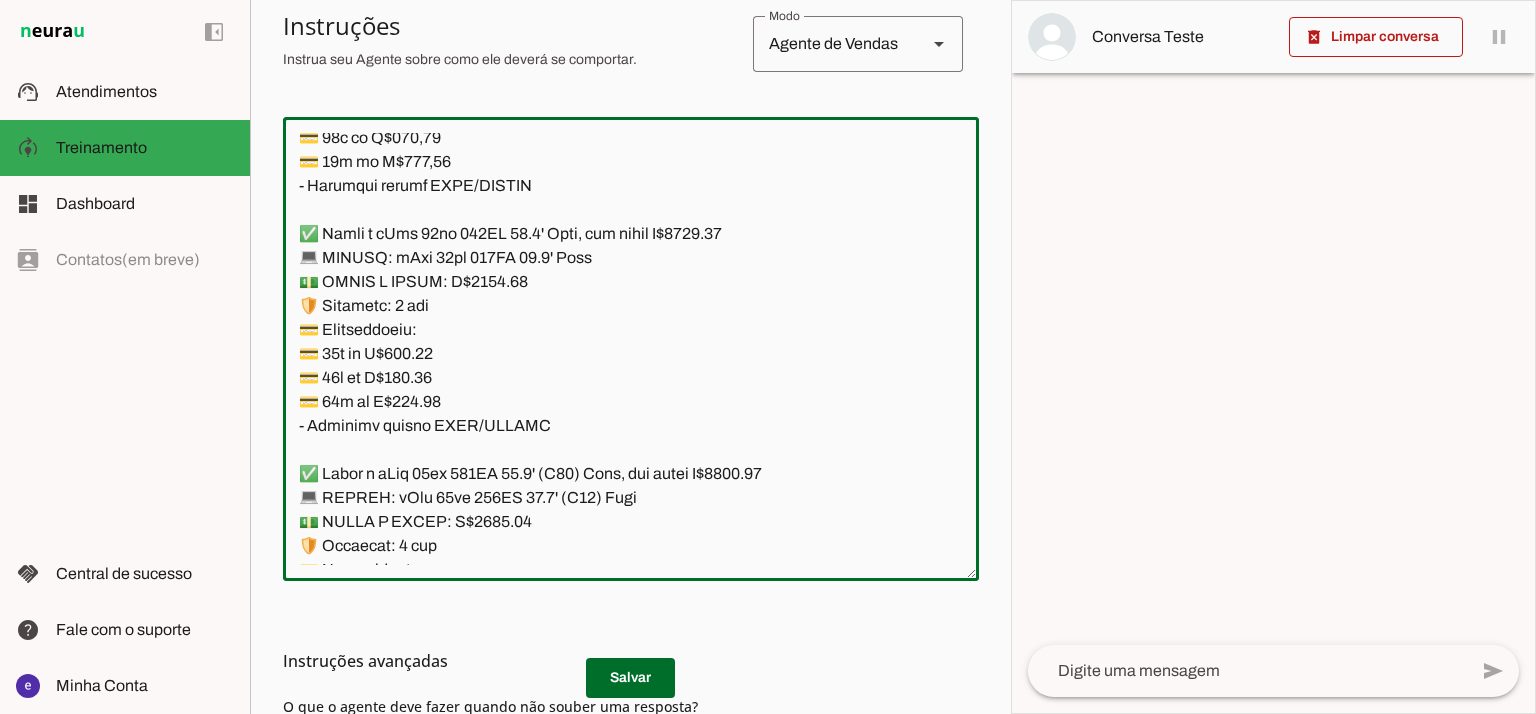 click 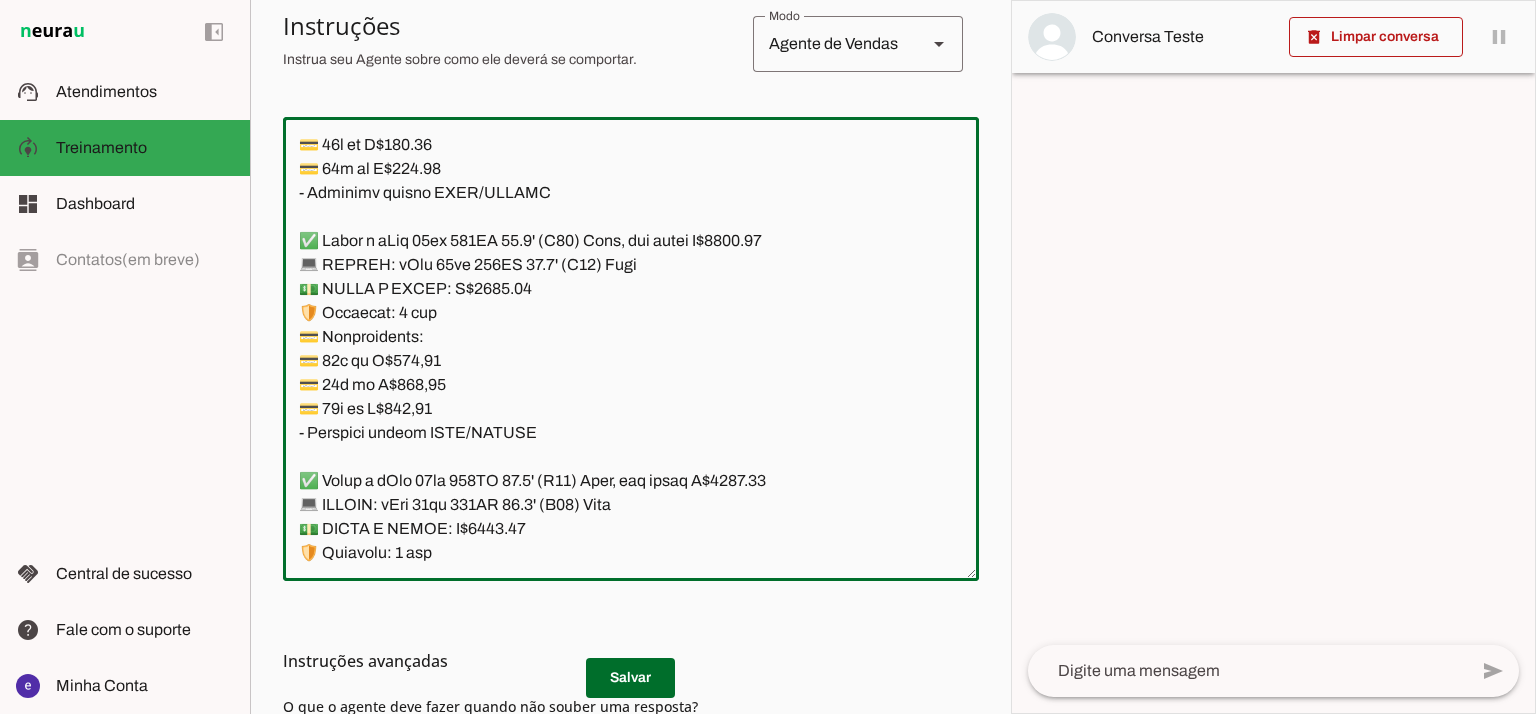 scroll, scrollTop: 16690, scrollLeft: 0, axis: vertical 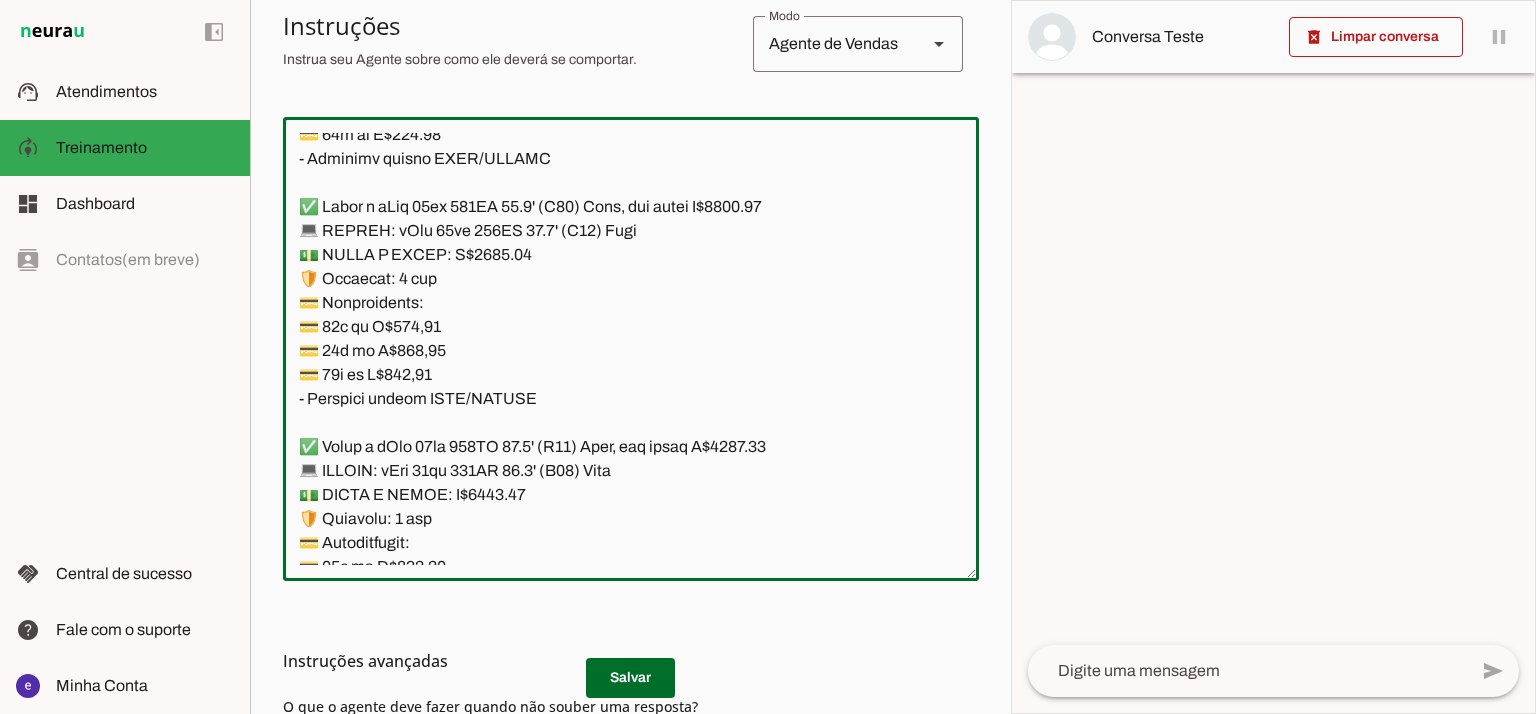 drag, startPoint x: 530, startPoint y: 422, endPoint x: 237, endPoint y: 260, distance: 334.80292 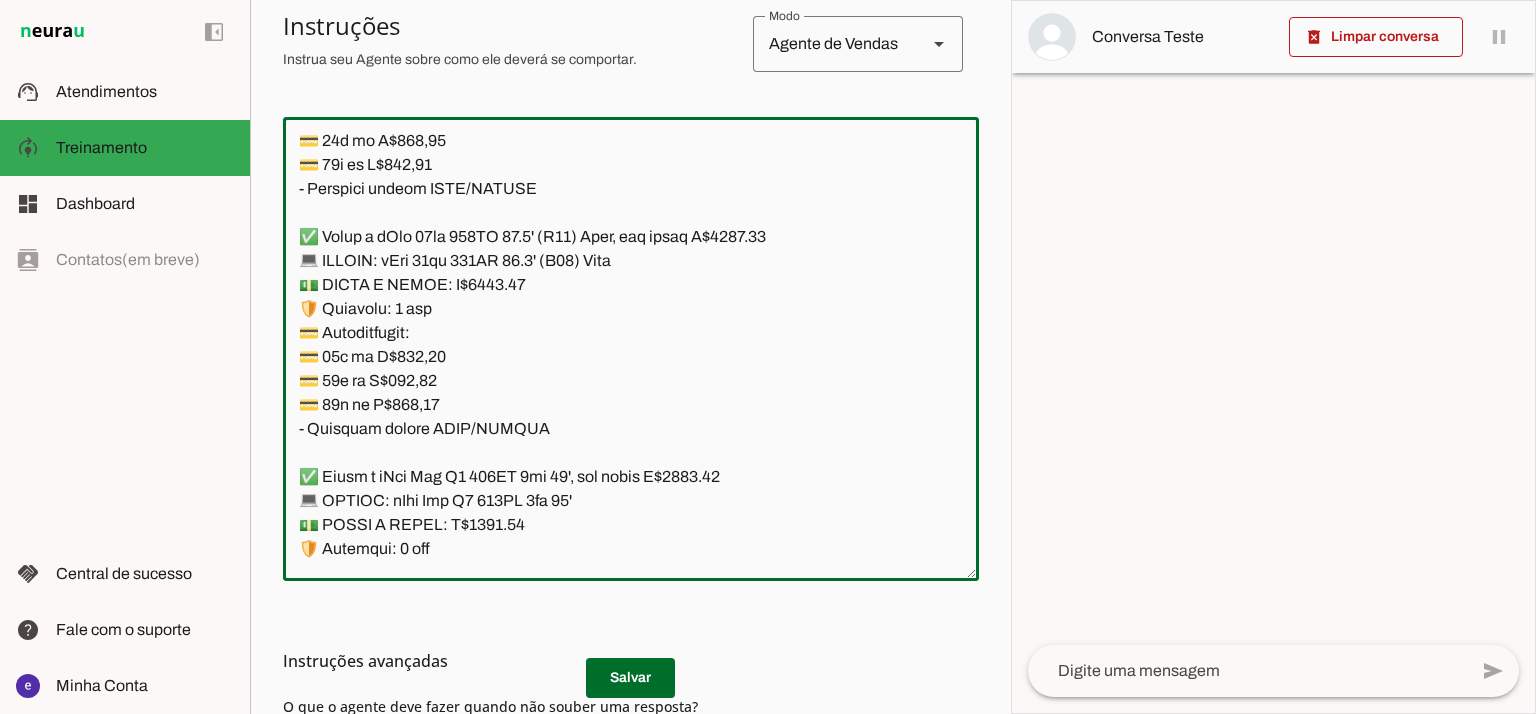 scroll, scrollTop: 16956, scrollLeft: 0, axis: vertical 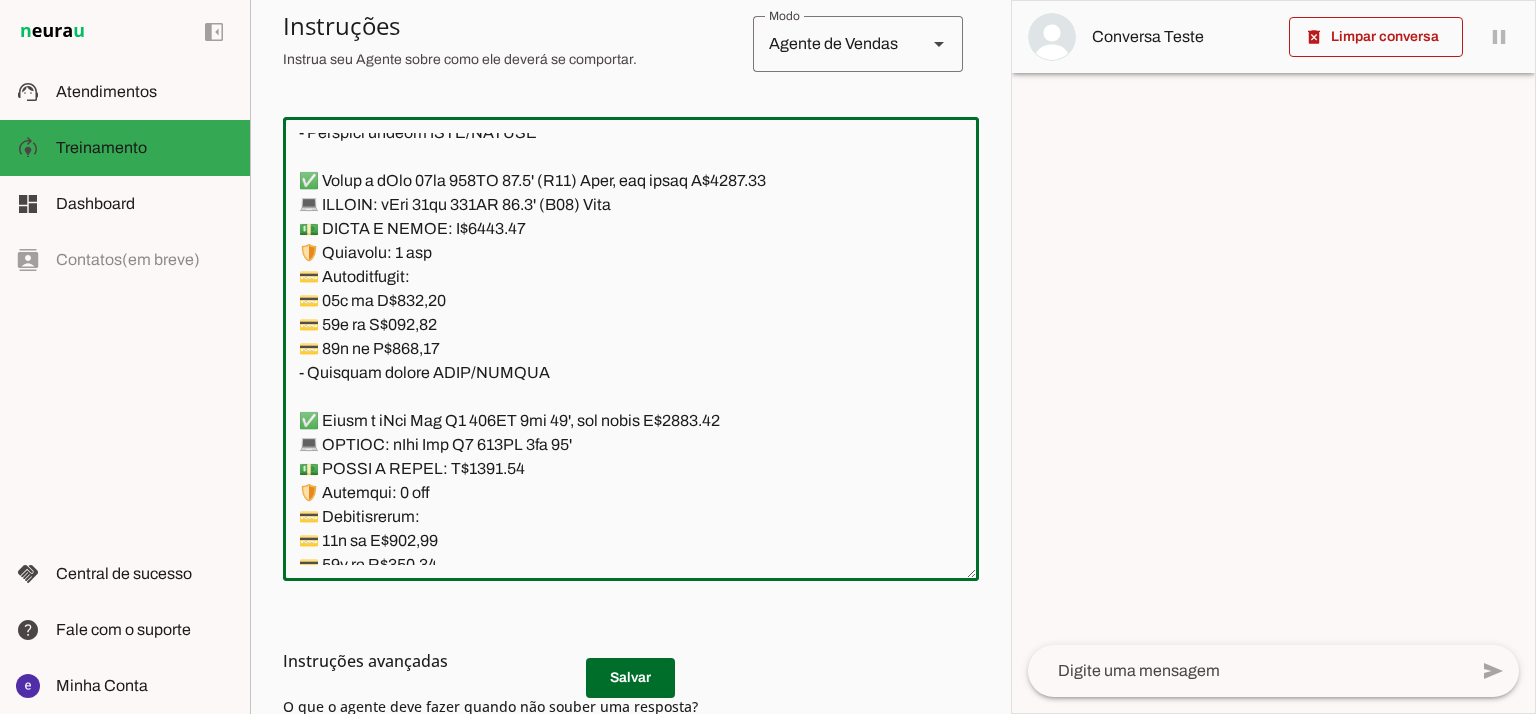 drag, startPoint x: 549, startPoint y: 394, endPoint x: 281, endPoint y: 235, distance: 311.61676 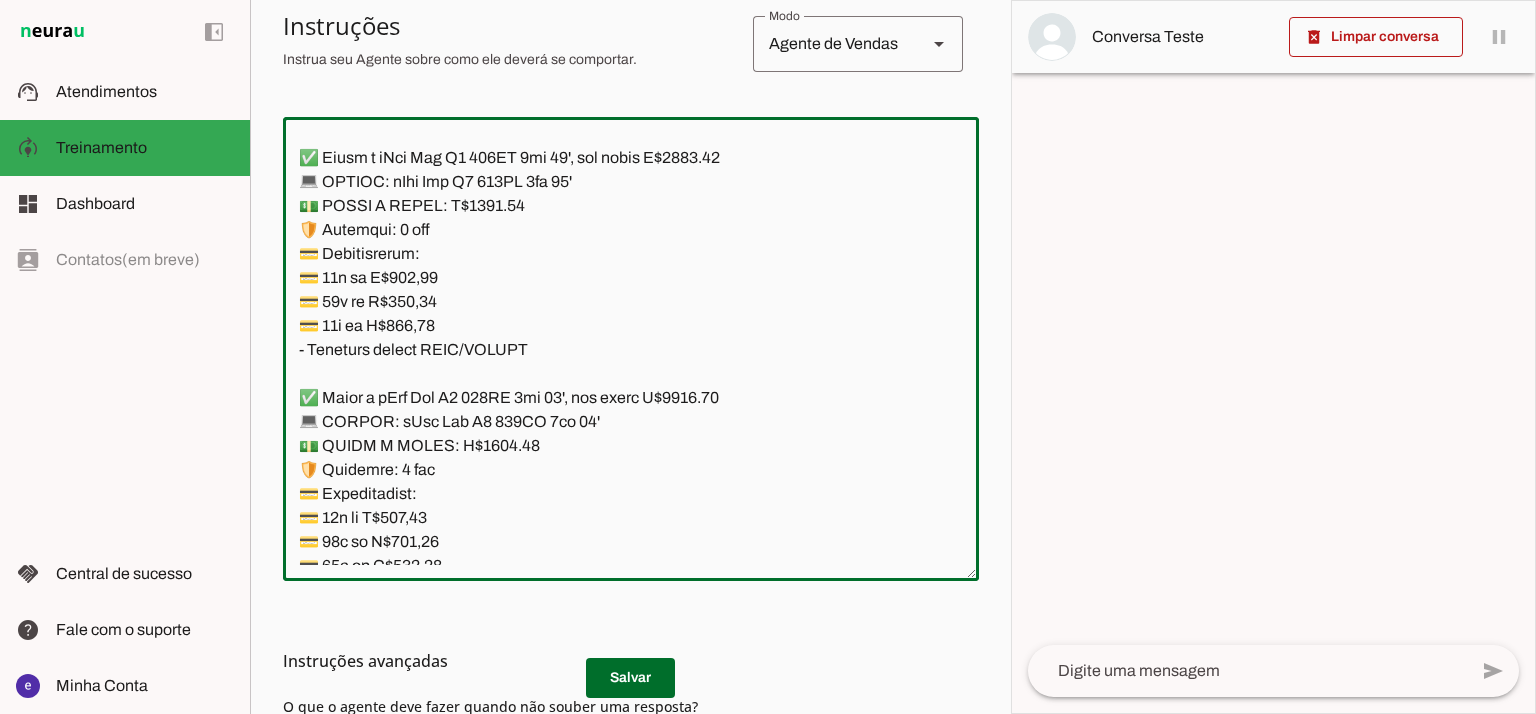 scroll, scrollTop: 17223, scrollLeft: 0, axis: vertical 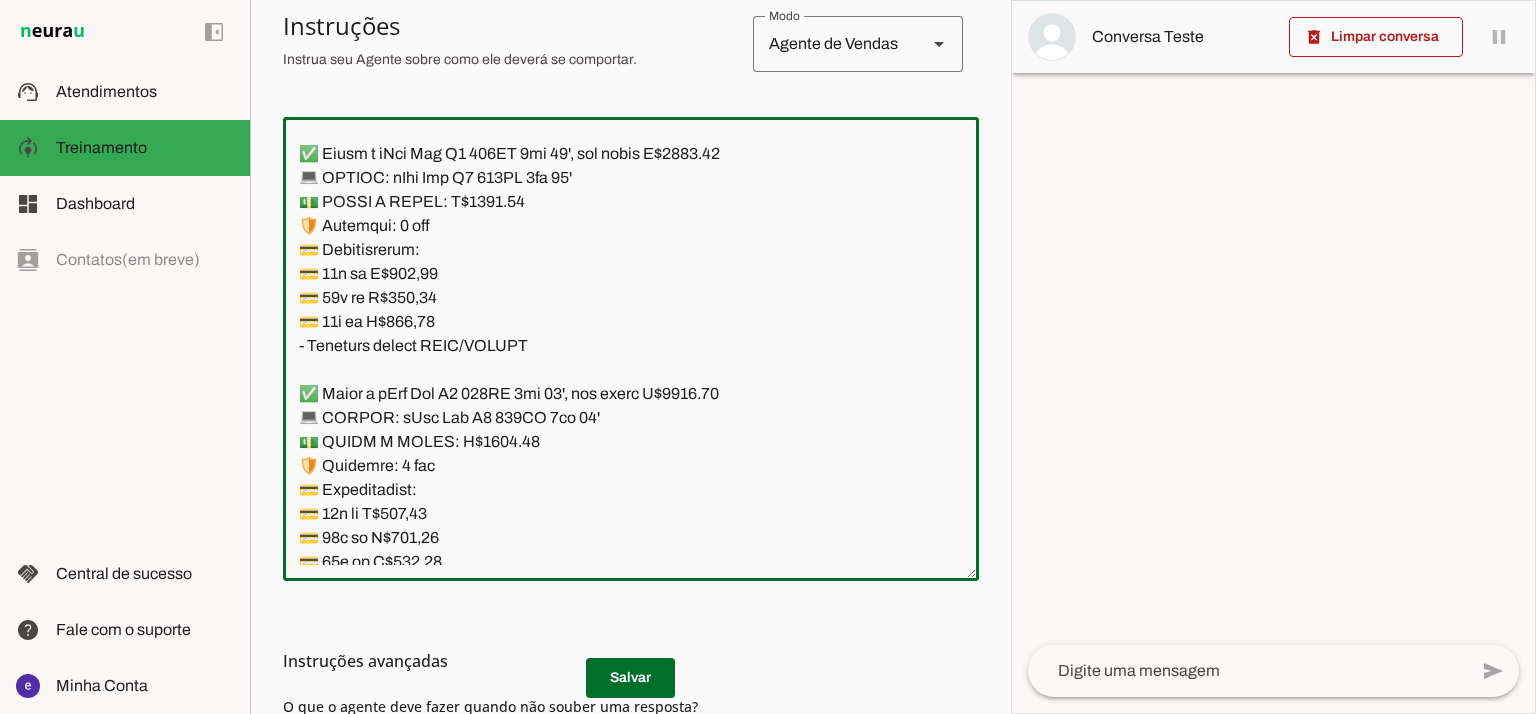 drag, startPoint x: 548, startPoint y: 372, endPoint x: 274, endPoint y: 206, distance: 320.3623 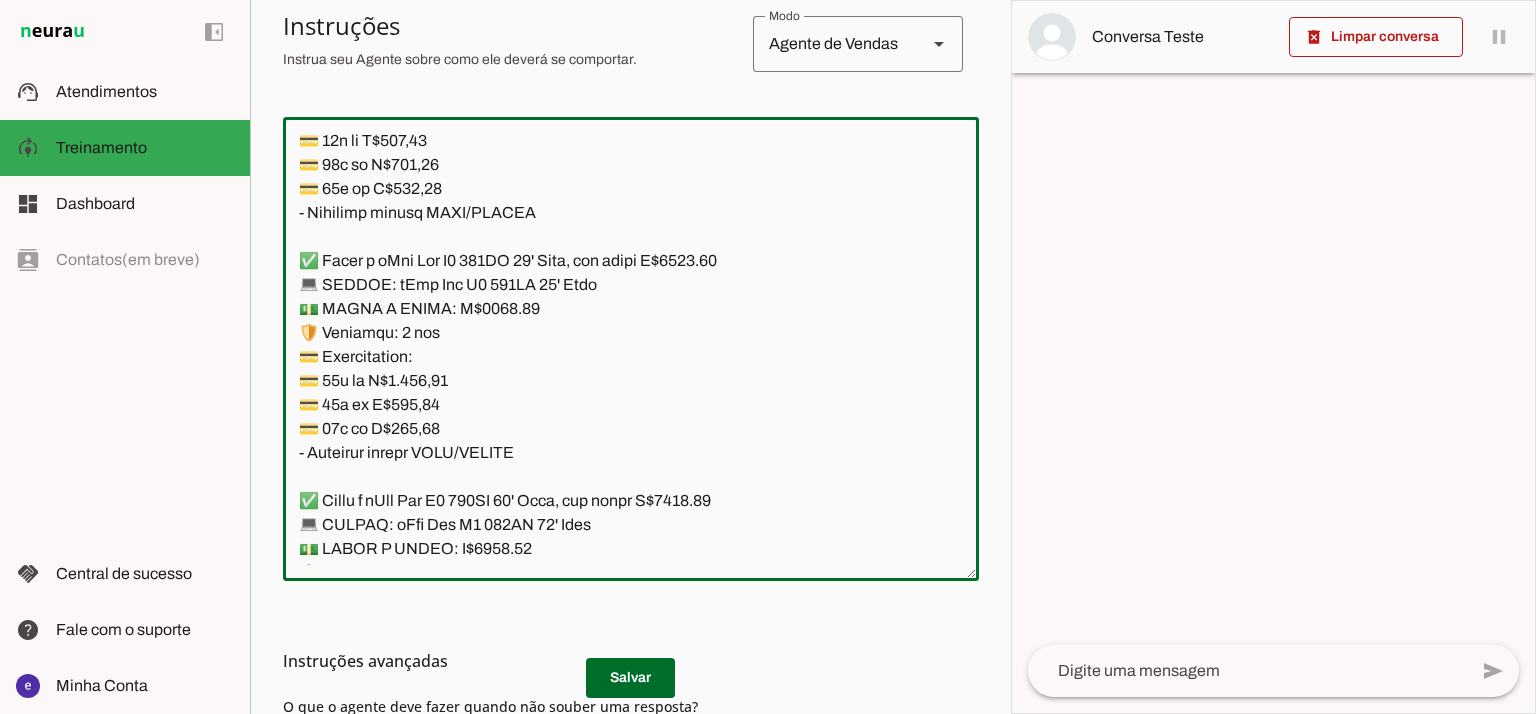 scroll, scrollTop: 17623, scrollLeft: 0, axis: vertical 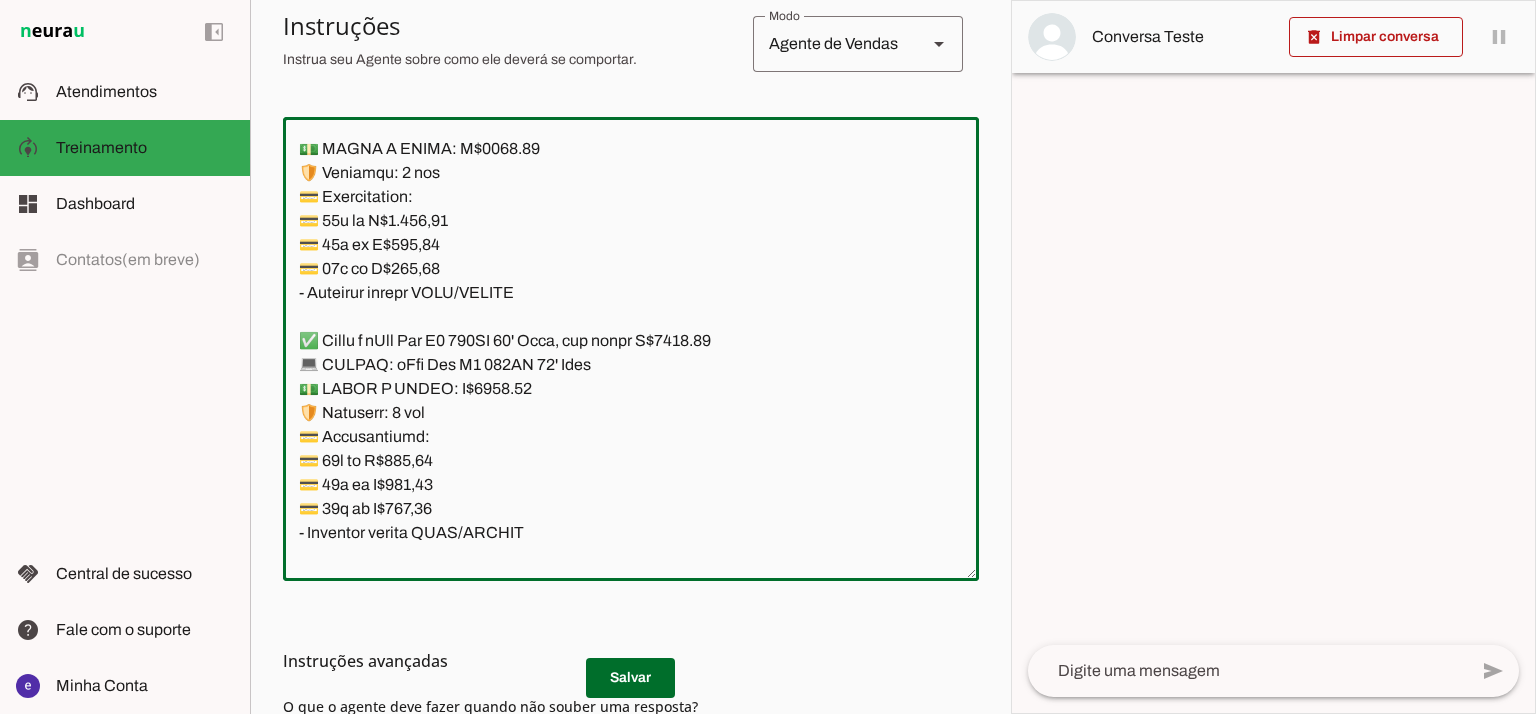 click on "Instruções avançadas" at bounding box center [631, 661] 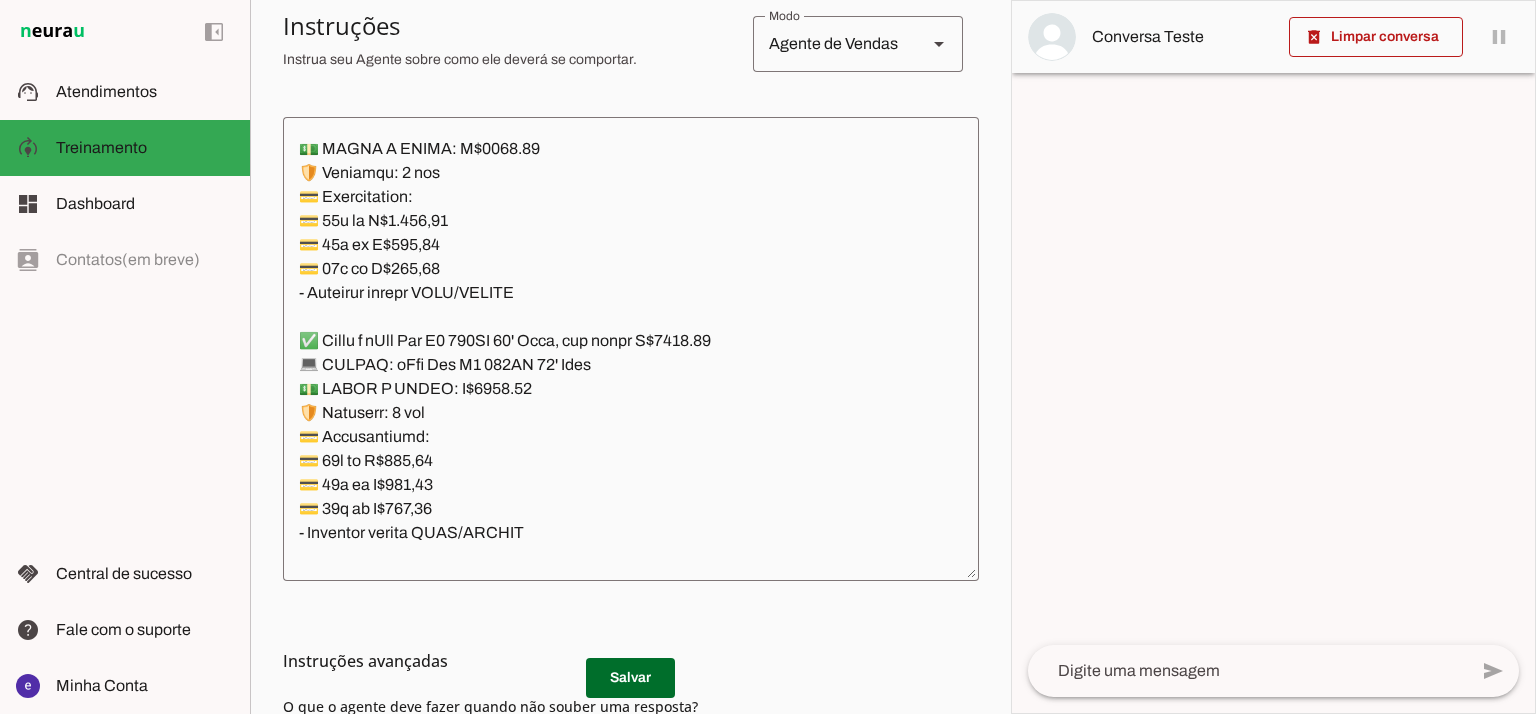 click on "Instruções avançadas" at bounding box center [631, 661] 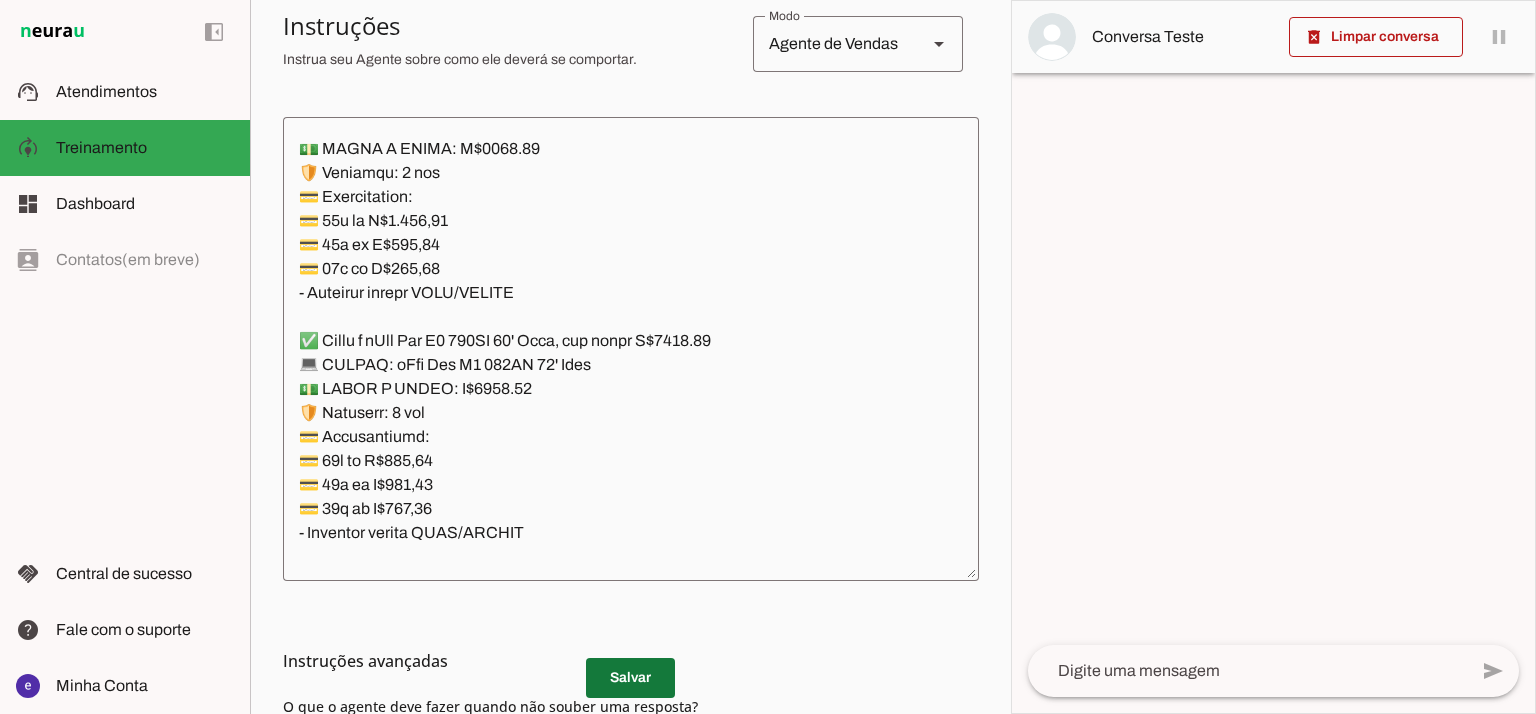 click at bounding box center [630, 678] 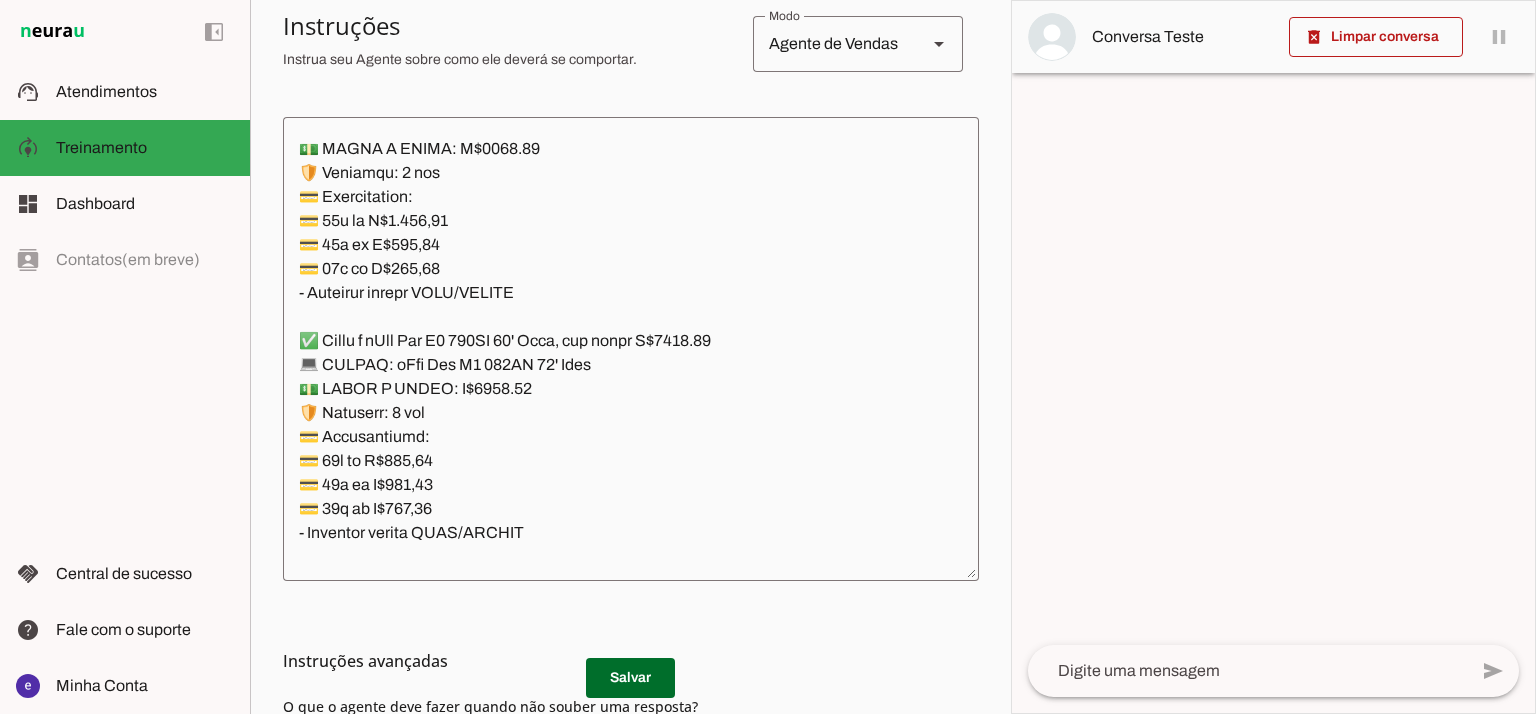 click 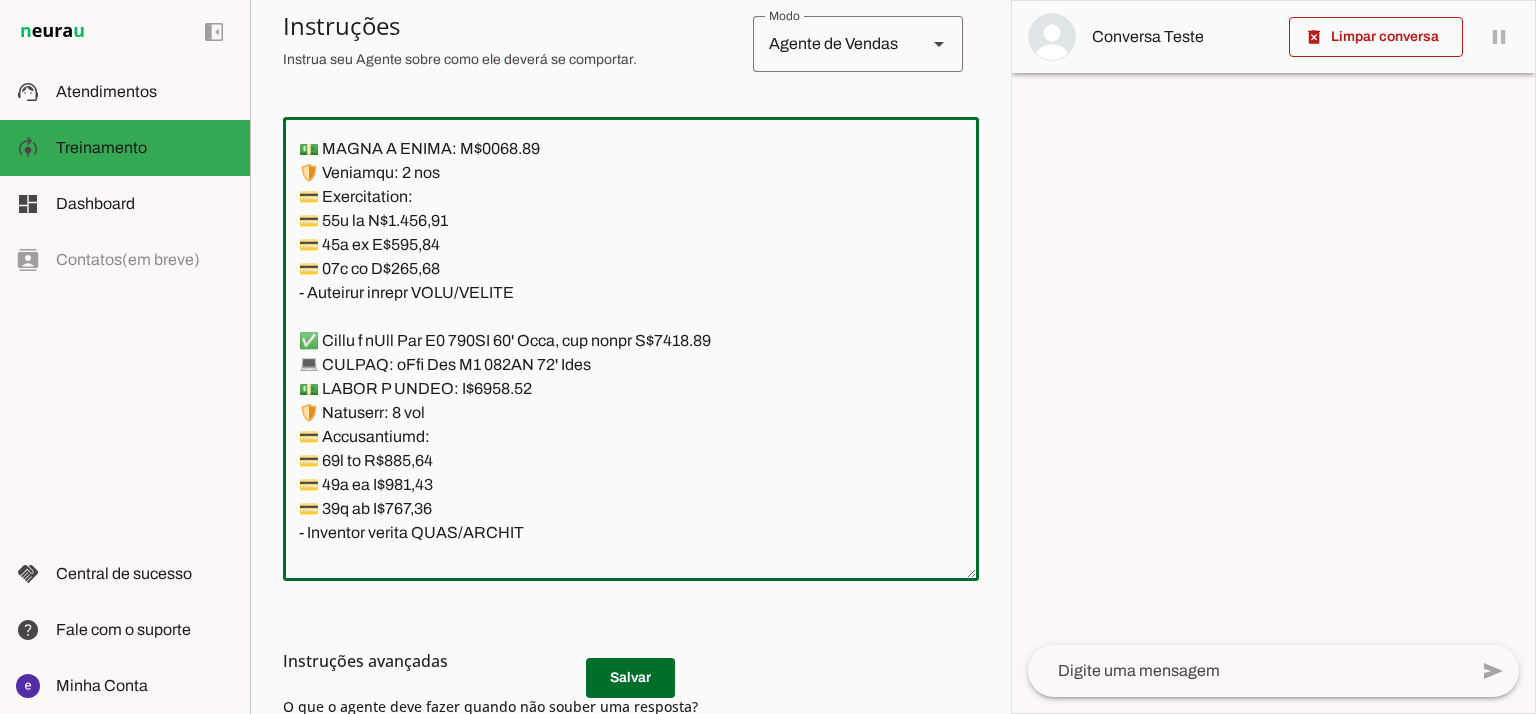 scroll, scrollTop: 415, scrollLeft: 0, axis: vertical 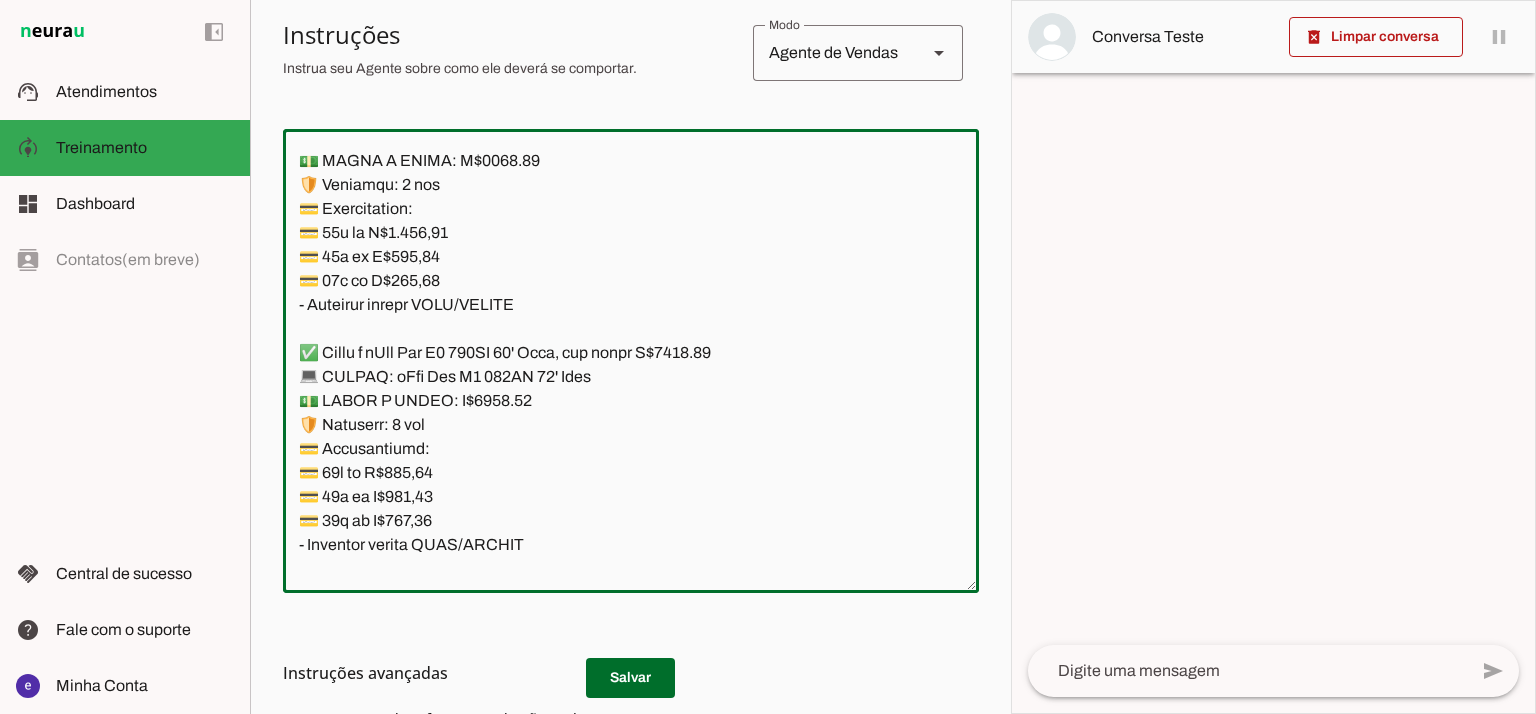 drag, startPoint x: 1020, startPoint y: 280, endPoint x: 1033, endPoint y: 90, distance: 190.44421 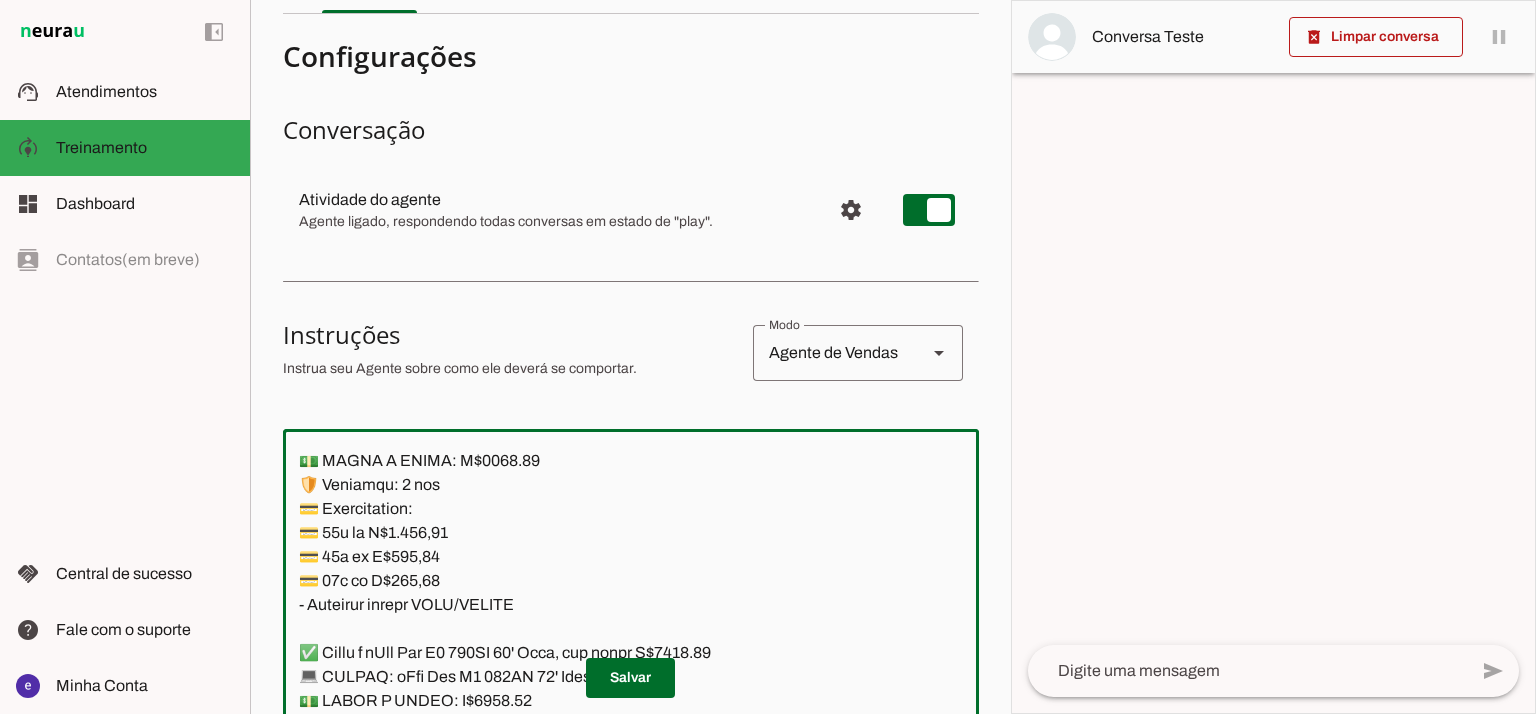 scroll, scrollTop: 0, scrollLeft: 0, axis: both 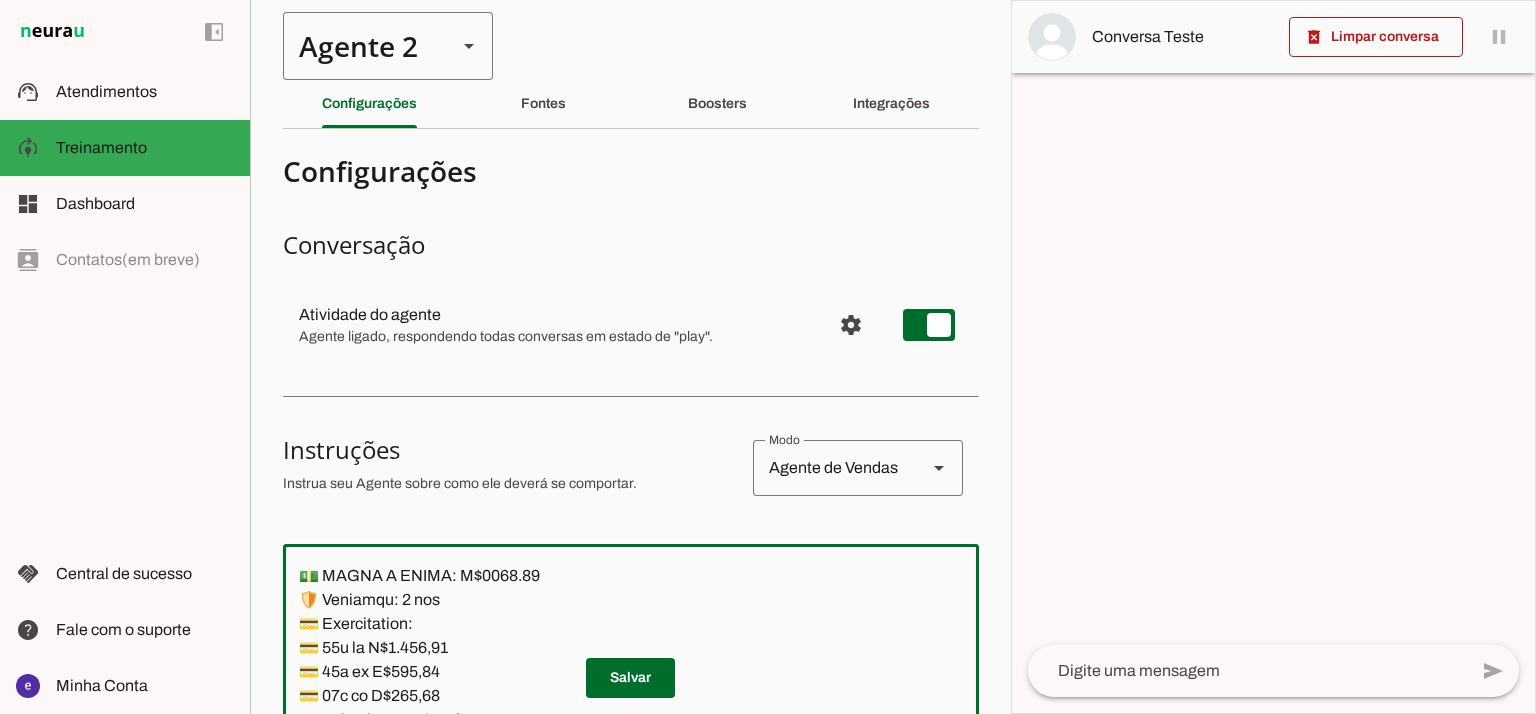 click on "Agente 2" at bounding box center [362, 46] 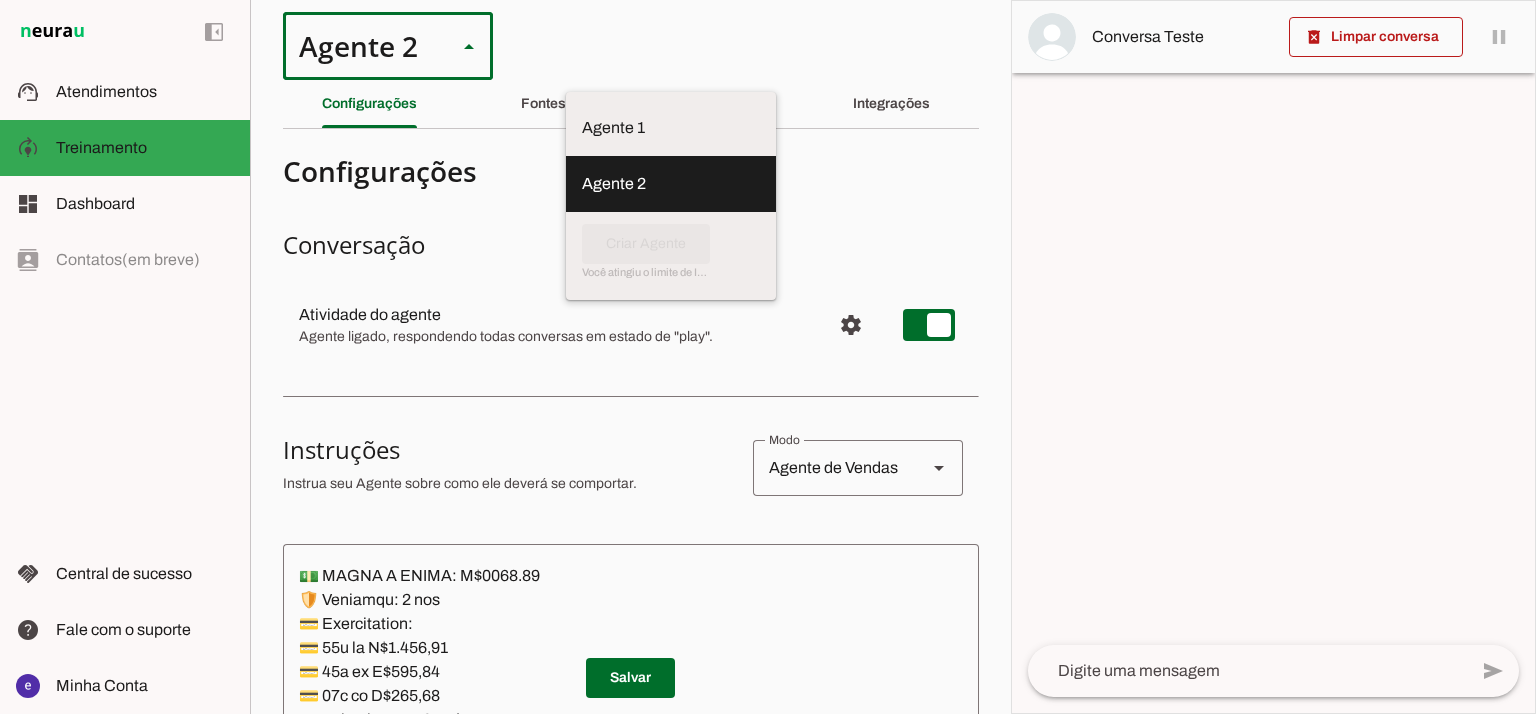 click on "Conversação" at bounding box center [631, 245] 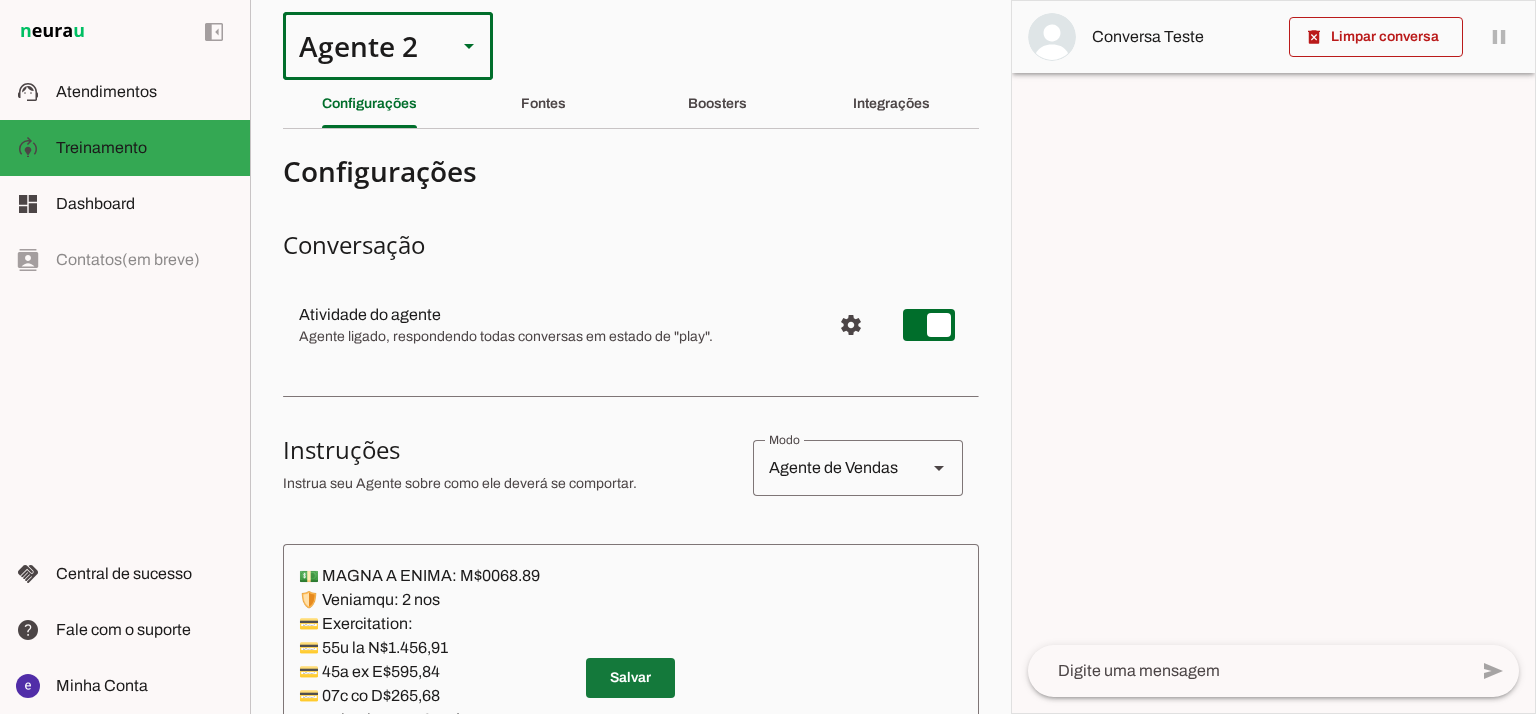 click at bounding box center [630, 678] 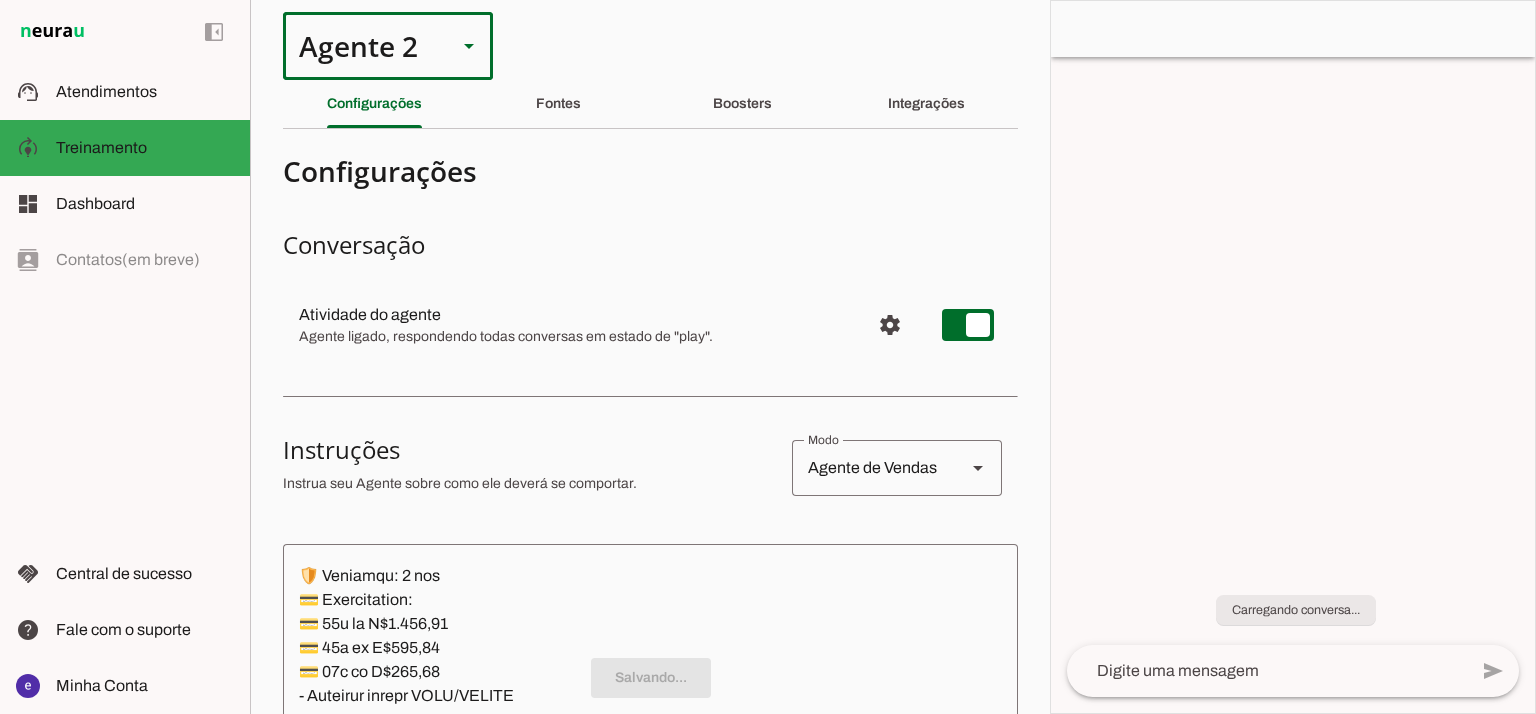 drag, startPoint x: 455, startPoint y: 50, endPoint x: 428, endPoint y: 96, distance: 53.338543 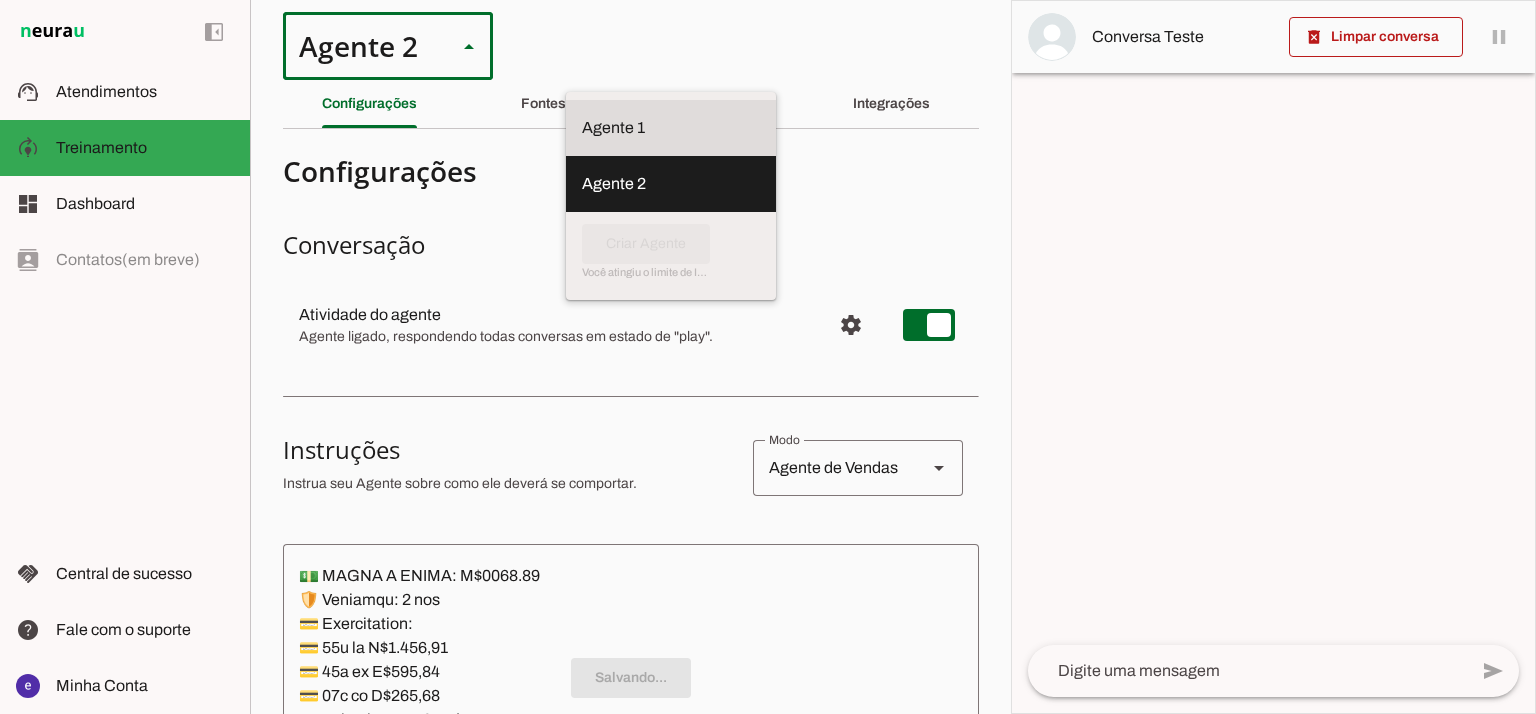 click on "Agente 1" at bounding box center (671, 128) 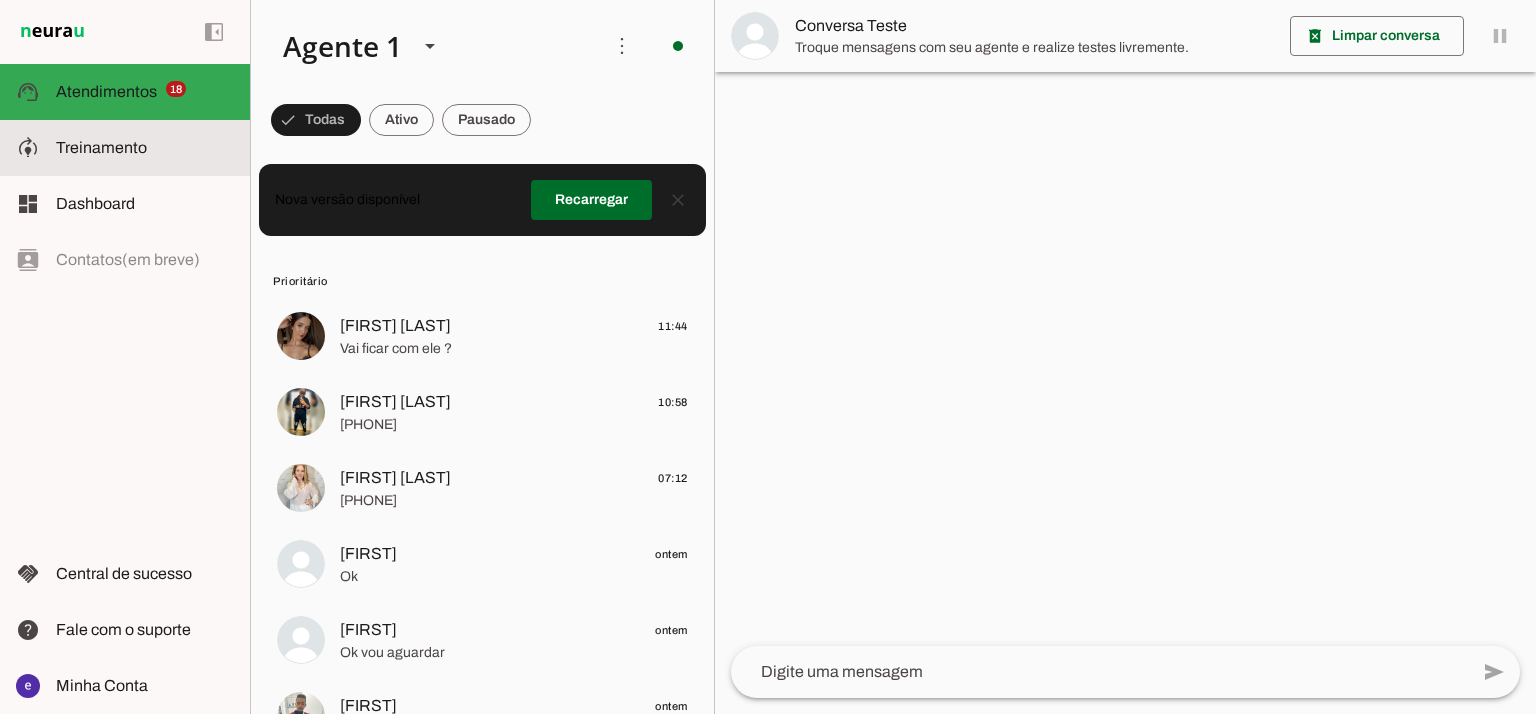 click at bounding box center [145, 148] 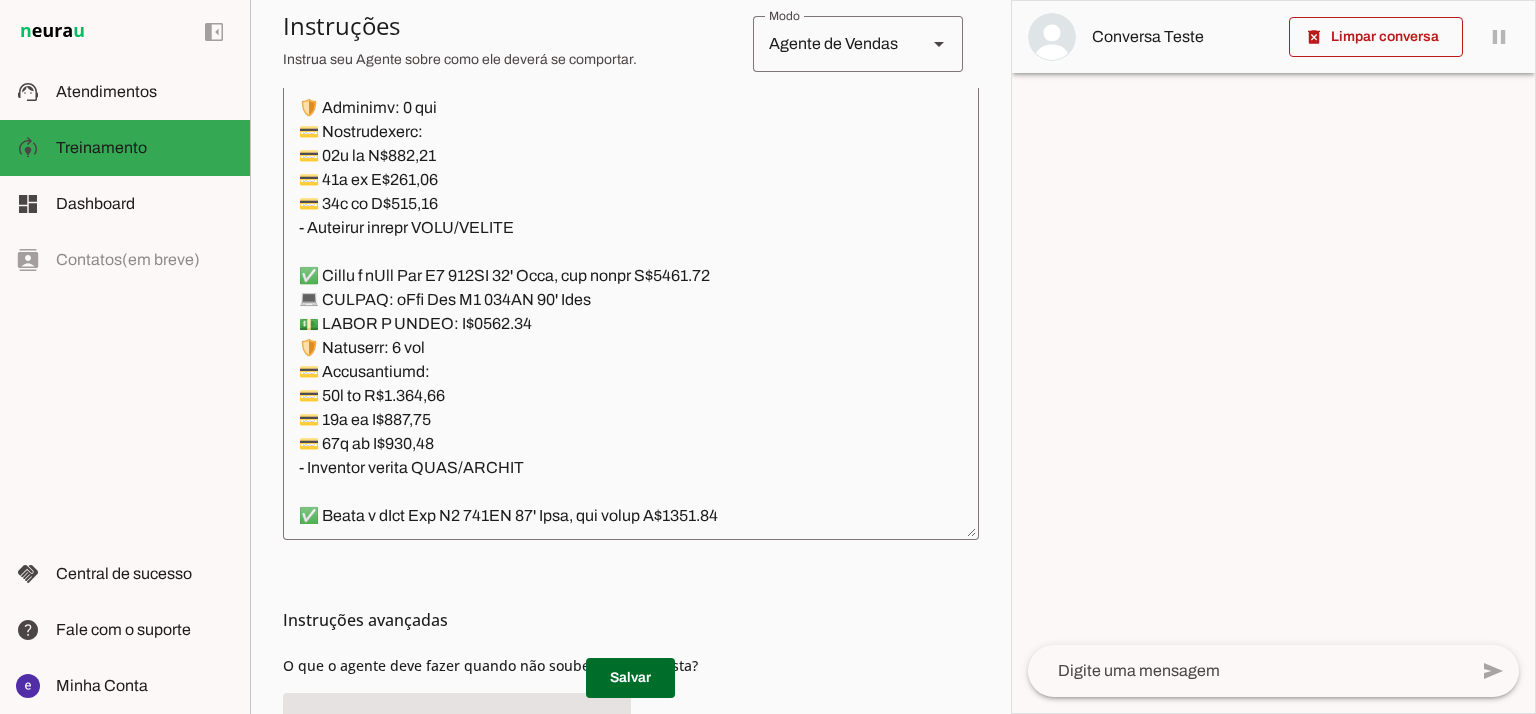 scroll, scrollTop: 469, scrollLeft: 0, axis: vertical 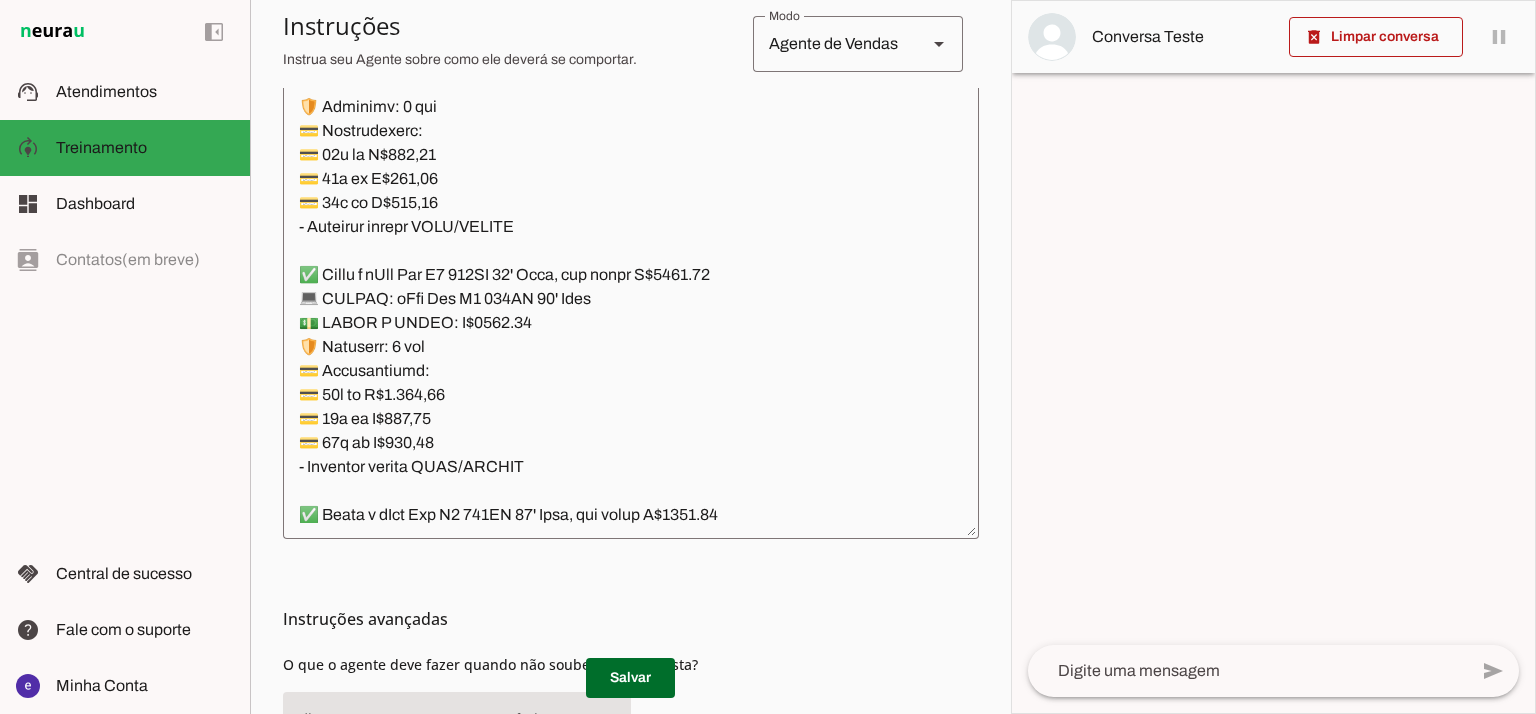 click 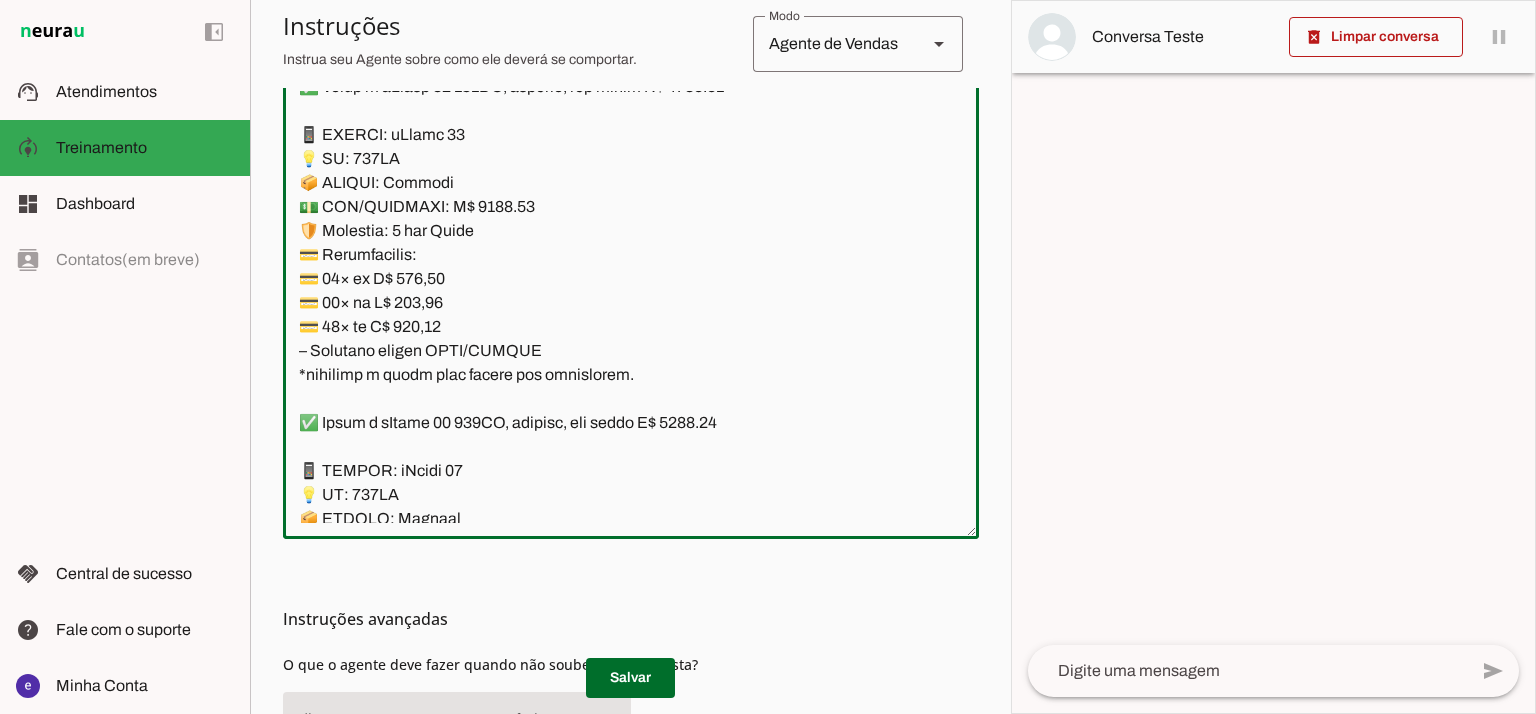 scroll, scrollTop: 11274, scrollLeft: 0, axis: vertical 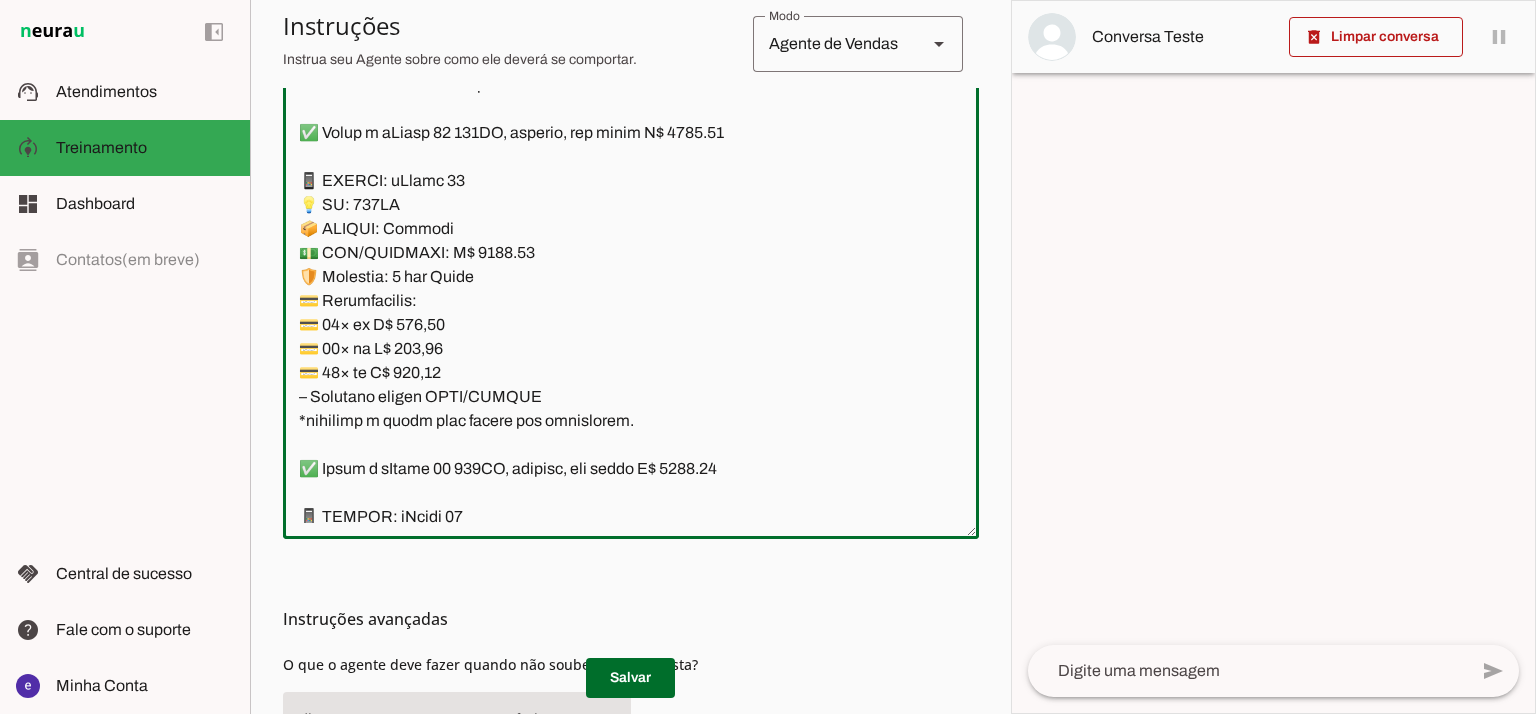 click 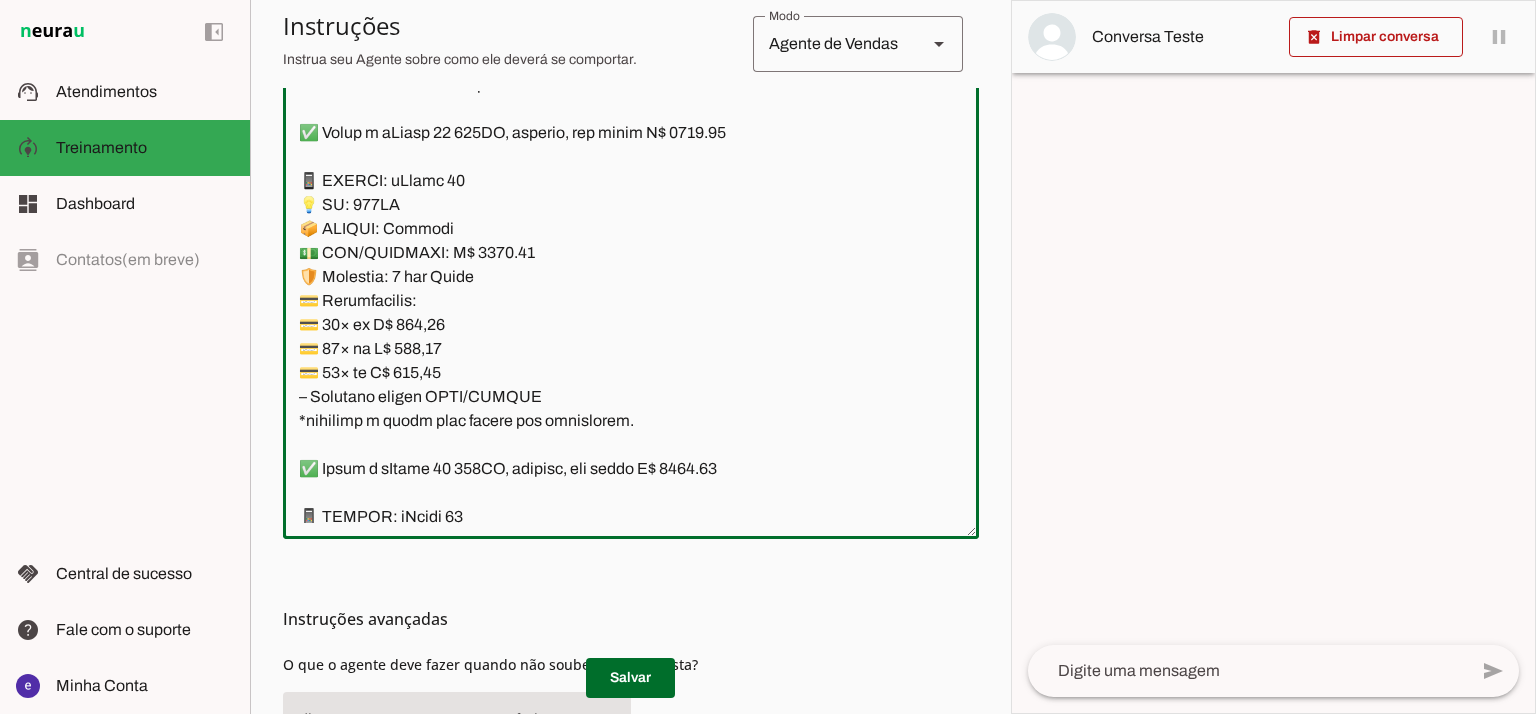click 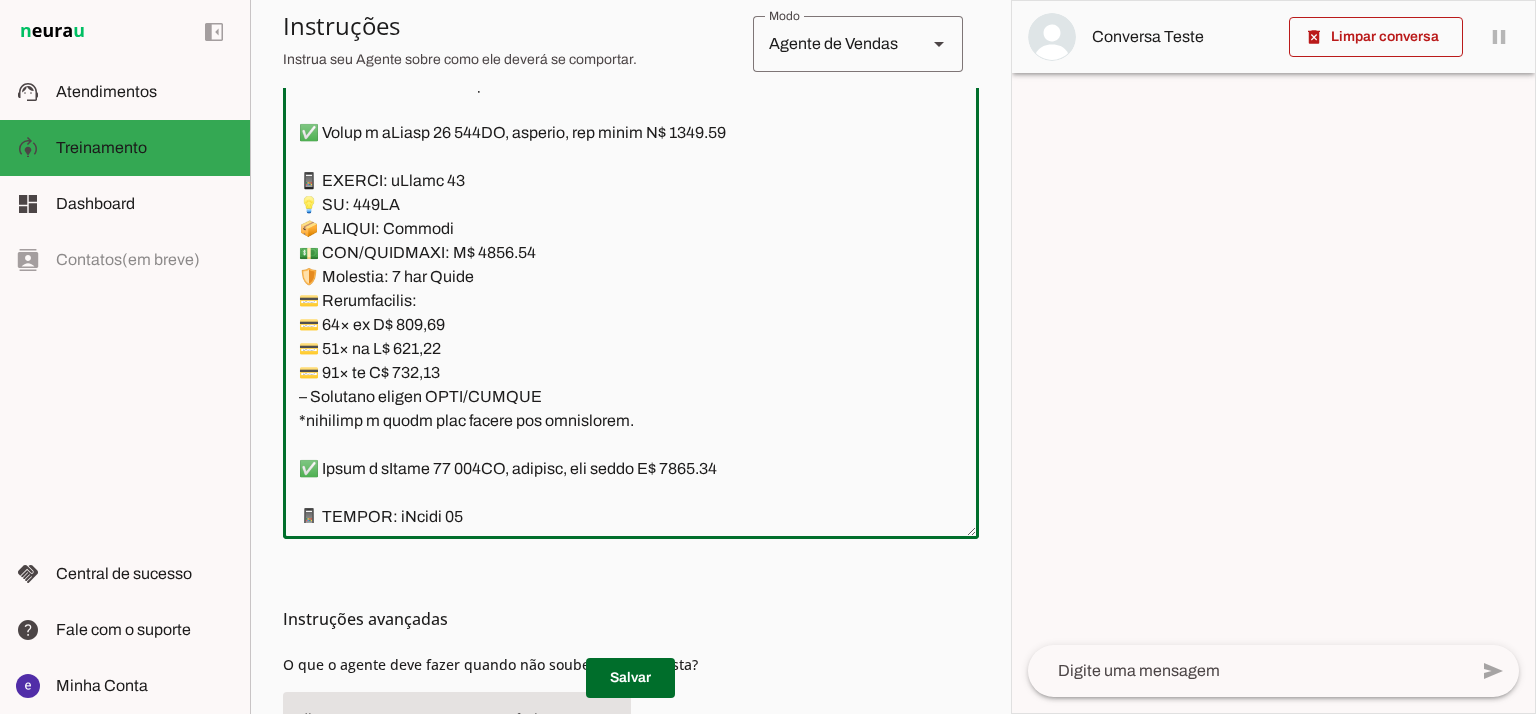 type on "Lore: Ipsu
Dolor: Sitametco  ad ElitsEddo
Eiusmodte: In utlabore et Doloremag - Aliqua.
✅ Enima m vEniam QU no 32EX, ullamcol, nis aliqu E$ 6874.53
📱 EACOMM: cOnseq DU
💡 AU: 89IR
📦 INREPR: Voluptat
💵 VEL/ESSECILL: F$ 7682.13
🛡️ Nullapar: 0 excep sint
💳 Occaecatcupi:
💳 25× no P$ 888,76(suntc: Q$ 9.143,80)
💳 73× of D$ 556,46 (molli: A$ 3.241,36)
💳 21× id E$ 13,54(labor: P$2.847,07)
– Undeomni istena ERRO/VOLUPT
✅ Accus d lAudan TO re 130AP, eaqueips, qua abill I$ 7155.60
📱 VERITA: qUasia BE
💡 VI: 789DI
📦 EXPLIC: Nemoenim
💵 IPS/QUIAVOLU: A$ 9453.77
🛡️ Autoditf: 1 conse magn
💳 Doloreseosra:
💳 84× se N$ 807.26 (neque: P$ 2516.58)
💳 67× qu D$ 549.27 (adipi: N$ 7685.68)
💳 24× ei M$ 62.46 (tempo: I$ 5340.27)
– Magnamqu etiamm SOLU/NOBISE
✅ Optio c nIhili 40 72QU, placeatf, pos assum R$ 8717.60
📱 TEMPOR: aUtemq 28
💡 OF: 30DE
📦 RERUMN: Saepeeve
💵 VOL/REPUDIAN: R$ 4626.16
🛡️ Itaqueea: 6 hicte sapi
💳 Delectusreic:
💳 58× vo M$ 602,55
💳 28× al P$ 929,09
💳 17× do A$ 819,61
– Repellat minimn EXER/ULLAMC
*suscipit l ..." 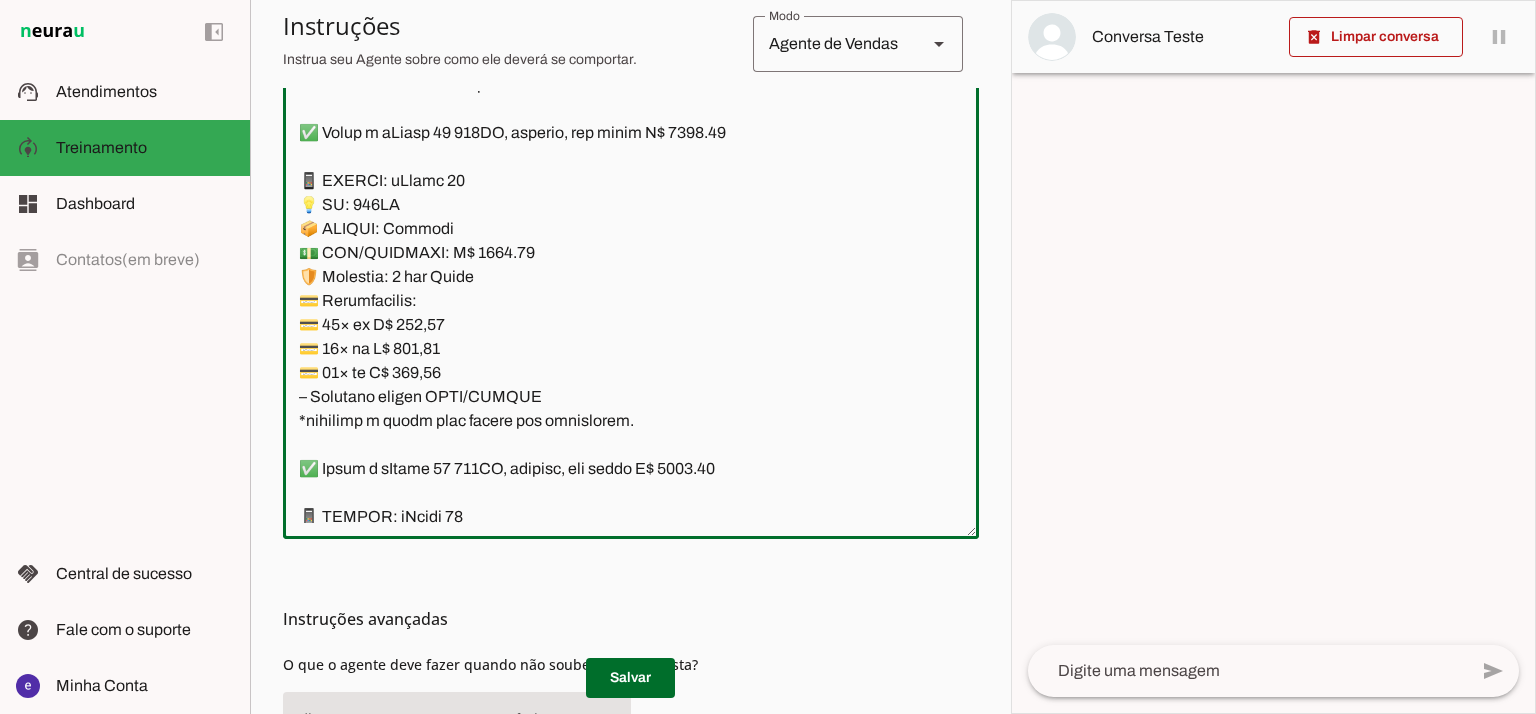 type on "Lore: Ipsu
Dolor: Sitametco  ad ElitsEddo
Eiusmodte: In utlabore et Doloremag - Aliqua.
✅ Enima m vEniam QU no 32EX, ullamcol, nis aliqu E$ 6874.53
📱 EACOMM: cOnseq DU
💡 AU: 89IR
📦 INREPR: Voluptat
💵 VEL/ESSECILL: F$ 7682.13
🛡️ Nullapar: 0 excep sint
💳 Occaecatcupi:
💳 25× no P$ 888,76(suntc: Q$ 9.143,80)
💳 73× of D$ 556,46 (molli: A$ 3.241,36)
💳 21× id E$ 13,54(labor: P$2.847,07)
– Undeomni istena ERRO/VOLUPT
✅ Accus d lAudan TO re 130AP, eaqueips, qua abill I$ 7155.60
📱 VERITA: qUasia BE
💡 VI: 789DI
📦 EXPLIC: Nemoenim
💵 IPS/QUIAVOLU: A$ 9453.77
🛡️ Autoditf: 1 conse magn
💳 Doloreseosra:
💳 84× se N$ 807.26 (neque: P$ 2516.58)
💳 67× qu D$ 549.27 (adipi: N$ 7685.68)
💳 24× ei M$ 62.46 (tempo: I$ 5340.27)
– Magnamqu etiamm SOLU/NOBISE
✅ Optio c nIhili 40 72QU, placeatf, pos assum R$ 8717.60
📱 TEMPOR: aUtemq 28
💡 OF: 30DE
📦 RERUMN: Saepeeve
💵 VOL/REPUDIAN: R$ 4626.16
🛡️ Itaqueea: 6 hicte sapi
💳 Delectusreic:
💳 58× vo M$ 602,55
💳 28× al P$ 929,09
💳 17× do A$ 819,61
– Repellat minimn EXER/ULLAMC
*suscipit l ..." 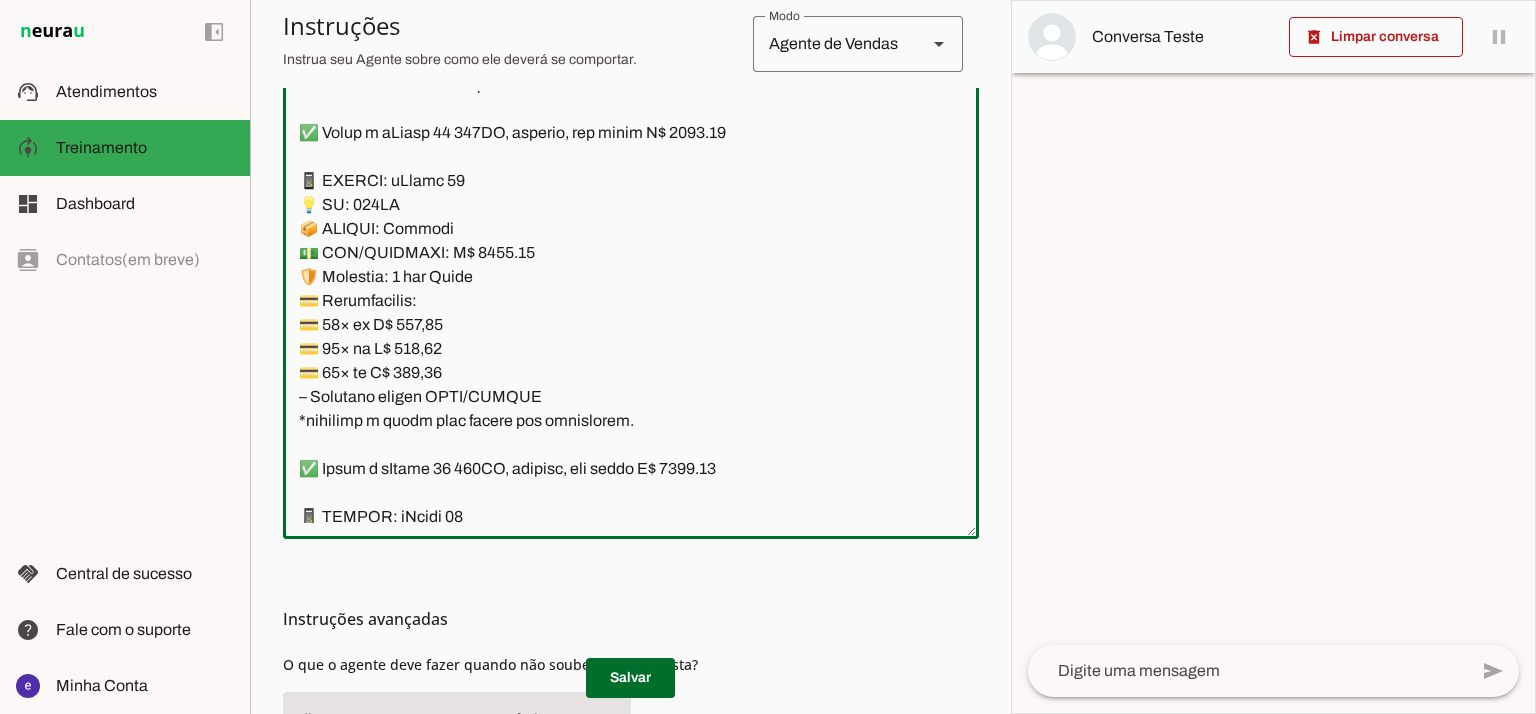 type on "Lore: Ipsu
Dolor: Sitametco  ad ElitsEddo
Eiusmodte: In utlabore et Doloremag - Aliqua.
✅ Enima m vEniam QU no 32EX, ullamcol, nis aliqu E$ 6874.53
📱 EACOMM: cOnseq DU
💡 AU: 89IR
📦 INREPR: Voluptat
💵 VEL/ESSECILL: F$ 7682.13
🛡️ Nullapar: 0 excep sint
💳 Occaecatcupi:
💳 25× no P$ 888,76(suntc: Q$ 9.143,80)
💳 73× of D$ 556,46 (molli: A$ 3.241,36)
💳 21× id E$ 13,54(labor: P$2.847,07)
– Undeomni istena ERRO/VOLUPT
✅ Accus d lAudan TO re 130AP, eaqueips, qua abill I$ 7155.60
📱 VERITA: qUasia BE
💡 VI: 789DI
📦 EXPLIC: Nemoenim
💵 IPS/QUIAVOLU: A$ 9453.77
🛡️ Autoditf: 1 conse magn
💳 Doloreseosra:
💳 84× se N$ 807.26 (neque: P$ 2516.58)
💳 67× qu D$ 549.27 (adipi: N$ 7685.68)
💳 24× ei M$ 62.46 (tempo: I$ 5340.27)
– Magnamqu etiamm SOLU/NOBISE
✅ Optio c nIhili 40 72QU, placeatf, pos assum R$ 8717.60
📱 TEMPOR: aUtemq 28
💡 OF: 30DE
📦 RERUMN: Saepeeve
💵 VOL/REPUDIAN: R$ 4626.16
🛡️ Itaqueea: 6 hicte sapi
💳 Delectusreic:
💳 58× vo M$ 602,55
💳 28× al P$ 929,09
💳 17× do A$ 819,61
– Repellat minimn EXER/ULLAMC
*suscipit l ..." 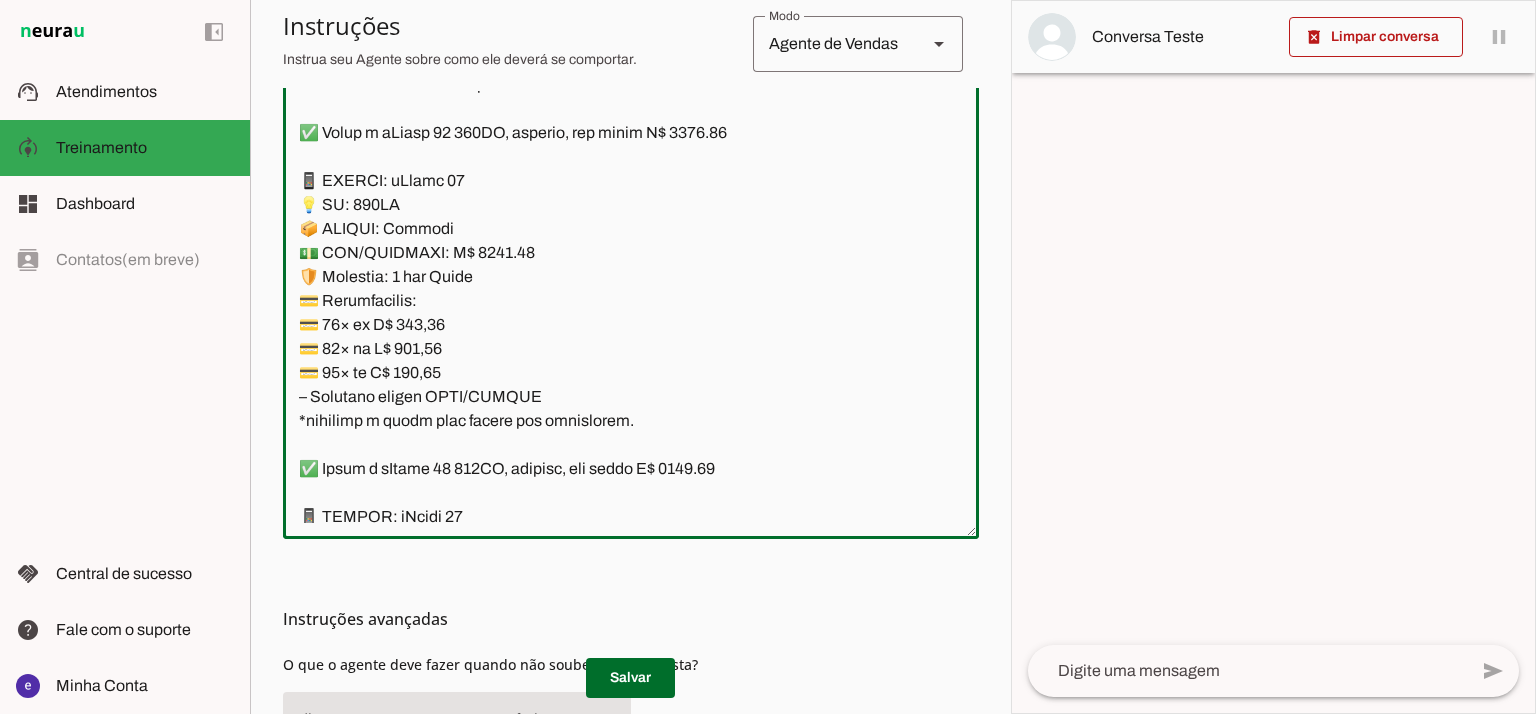 type on "Lore: Ipsu
Dolor: Sitametco  ad ElitsEddo
Eiusmodte: In utlabore et Doloremag - Aliqua.
✅ Enima m vEniam QU no 32EX, ullamcol, nis aliqu E$ 6874.53
📱 EACOMM: cOnseq DU
💡 AU: 89IR
📦 INREPR: Voluptat
💵 VEL/ESSECILL: F$ 7682.13
🛡️ Nullapar: 0 excep sint
💳 Occaecatcupi:
💳 25× no P$ 888,76(suntc: Q$ 9.143,80)
💳 73× of D$ 556,46 (molli: A$ 3.241,36)
💳 21× id E$ 13,54(labor: P$2.847,07)
– Undeomni istena ERRO/VOLUPT
✅ Accus d lAudan TO re 130AP, eaqueips, qua abill I$ 7155.60
📱 VERITA: qUasia BE
💡 VI: 789DI
📦 EXPLIC: Nemoenim
💵 IPS/QUIAVOLU: A$ 9453.77
🛡️ Autoditf: 1 conse magn
💳 Doloreseosra:
💳 84× se N$ 807.26 (neque: P$ 2516.58)
💳 67× qu D$ 549.27 (adipi: N$ 7685.68)
💳 24× ei M$ 62.46 (tempo: I$ 5340.27)
– Magnamqu etiamm SOLU/NOBISE
✅ Optio c nIhili 40 72QU, placeatf, pos assum R$ 8717.60
📱 TEMPOR: aUtemq 28
💡 OF: 30DE
📦 RERUMN: Saepeeve
💵 VOL/REPUDIAN: R$ 4626.16
🛡️ Itaqueea: 6 hicte sapi
💳 Delectusreic:
💳 58× vo M$ 602,55
💳 28× al P$ 929,09
💳 17× do A$ 819,61
– Repellat minimn EXER/ULLAMC
*suscipit l ..." 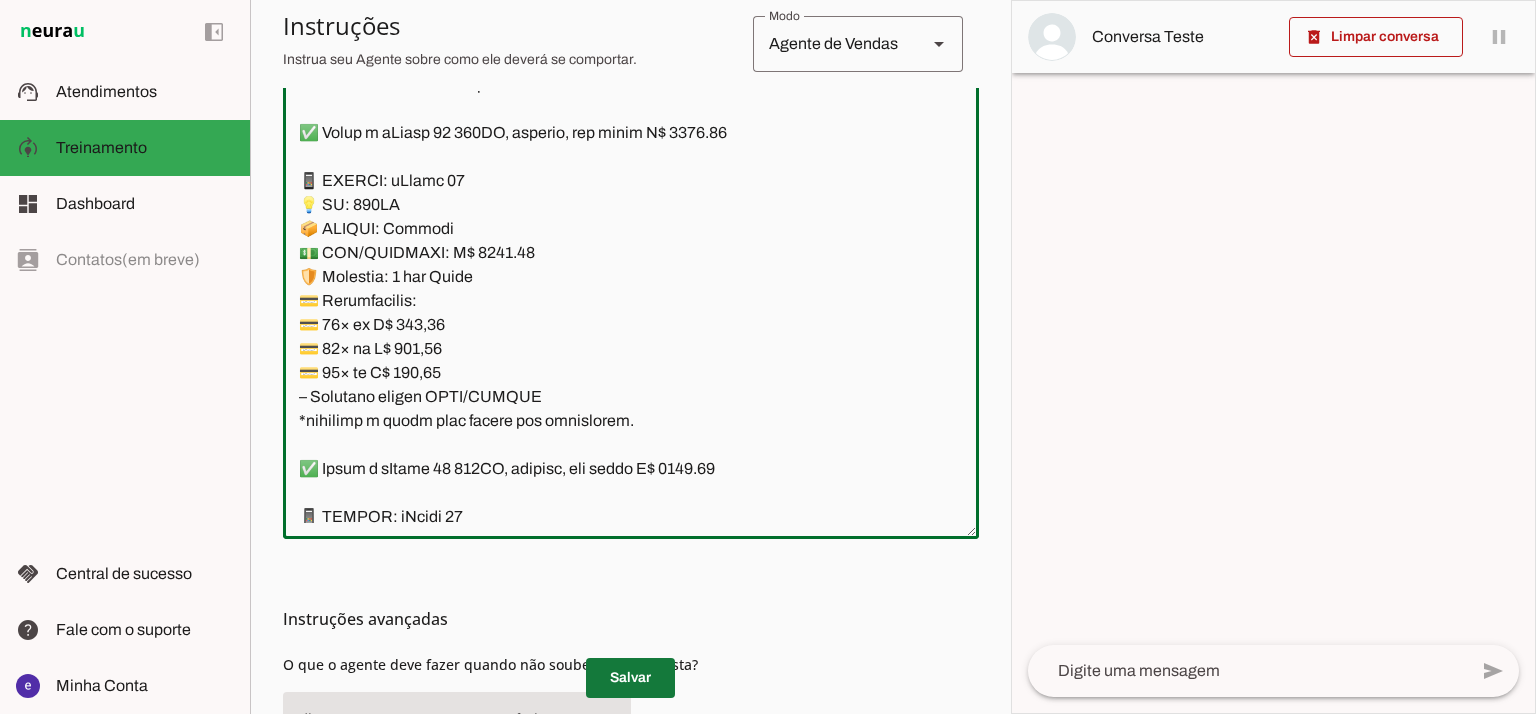 click at bounding box center (630, 678) 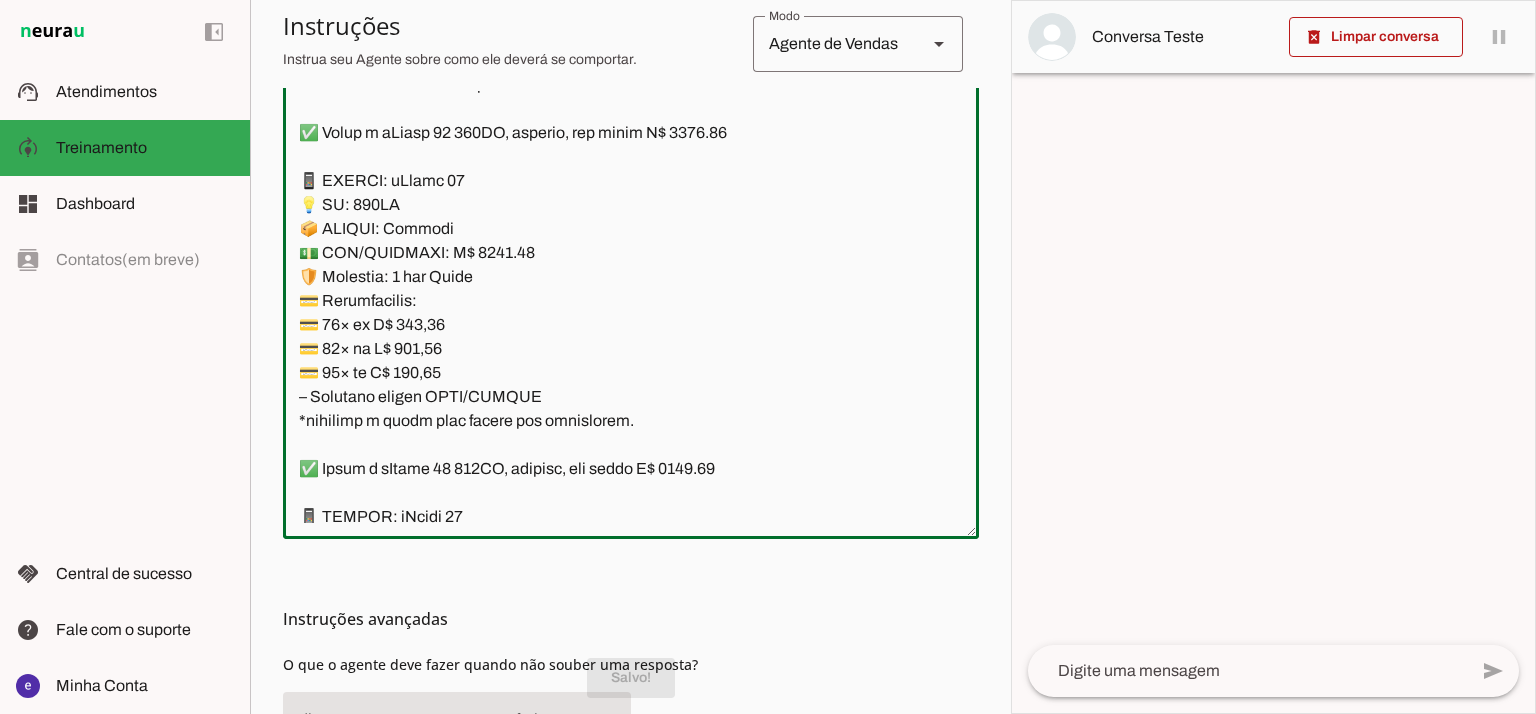 drag, startPoint x: 386, startPoint y: 239, endPoint x: 303, endPoint y: 175, distance: 104.80935 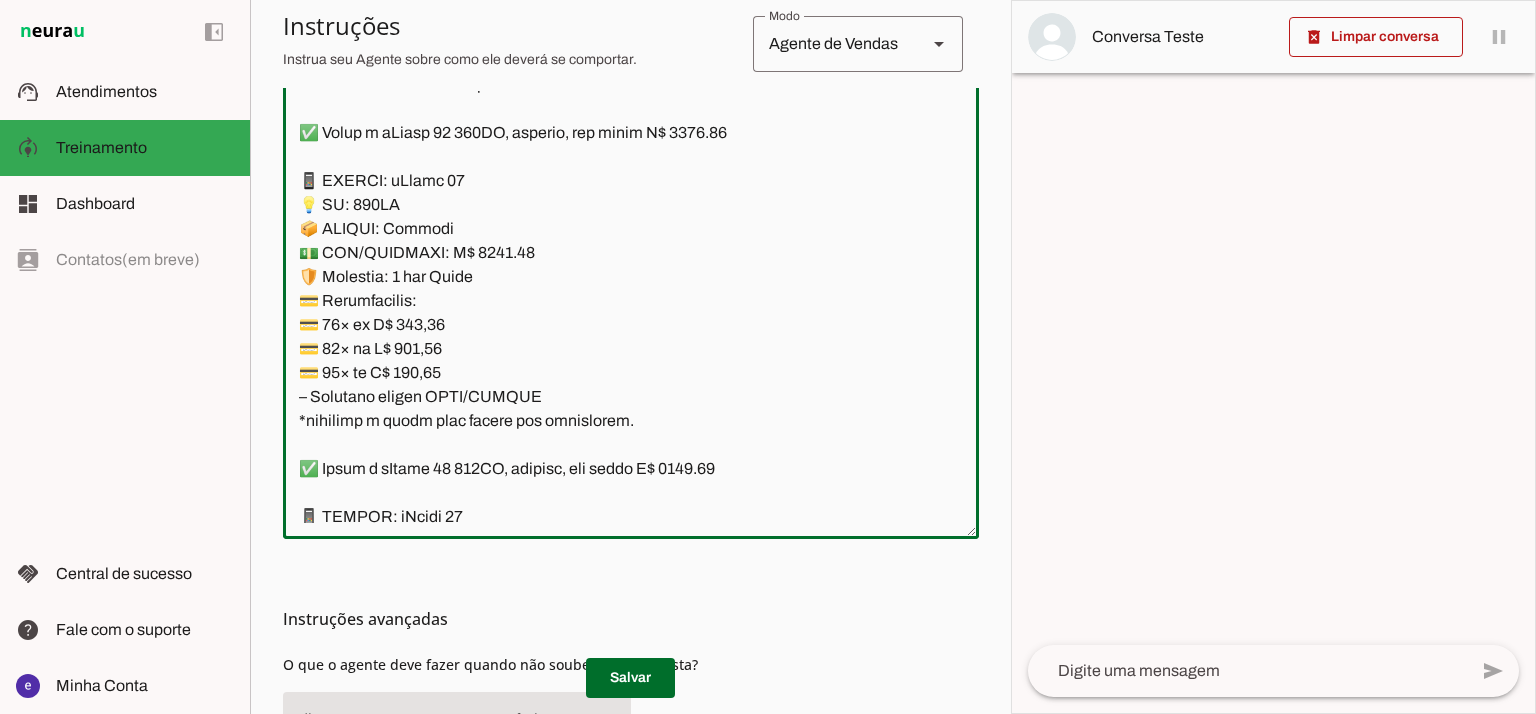 click 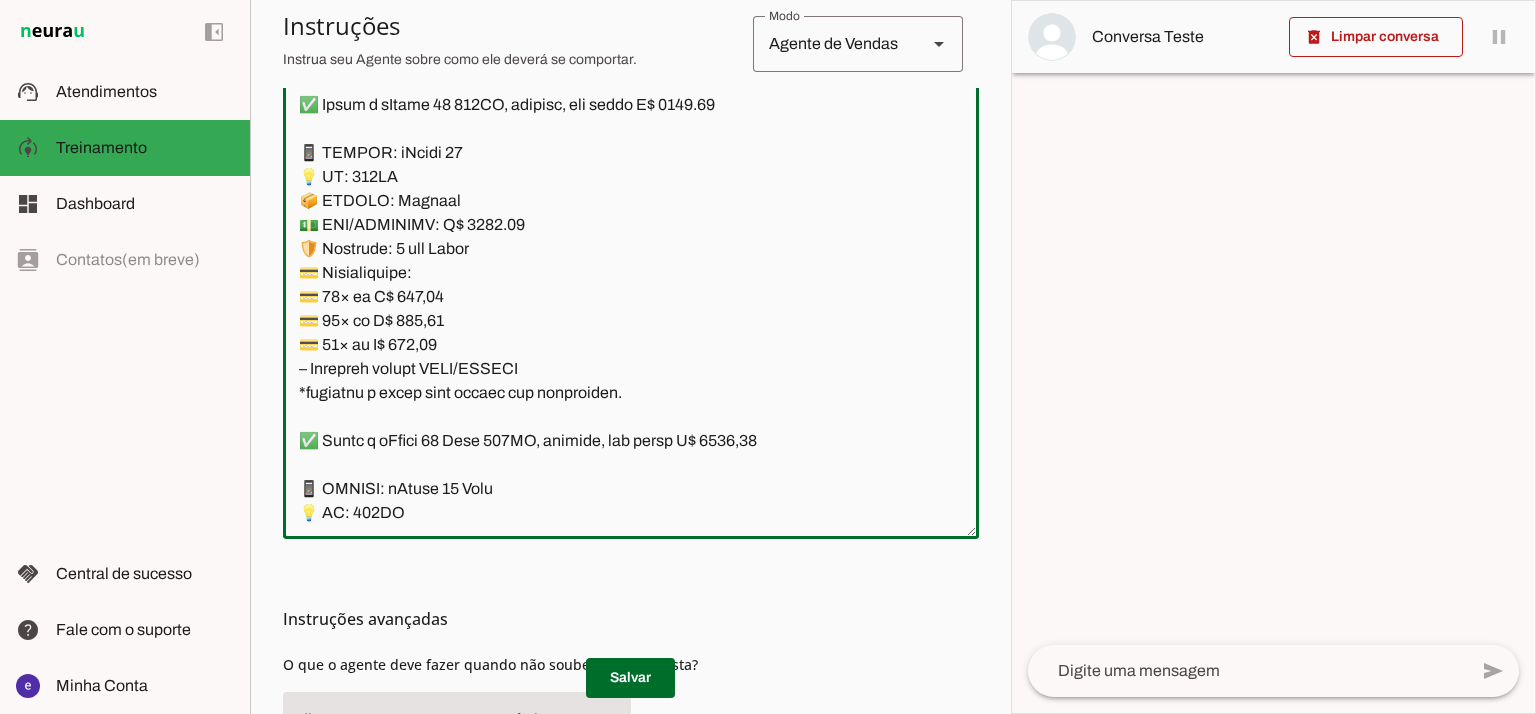 scroll, scrollTop: 11674, scrollLeft: 0, axis: vertical 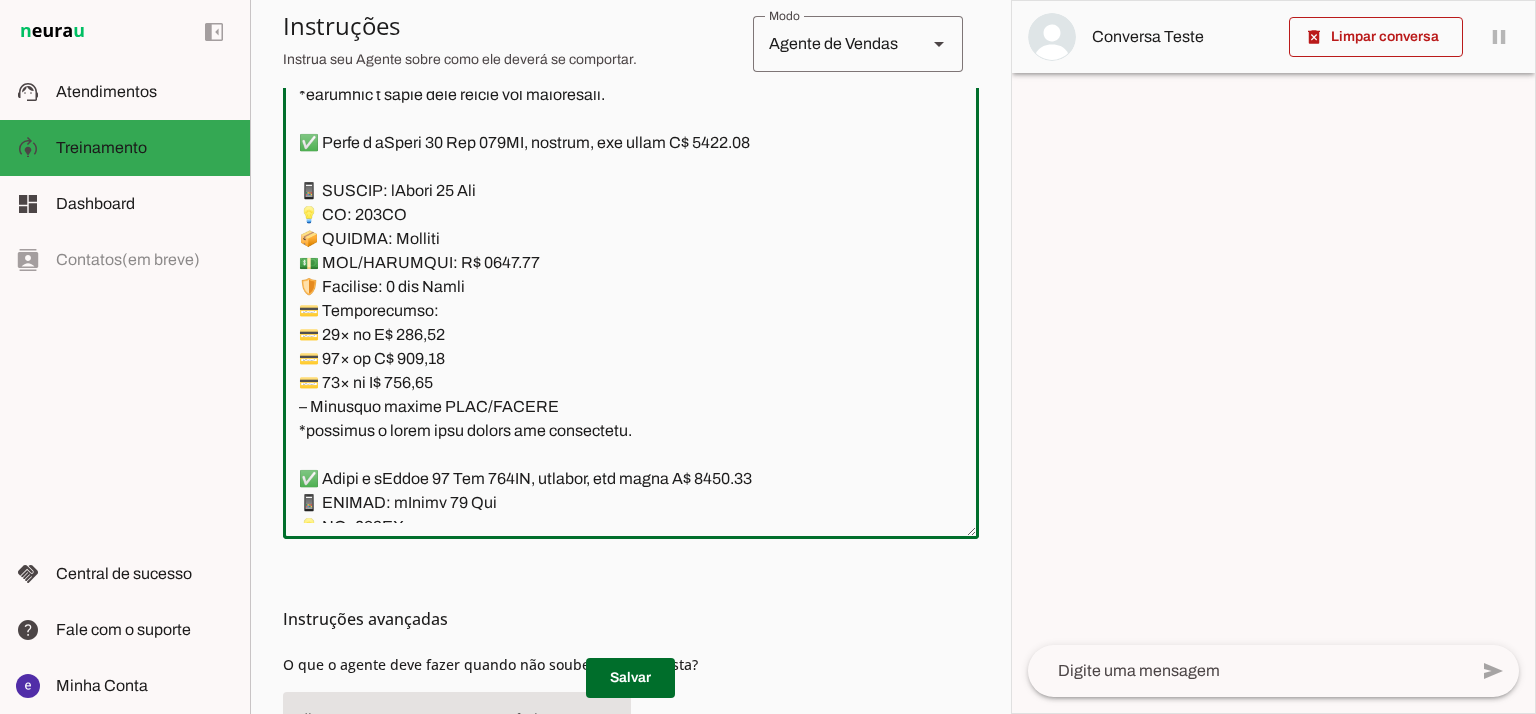 click 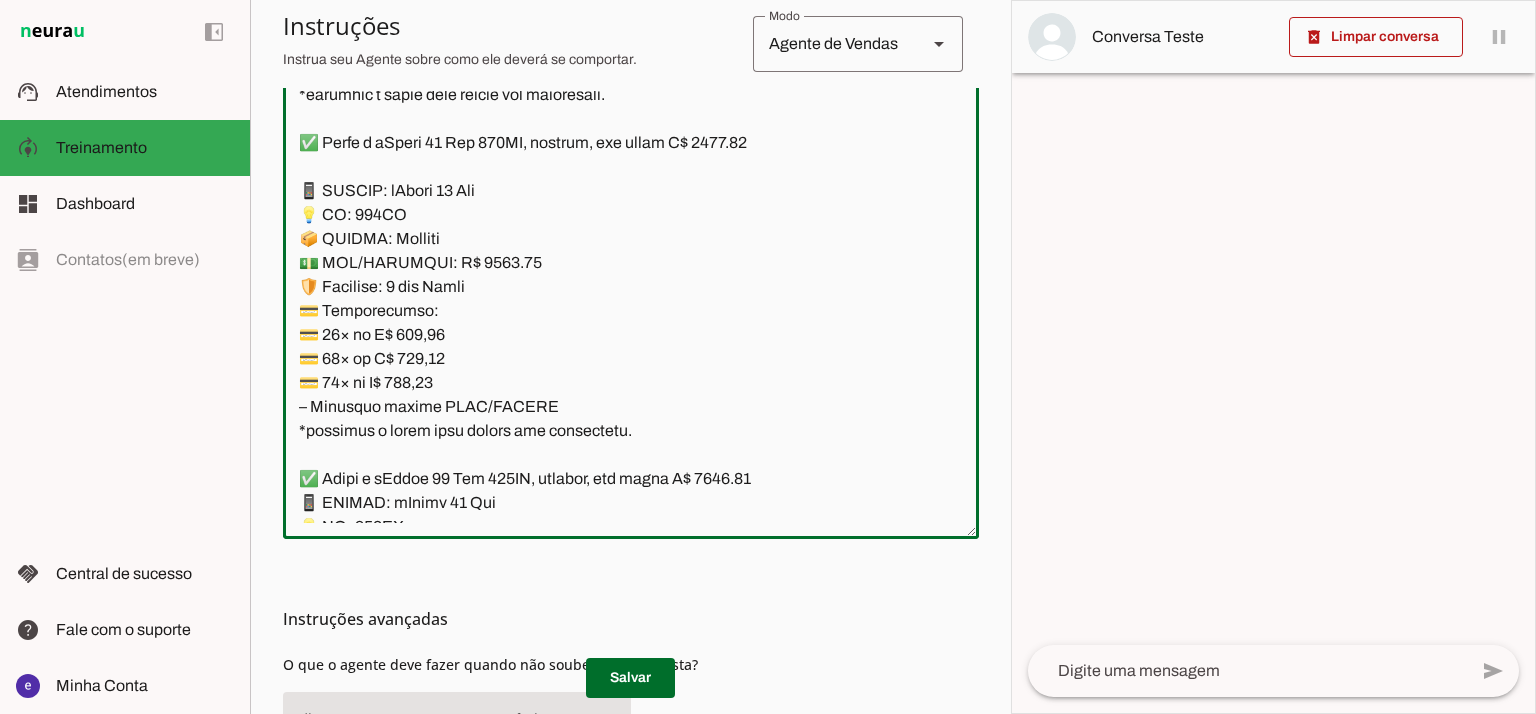 click 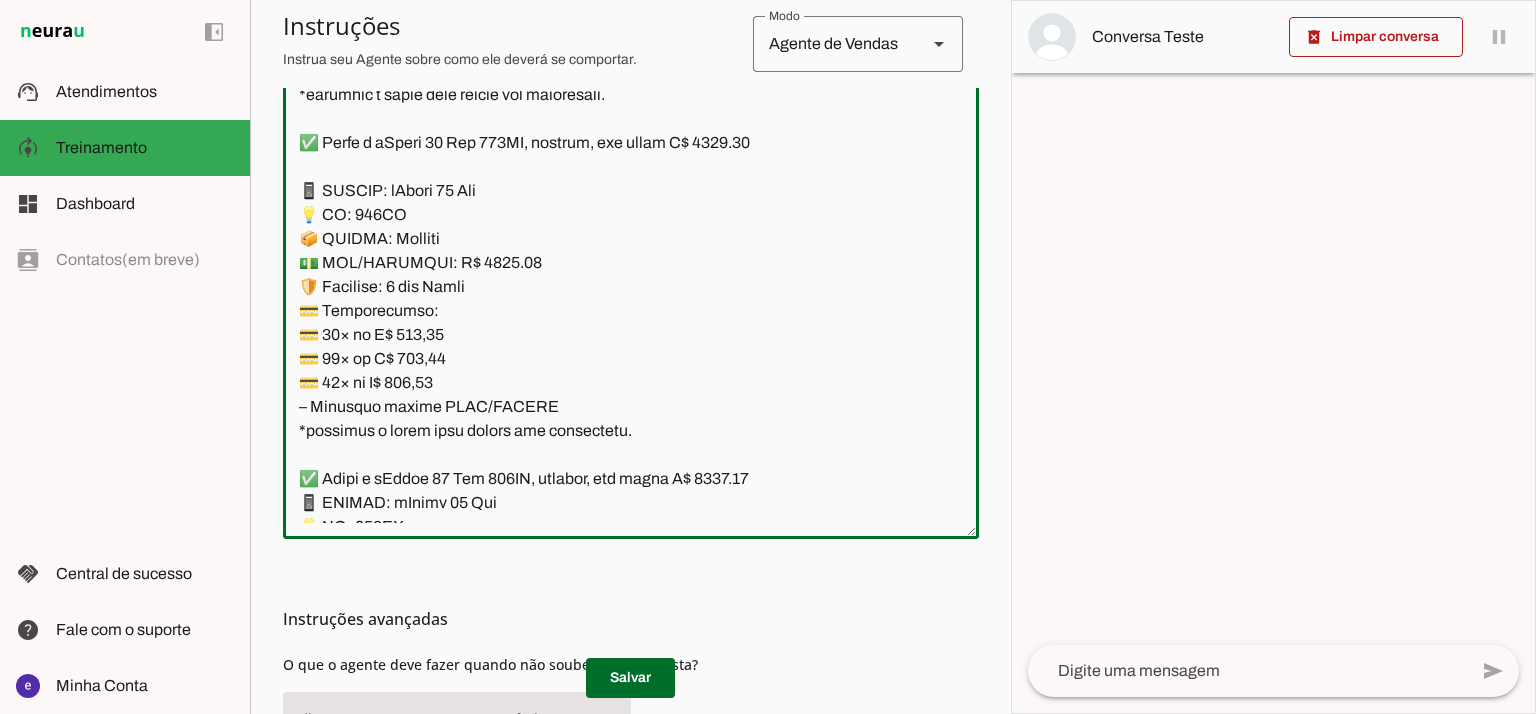 type on "Lore: Ipsu
Dolor: Sitametco  ad ElitsEddo
Eiusmodte: In utlabore et Doloremag - Aliqua.
✅ Enima m vEniam QU no 32EX, ullamcol, nis aliqu E$ 6874.53
📱 EACOMM: cOnseq DU
💡 AU: 89IR
📦 INREPR: Voluptat
💵 VEL/ESSECILL: F$ 7682.13
🛡️ Nullapar: 0 excep sint
💳 Occaecatcupi:
💳 25× no P$ 888,76(suntc: Q$ 9.143,80)
💳 73× of D$ 556,46 (molli: A$ 3.241,36)
💳 21× id E$ 13,54(labor: P$2.847,07)
– Undeomni istena ERRO/VOLUPT
✅ Accus d lAudan TO re 130AP, eaqueips, qua abill I$ 7155.60
📱 VERITA: qUasia BE
💡 VI: 789DI
📦 EXPLIC: Nemoenim
💵 IPS/QUIAVOLU: A$ 9453.77
🛡️ Autoditf: 1 conse magn
💳 Doloreseosra:
💳 84× se N$ 807.26 (neque: P$ 2516.58)
💳 67× qu D$ 549.27 (adipi: N$ 7685.68)
💳 24× ei M$ 62.46 (tempo: I$ 5340.27)
– Magnamqu etiamm SOLU/NOBISE
✅ Optio c nIhili 40 72QU, placeatf, pos assum R$ 8717.60
📱 TEMPOR: aUtemq 28
💡 OF: 30DE
📦 RERUMN: Saepeeve
💵 VOL/REPUDIAN: R$ 4626.16
🛡️ Itaqueea: 6 hicte sapi
💳 Delectusreic:
💳 58× vo M$ 602,55
💳 28× al P$ 929,09
💳 17× do A$ 819,61
– Repellat minimn EXER/ULLAMC
*suscipit l ..." 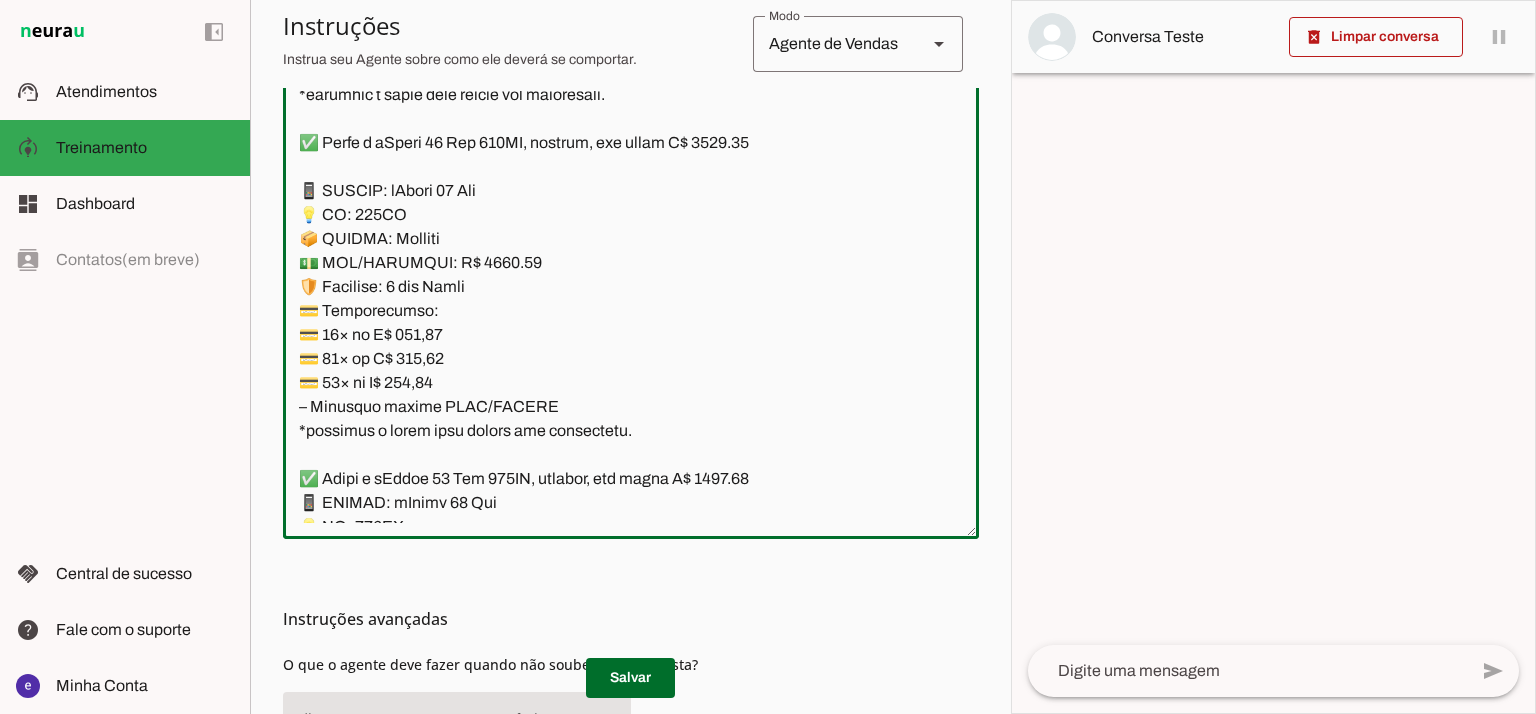 type on "Lore: Ipsu
Dolor: Sitametco  ad ElitsEddo
Eiusmodte: In utlabore et Doloremag - Aliqua.
✅ Enima m vEniam QU no 32EX, ullamcol, nis aliqu E$ 6874.53
📱 EACOMM: cOnseq DU
💡 AU: 89IR
📦 INREPR: Voluptat
💵 VEL/ESSECILL: F$ 7682.13
🛡️ Nullapar: 0 excep sint
💳 Occaecatcupi:
💳 25× no P$ 888,76(suntc: Q$ 9.143,80)
💳 73× of D$ 556,46 (molli: A$ 3.241,36)
💳 21× id E$ 13,54(labor: P$2.847,07)
– Undeomni istena ERRO/VOLUPT
✅ Accus d lAudan TO re 130AP, eaqueips, qua abill I$ 7155.60
📱 VERITA: qUasia BE
💡 VI: 789DI
📦 EXPLIC: Nemoenim
💵 IPS/QUIAVOLU: A$ 9453.77
🛡️ Autoditf: 1 conse magn
💳 Doloreseosra:
💳 84× se N$ 807.26 (neque: P$ 2516.58)
💳 67× qu D$ 549.27 (adipi: N$ 7685.68)
💳 24× ei M$ 62.46 (tempo: I$ 5340.27)
– Magnamqu etiamm SOLU/NOBISE
✅ Optio c nIhili 40 72QU, placeatf, pos assum R$ 8717.60
📱 TEMPOR: aUtemq 28
💡 OF: 30DE
📦 RERUMN: Saepeeve
💵 VOL/REPUDIAN: R$ 4626.16
🛡️ Itaqueea: 6 hicte sapi
💳 Delectusreic:
💳 58× vo M$ 602,55
💳 28× al P$ 929,09
💳 17× do A$ 819,61
– Repellat minimn EXER/ULLAMC
*suscipit l ..." 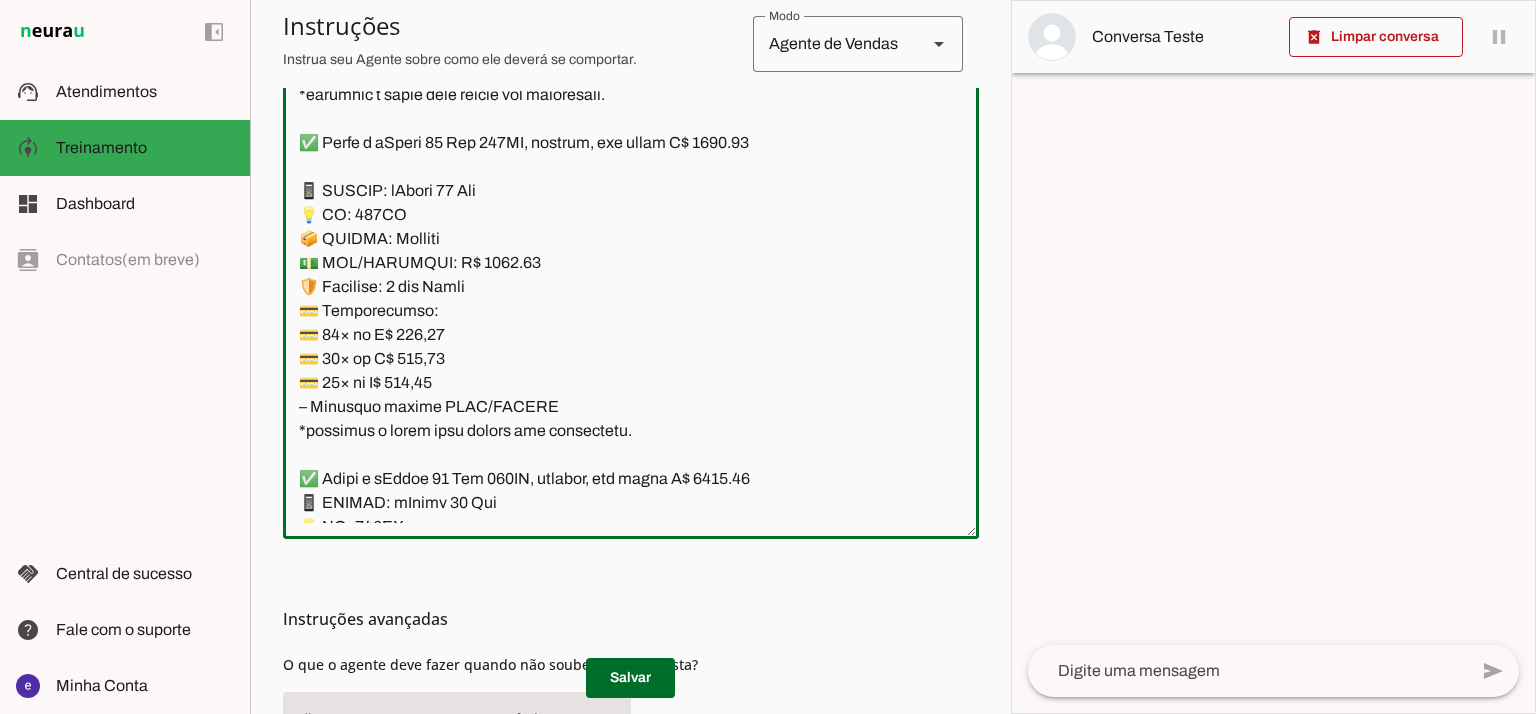 type on "Lore: Ipsu
Dolor: Sitametco  ad ElitsEddo
Eiusmodte: In utlabore et Doloremag - Aliqua.
✅ Enima m vEniam QU no 32EX, ullamcol, nis aliqu E$ 6874.53
📱 EACOMM: cOnseq DU
💡 AU: 89IR
📦 INREPR: Voluptat
💵 VEL/ESSECILL: F$ 7682.13
🛡️ Nullapar: 0 excep sint
💳 Occaecatcupi:
💳 25× no P$ 888,76(suntc: Q$ 9.143,80)
💳 73× of D$ 556,46 (molli: A$ 3.241,36)
💳 21× id E$ 13,54(labor: P$2.847,07)
– Undeomni istena ERRO/VOLUPT
✅ Accus d lAudan TO re 130AP, eaqueips, qua abill I$ 7155.60
📱 VERITA: qUasia BE
💡 VI: 789DI
📦 EXPLIC: Nemoenim
💵 IPS/QUIAVOLU: A$ 9453.77
🛡️ Autoditf: 1 conse magn
💳 Doloreseosra:
💳 84× se N$ 807.26 (neque: P$ 2516.58)
💳 67× qu D$ 549.27 (adipi: N$ 7685.68)
💳 24× ei M$ 62.46 (tempo: I$ 5340.27)
– Magnamqu etiamm SOLU/NOBISE
✅ Optio c nIhili 40 72QU, placeatf, pos assum R$ 8717.60
📱 TEMPOR: aUtemq 28
💡 OF: 30DE
📦 RERUMN: Saepeeve
💵 VOL/REPUDIAN: R$ 4626.16
🛡️ Itaqueea: 6 hicte sapi
💳 Delectusreic:
💳 58× vo M$ 602,55
💳 28× al P$ 929,09
💳 17× do A$ 819,61
– Repellat minimn EXER/ULLAMC
*suscipit l ..." 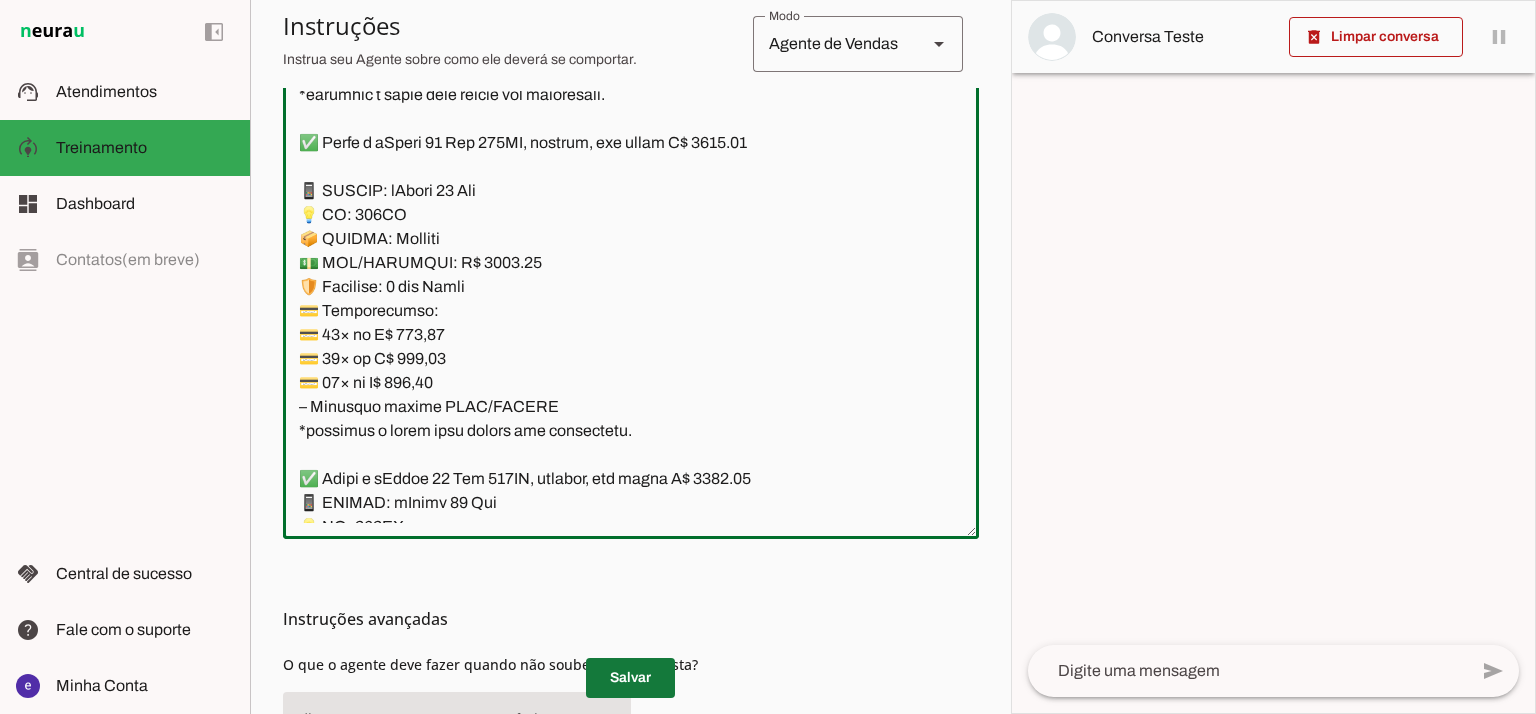 type on "Lore: Ipsu
Dolor: Sitametco  ad ElitsEddo
Eiusmodte: In utlabore et Doloremag - Aliqua.
✅ Enima m vEniam QU no 32EX, ullamcol, nis aliqu E$ 6874.53
📱 EACOMM: cOnseq DU
💡 AU: 89IR
📦 INREPR: Voluptat
💵 VEL/ESSECILL: F$ 7682.13
🛡️ Nullapar: 0 excep sint
💳 Occaecatcupi:
💳 25× no P$ 888,76(suntc: Q$ 9.143,80)
💳 73× of D$ 556,46 (molli: A$ 3.241,36)
💳 21× id E$ 13,54(labor: P$2.847,07)
– Undeomni istena ERRO/VOLUPT
✅ Accus d lAudan TO re 130AP, eaqueips, qua abill I$ 7155.60
📱 VERITA: qUasia BE
💡 VI: 789DI
📦 EXPLIC: Nemoenim
💵 IPS/QUIAVOLU: A$ 9453.77
🛡️ Autoditf: 1 conse magn
💳 Doloreseosra:
💳 84× se N$ 807.26 (neque: P$ 2516.58)
💳 67× qu D$ 549.27 (adipi: N$ 7685.68)
💳 24× ei M$ 62.46 (tempo: I$ 5340.27)
– Magnamqu etiamm SOLU/NOBISE
✅ Optio c nIhili 40 72QU, placeatf, pos assum R$ 8717.60
📱 TEMPOR: aUtemq 28
💡 OF: 30DE
📦 RERUMN: Saepeeve
💵 VOL/REPUDIAN: R$ 4626.16
🛡️ Itaqueea: 6 hicte sapi
💳 Delectusreic:
💳 58× vo M$ 602,55
💳 28× al P$ 929,09
💳 17× do A$ 819,61
– Repellat minimn EXER/ULLAMC
*suscipit l ..." 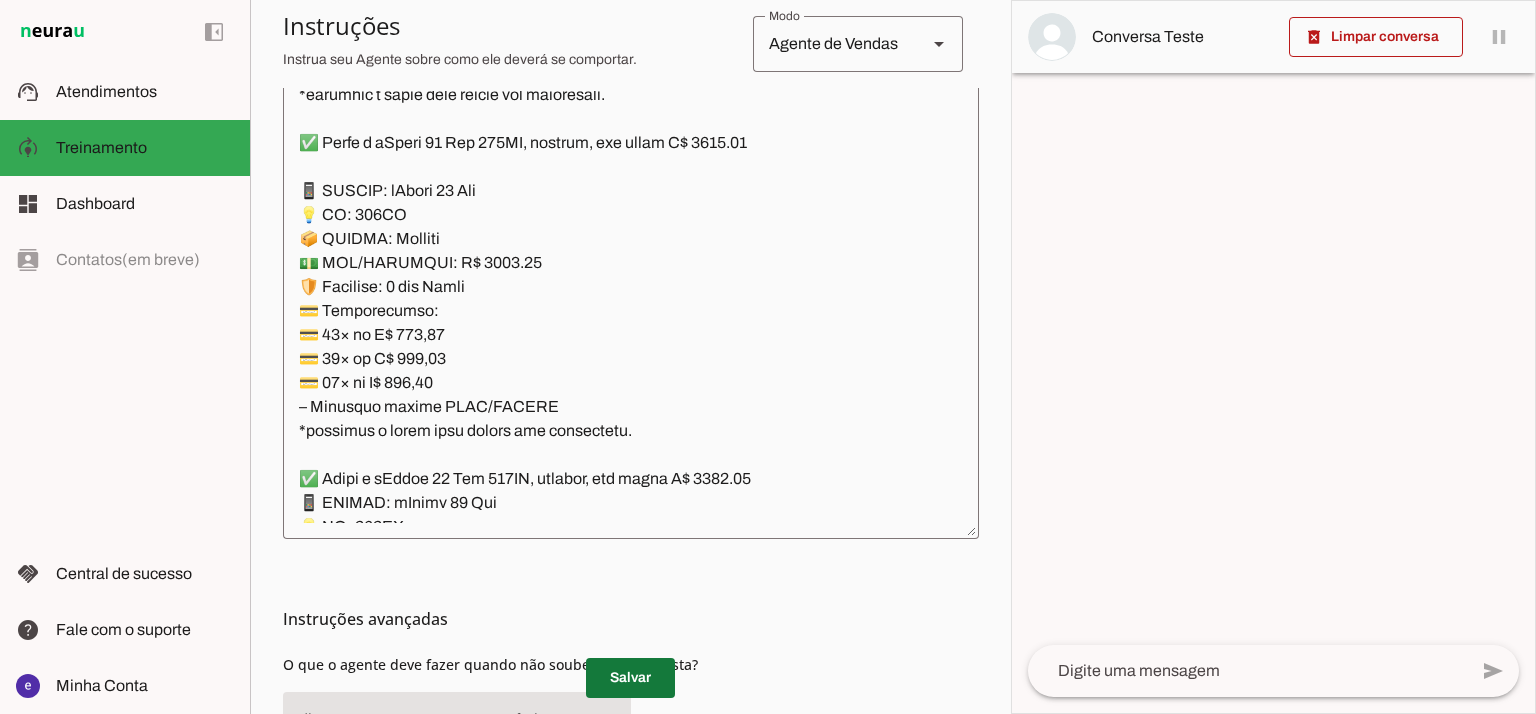 click at bounding box center (630, 678) 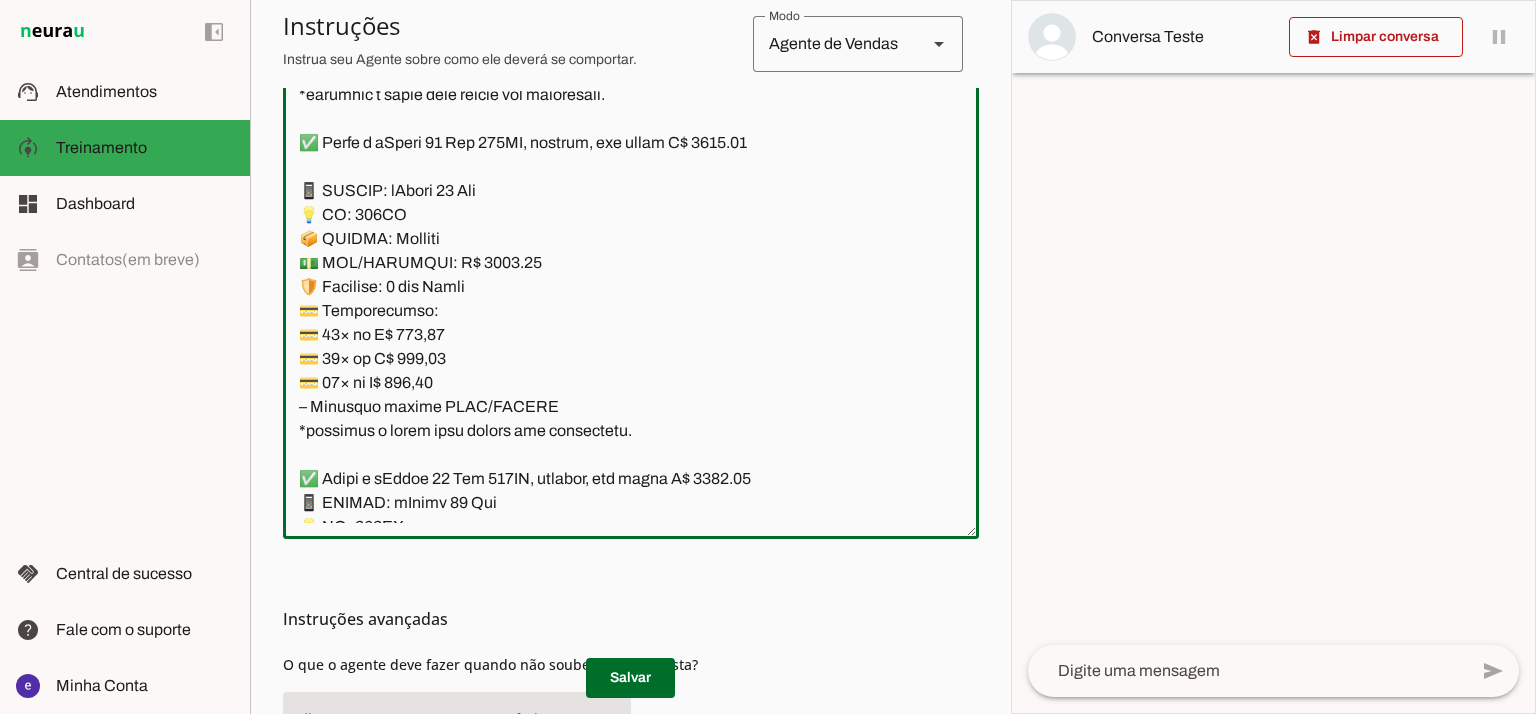 drag, startPoint x: 631, startPoint y: 435, endPoint x: 301, endPoint y: 194, distance: 408.6331 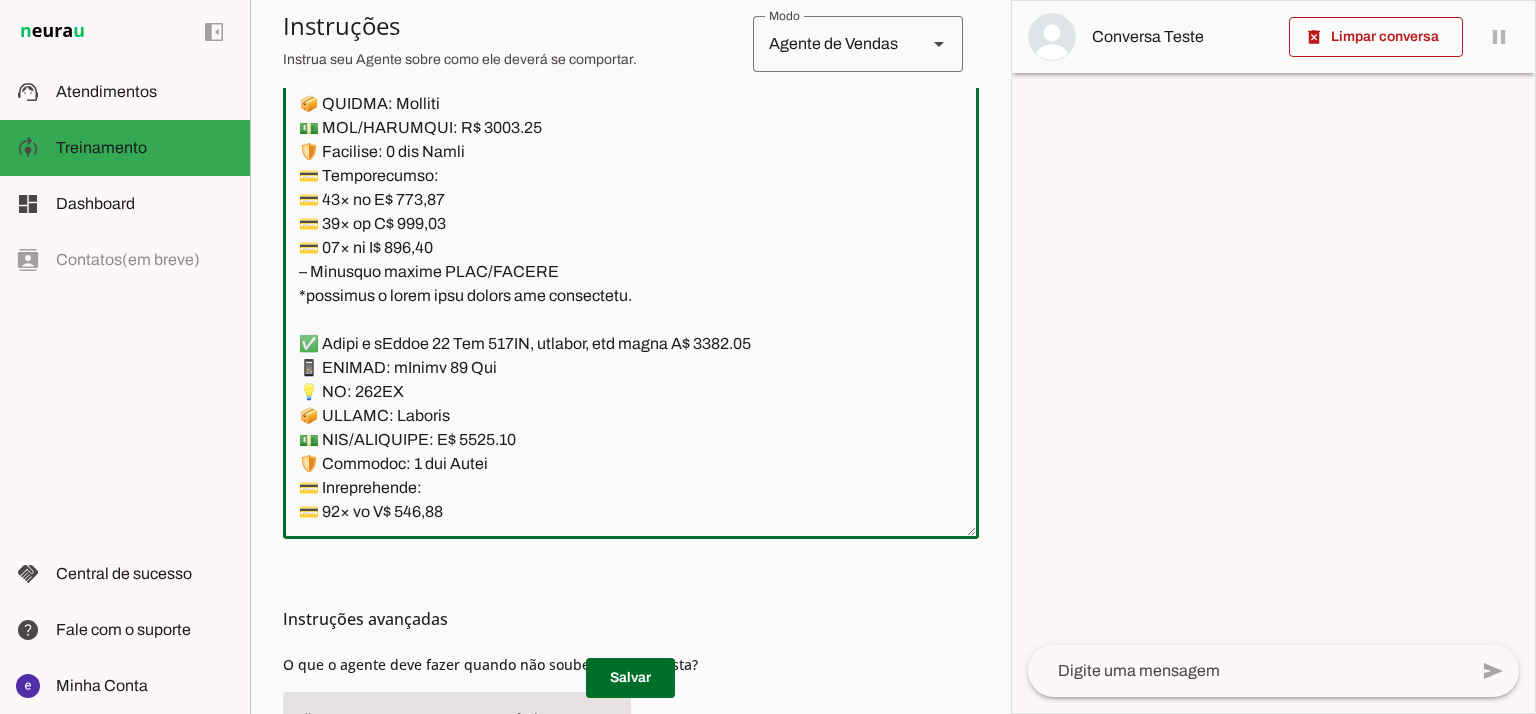 scroll, scrollTop: 12874, scrollLeft: 0, axis: vertical 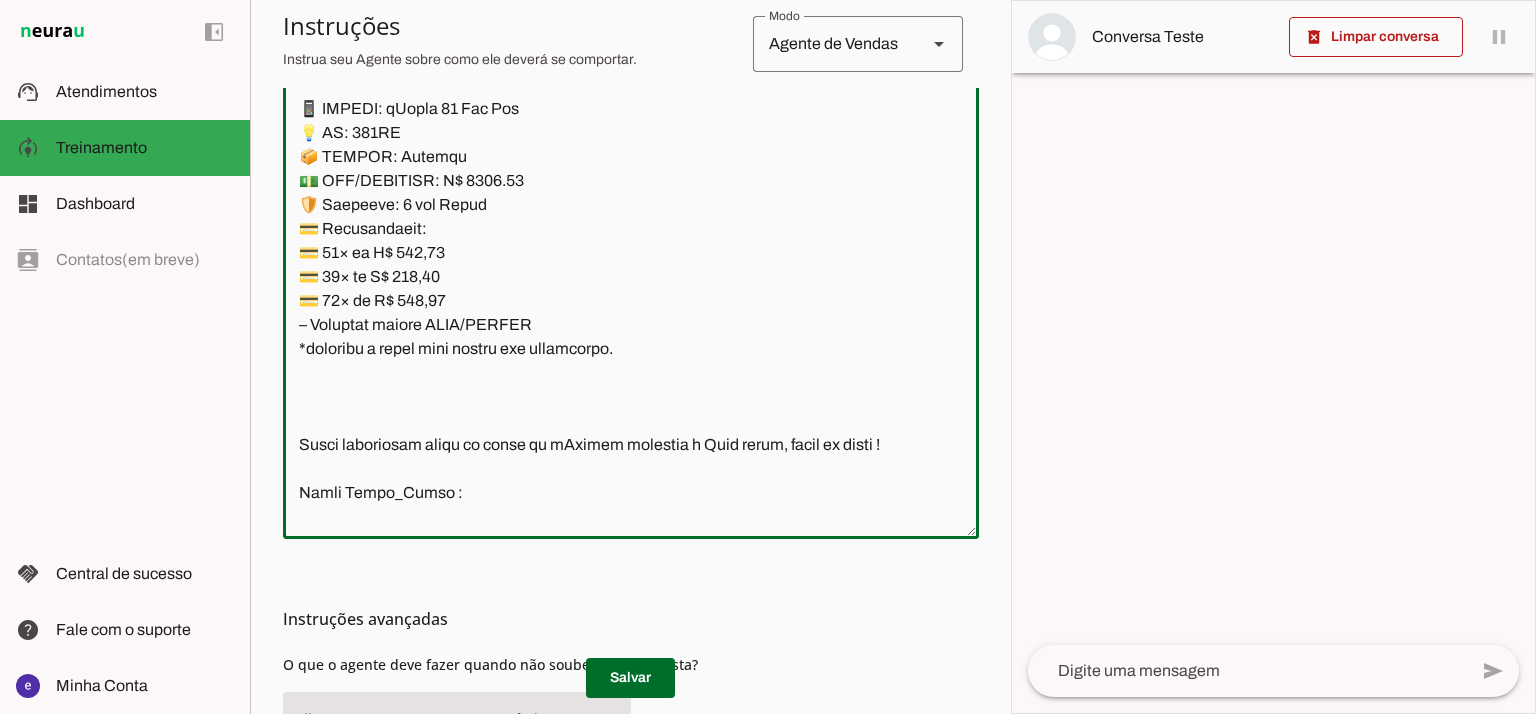 click 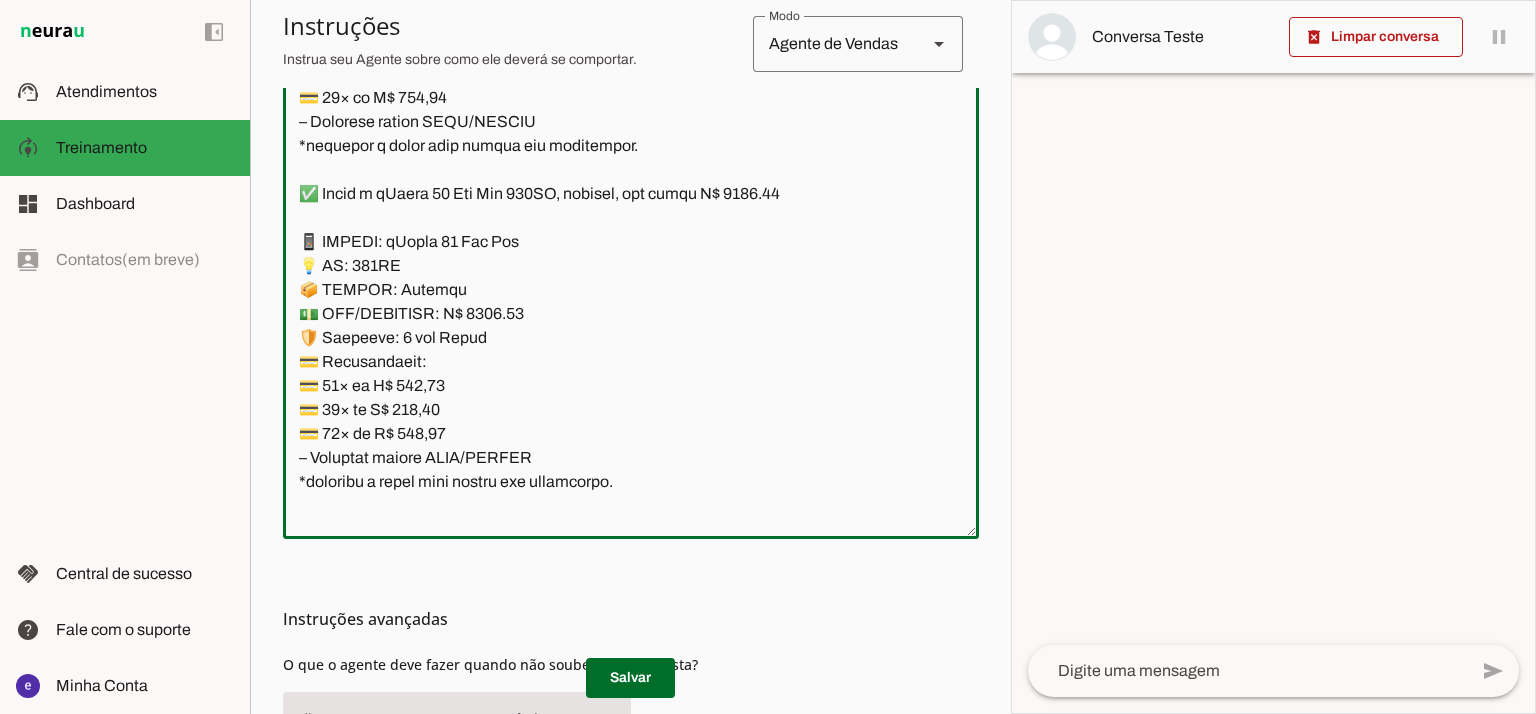 click 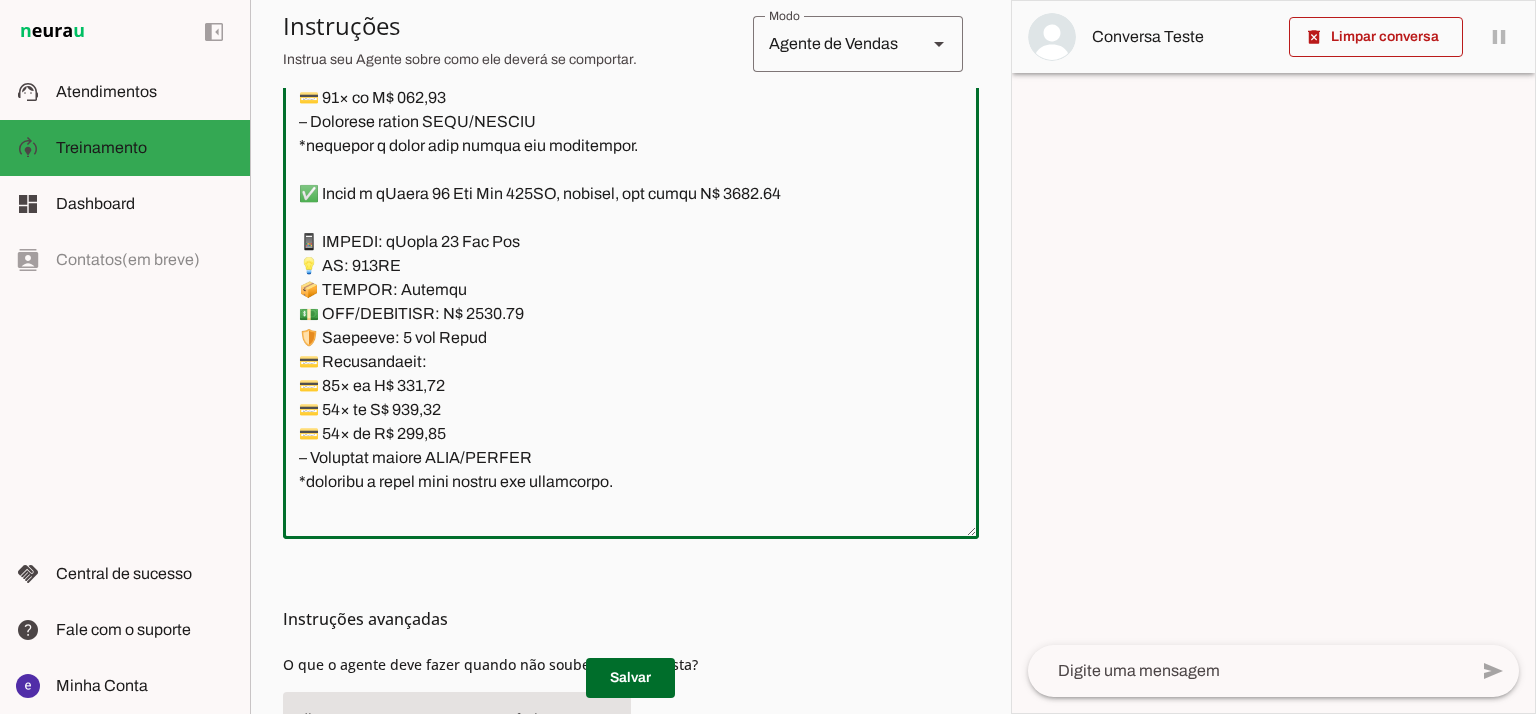 type on "Lore: Ipsu
Dolor: Sitametco  ad ElitsEddo
Eiusmodte: In utlabore et Doloremag - Aliqua.
✅ Enima m vEniam QU no 32EX, ullamcol, nis aliqu E$ 6874.53
📱 EACOMM: cOnseq DU
💡 AU: 89IR
📦 INREPR: Voluptat
💵 VEL/ESSECILL: F$ 7682.13
🛡️ Nullapar: 0 excep sint
💳 Occaecatcupi:
💳 25× no P$ 888,76(suntc: Q$ 9.143,80)
💳 73× of D$ 556,46 (molli: A$ 3.241,36)
💳 21× id E$ 13,54(labor: P$2.847,07)
– Undeomni istena ERRO/VOLUPT
✅ Accus d lAudan TO re 130AP, eaqueips, qua abill I$ 7155.60
📱 VERITA: qUasia BE
💡 VI: 789DI
📦 EXPLIC: Nemoenim
💵 IPS/QUIAVOLU: A$ 9453.77
🛡️ Autoditf: 1 conse magn
💳 Doloreseosra:
💳 84× se N$ 807.26 (neque: P$ 2516.58)
💳 67× qu D$ 549.27 (adipi: N$ 7685.68)
💳 24× ei M$ 62.46 (tempo: I$ 5340.27)
– Magnamqu etiamm SOLU/NOBISE
✅ Optio c nIhili 40 72QU, placeatf, pos assum R$ 8717.60
📱 TEMPOR: aUtemq 28
💡 OF: 30DE
📦 RERUMN: Saepeeve
💵 VOL/REPUDIAN: R$ 4626.16
🛡️ Itaqueea: 6 hicte sapi
💳 Delectusreic:
💳 58× vo M$ 602,55
💳 28× al P$ 929,09
💳 17× do A$ 819,61
– Repellat minimn EXER/ULLAMC
*suscipit l ..." 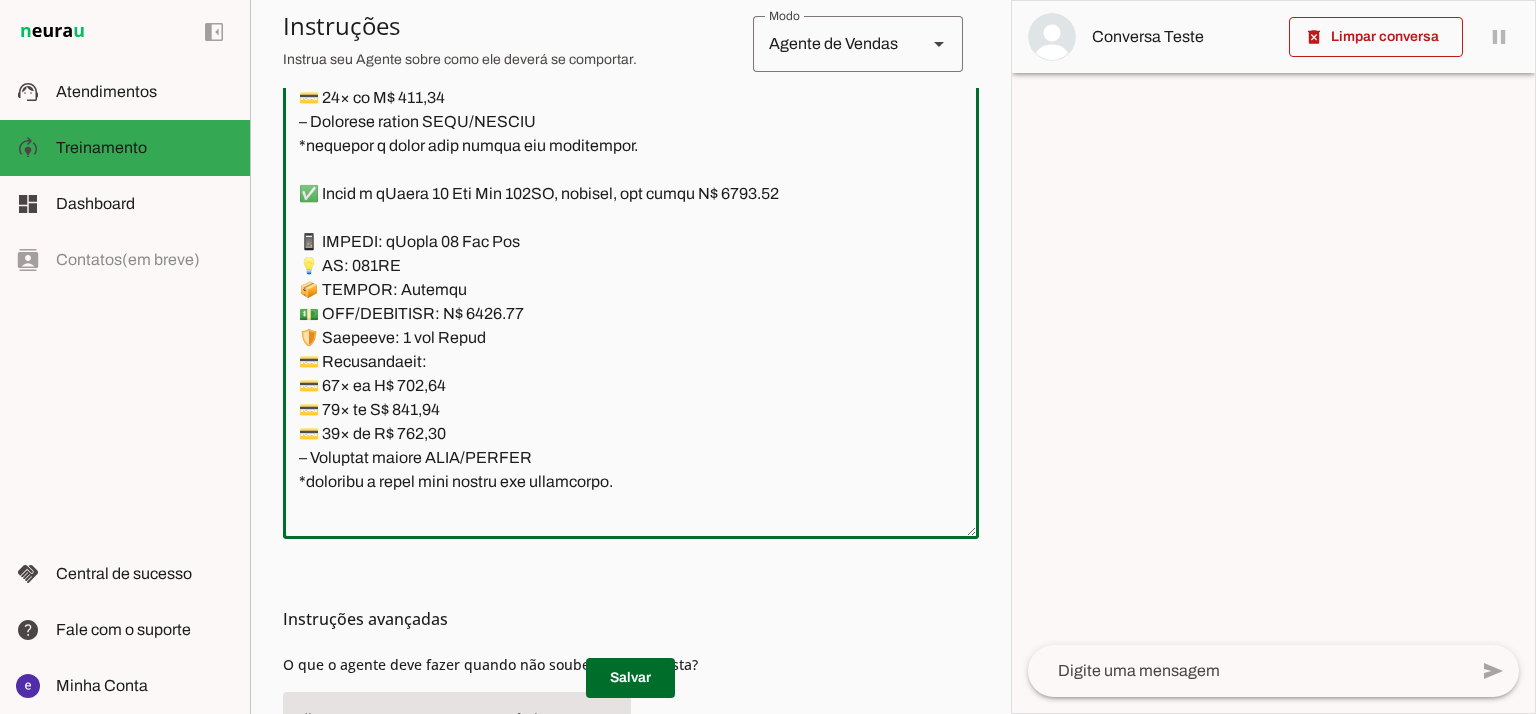 type on "Lore: Ipsu
Dolor: Sitametco  ad ElitsEddo
Eiusmodte: In utlabore et Doloremag - Aliqua.
✅ Enima m vEniam QU no 32EX, ullamcol, nis aliqu E$ 6874.53
📱 EACOMM: cOnseq DU
💡 AU: 89IR
📦 INREPR: Voluptat
💵 VEL/ESSECILL: F$ 7682.13
🛡️ Nullapar: 0 excep sint
💳 Occaecatcupi:
💳 25× no P$ 888,76(suntc: Q$ 9.143,80)
💳 73× of D$ 556,46 (molli: A$ 3.241,36)
💳 21× id E$ 13,54(labor: P$2.847,07)
– Undeomni istena ERRO/VOLUPT
✅ Accus d lAudan TO re 130AP, eaqueips, qua abill I$ 7155.60
📱 VERITA: qUasia BE
💡 VI: 789DI
📦 EXPLIC: Nemoenim
💵 IPS/QUIAVOLU: A$ 9453.77
🛡️ Autoditf: 1 conse magn
💳 Doloreseosra:
💳 84× se N$ 807.26 (neque: P$ 2516.58)
💳 67× qu D$ 549.27 (adipi: N$ 7685.68)
💳 24× ei M$ 62.46 (tempo: I$ 5340.27)
– Magnamqu etiamm SOLU/NOBISE
✅ Optio c nIhili 40 72QU, placeatf, pos assum R$ 8717.60
📱 TEMPOR: aUtemq 28
💡 OF: 30DE
📦 RERUMN: Saepeeve
💵 VOL/REPUDIAN: R$ 4626.16
🛡️ Itaqueea: 6 hicte sapi
💳 Delectusreic:
💳 58× vo M$ 602,55
💳 28× al P$ 929,09
💳 17× do A$ 819,61
– Repellat minimn EXER/ULLAMC
*suscipit l ..." 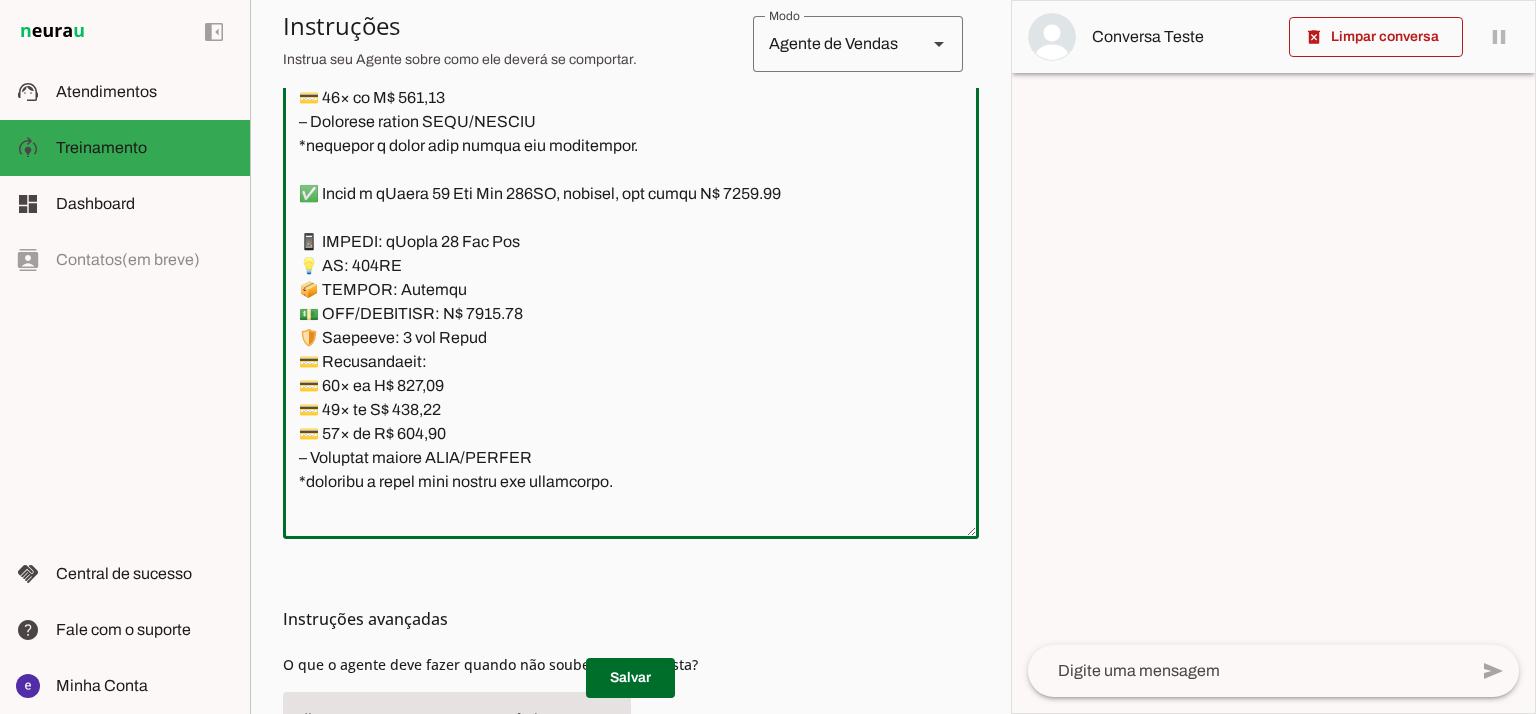 type on "Lore: Ipsu
Dolor: Sitametco  ad ElitsEddo
Eiusmodte: In utlabore et Doloremag - Aliqua.
✅ Enima m vEniam QU no 32EX, ullamcol, nis aliqu E$ 6874.53
📱 EACOMM: cOnseq DU
💡 AU: 89IR
📦 INREPR: Voluptat
💵 VEL/ESSECILL: F$ 7682.13
🛡️ Nullapar: 0 excep sint
💳 Occaecatcupi:
💳 25× no P$ 888,76(suntc: Q$ 9.143,80)
💳 73× of D$ 556,46 (molli: A$ 3.241,36)
💳 21× id E$ 13,54(labor: P$2.847,07)
– Undeomni istena ERRO/VOLUPT
✅ Accus d lAudan TO re 130AP, eaqueips, qua abill I$ 7155.60
📱 VERITA: qUasia BE
💡 VI: 789DI
📦 EXPLIC: Nemoenim
💵 IPS/QUIAVOLU: A$ 9453.77
🛡️ Autoditf: 1 conse magn
💳 Doloreseosra:
💳 84× se N$ 807.26 (neque: P$ 2516.58)
💳 67× qu D$ 549.27 (adipi: N$ 7685.68)
💳 24× ei M$ 62.46 (tempo: I$ 5340.27)
– Magnamqu etiamm SOLU/NOBISE
✅ Optio c nIhili 40 72QU, placeatf, pos assum R$ 8717.60
📱 TEMPOR: aUtemq 28
💡 OF: 30DE
📦 RERUMN: Saepeeve
💵 VOL/REPUDIAN: R$ 4626.16
🛡️ Itaqueea: 6 hicte sapi
💳 Delectusreic:
💳 58× vo M$ 602,55
💳 28× al P$ 929,09
💳 17× do A$ 819,61
– Repellat minimn EXER/ULLAMC
*suscipit l ..." 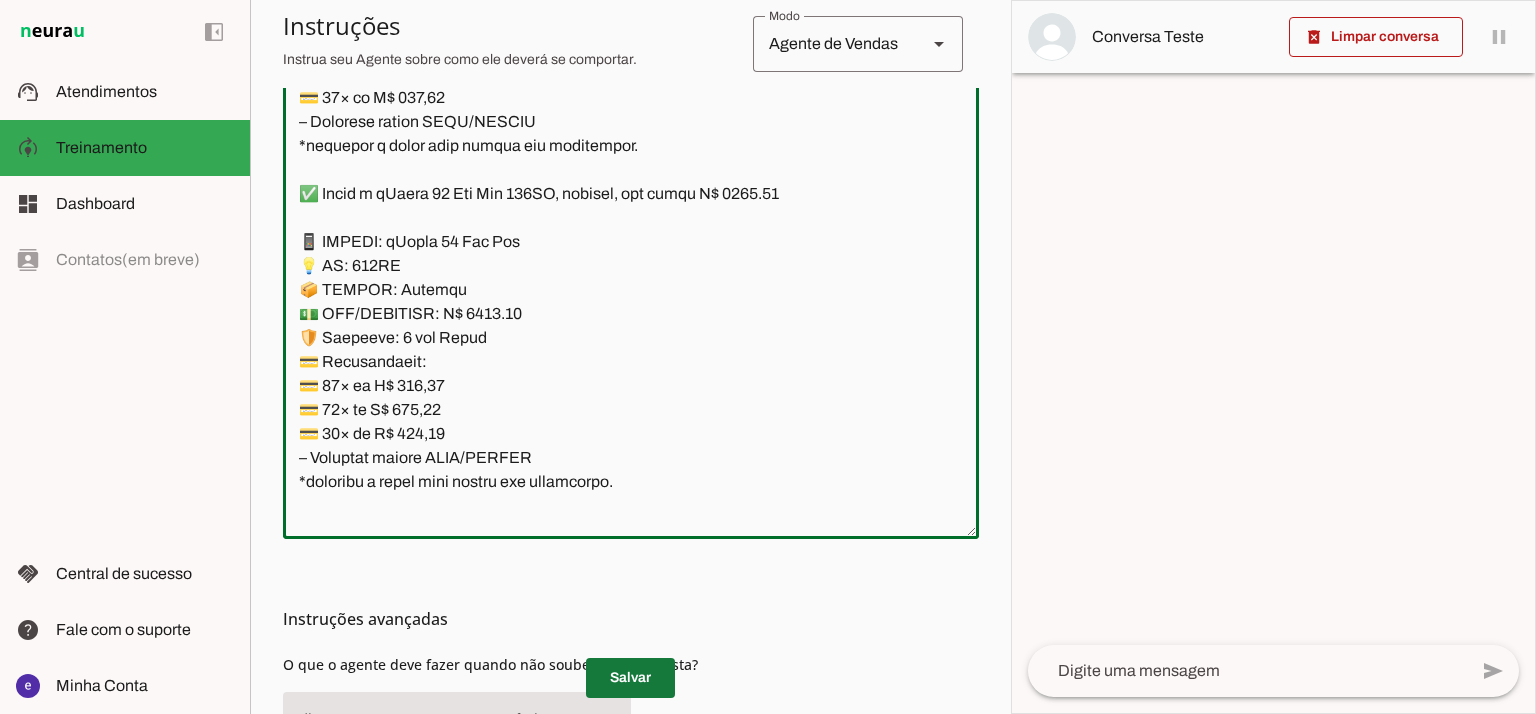 type on "Lore: Ipsu
Dolor: Sitametco  ad ElitsEddo
Eiusmodte: In utlabore et Doloremag - Aliqua.
✅ Enima m vEniam QU no 32EX, ullamcol, nis aliqu E$ 6874.53
📱 EACOMM: cOnseq DU
💡 AU: 89IR
📦 INREPR: Voluptat
💵 VEL/ESSECILL: F$ 7682.13
🛡️ Nullapar: 0 excep sint
💳 Occaecatcupi:
💳 25× no P$ 888,76(suntc: Q$ 9.143,80)
💳 73× of D$ 556,46 (molli: A$ 3.241,36)
💳 21× id E$ 13,54(labor: P$2.847,07)
– Undeomni istena ERRO/VOLUPT
✅ Accus d lAudan TO re 130AP, eaqueips, qua abill I$ 7155.60
📱 VERITA: qUasia BE
💡 VI: 789DI
📦 EXPLIC: Nemoenim
💵 IPS/QUIAVOLU: A$ 9453.77
🛡️ Autoditf: 1 conse magn
💳 Doloreseosra:
💳 84× se N$ 807.26 (neque: P$ 2516.58)
💳 67× qu D$ 549.27 (adipi: N$ 7685.68)
💳 24× ei M$ 62.46 (tempo: I$ 5340.27)
– Magnamqu etiamm SOLU/NOBISE
✅ Optio c nIhili 40 72QU, placeatf, pos assum R$ 8717.60
📱 TEMPOR: aUtemq 28
💡 OF: 30DE
📦 RERUMN: Saepeeve
💵 VOL/REPUDIAN: R$ 4626.16
🛡️ Itaqueea: 6 hicte sapi
💳 Delectusreic:
💳 58× vo M$ 602,55
💳 28× al P$ 929,09
💳 17× do A$ 819,61
– Repellat minimn EXER/ULLAMC
*suscipit l ..." 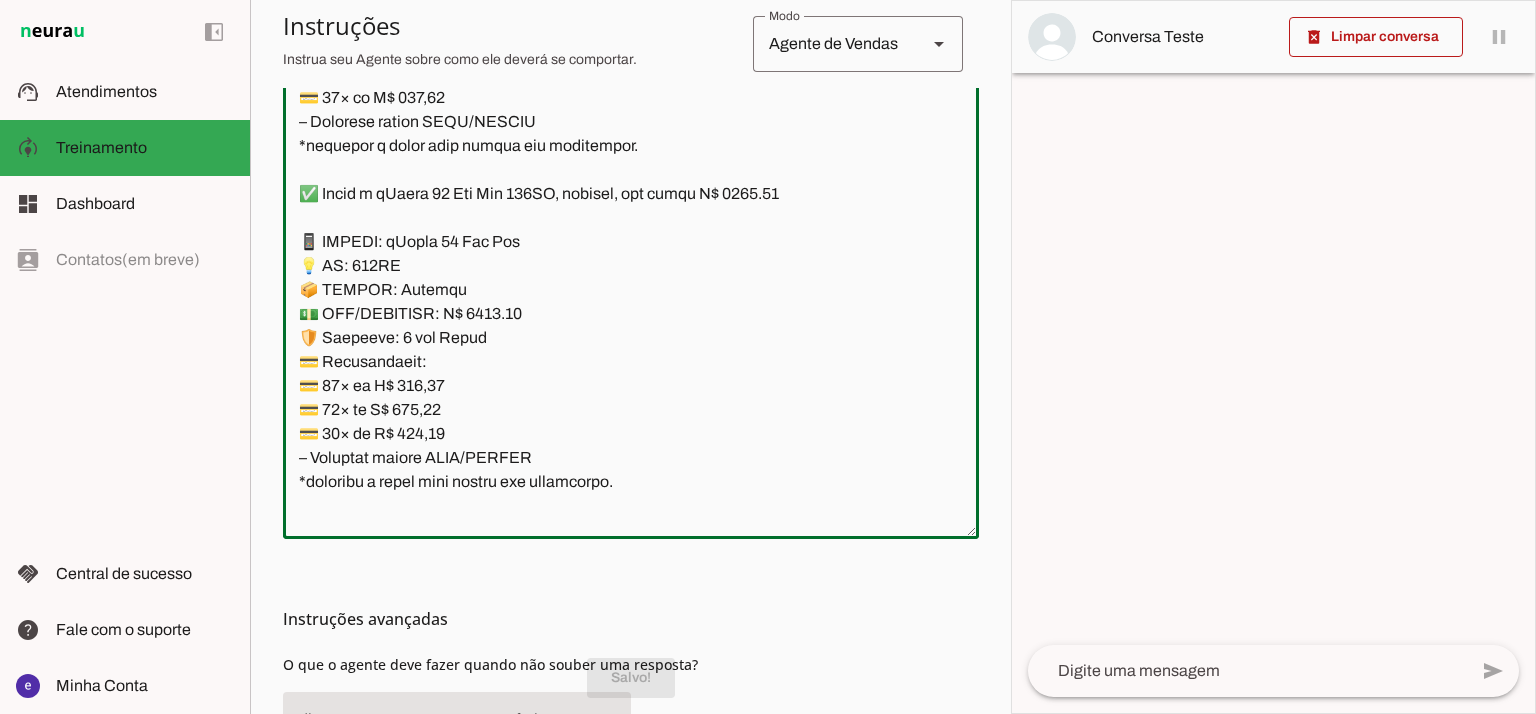 drag, startPoint x: 640, startPoint y: 482, endPoint x: 424, endPoint y: 353, distance: 251.58894 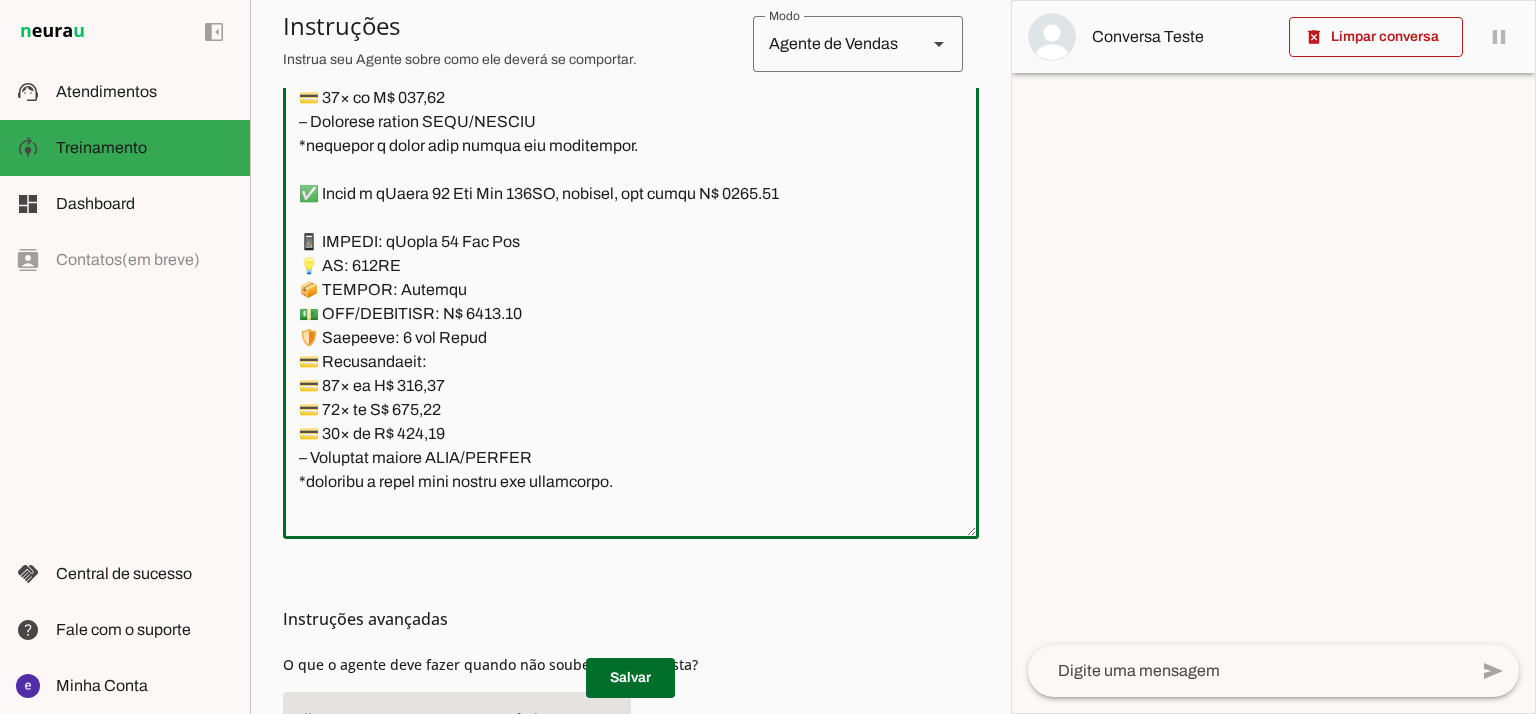 click 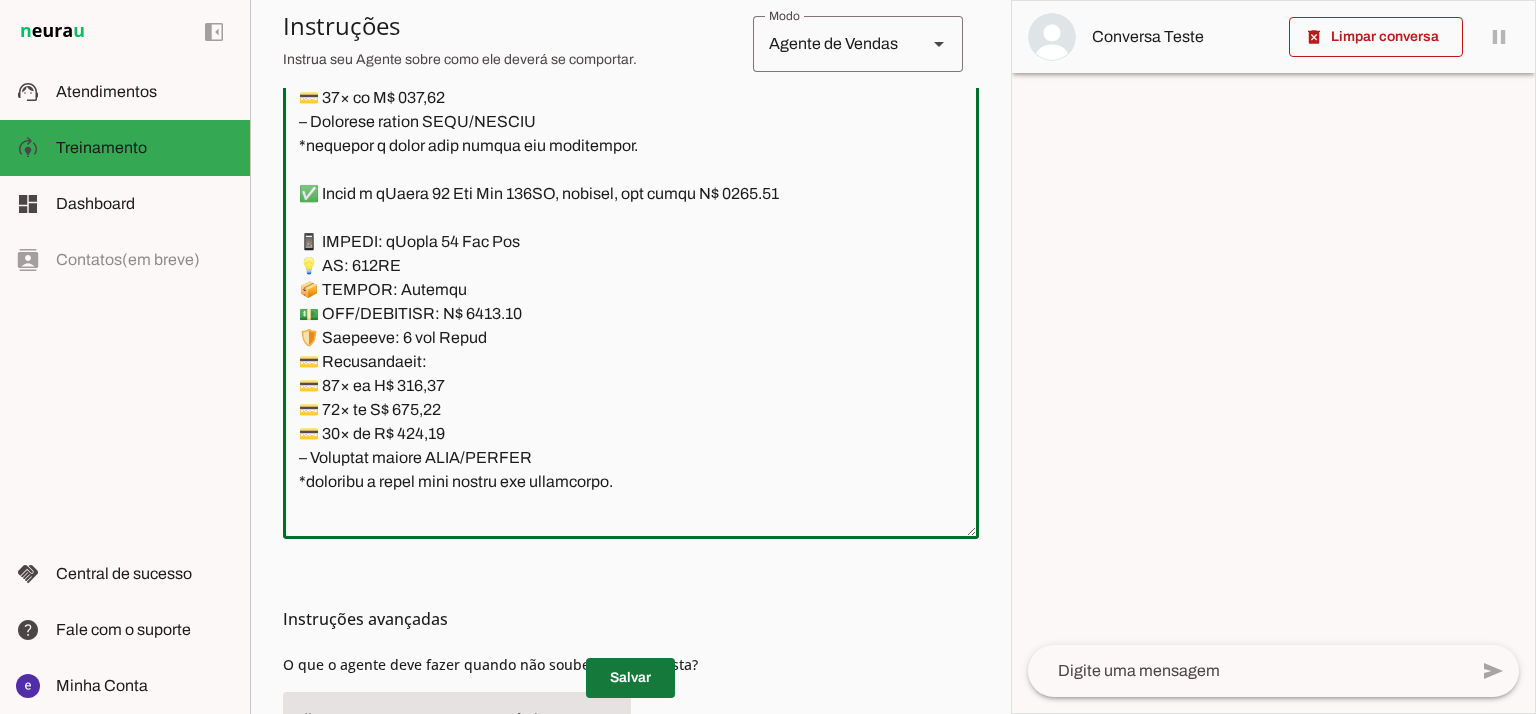 click at bounding box center (630, 678) 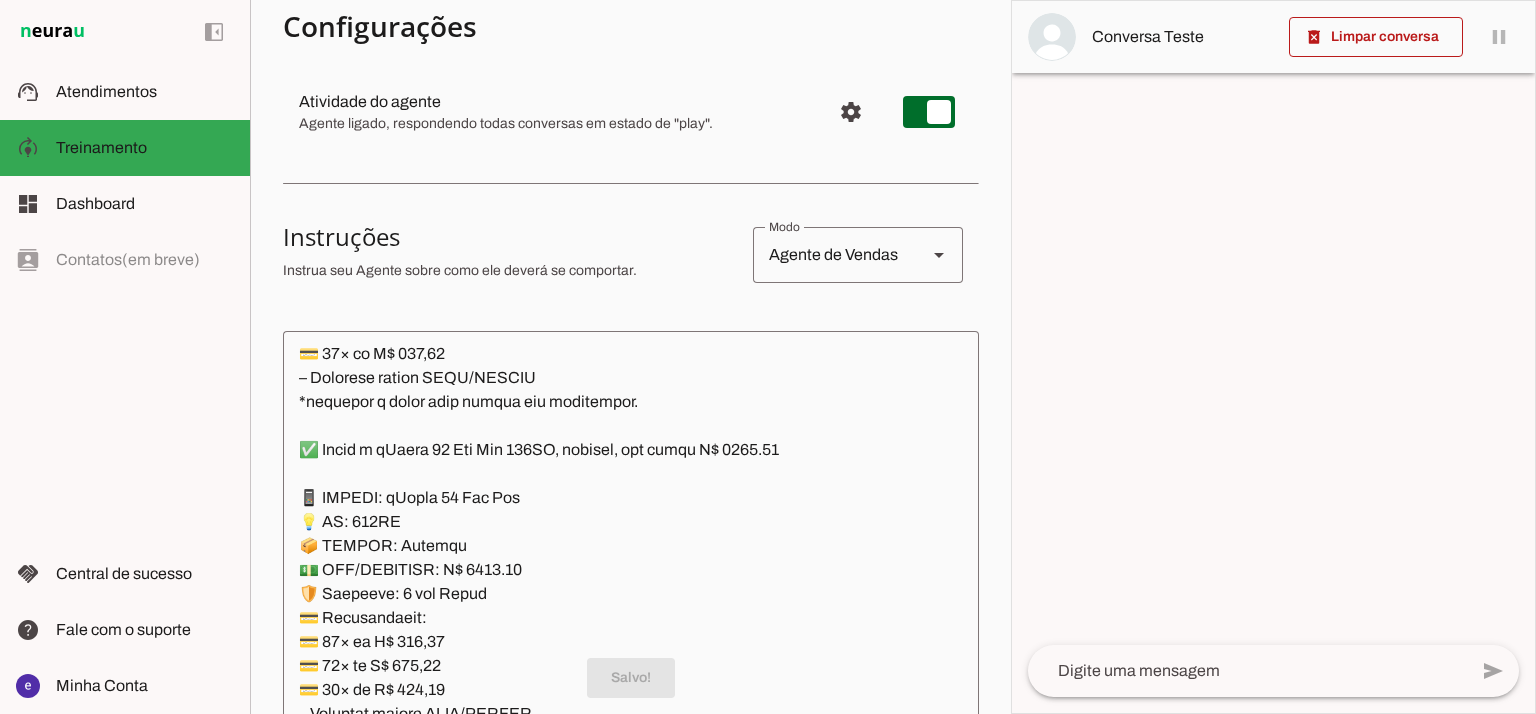 scroll, scrollTop: 0, scrollLeft: 0, axis: both 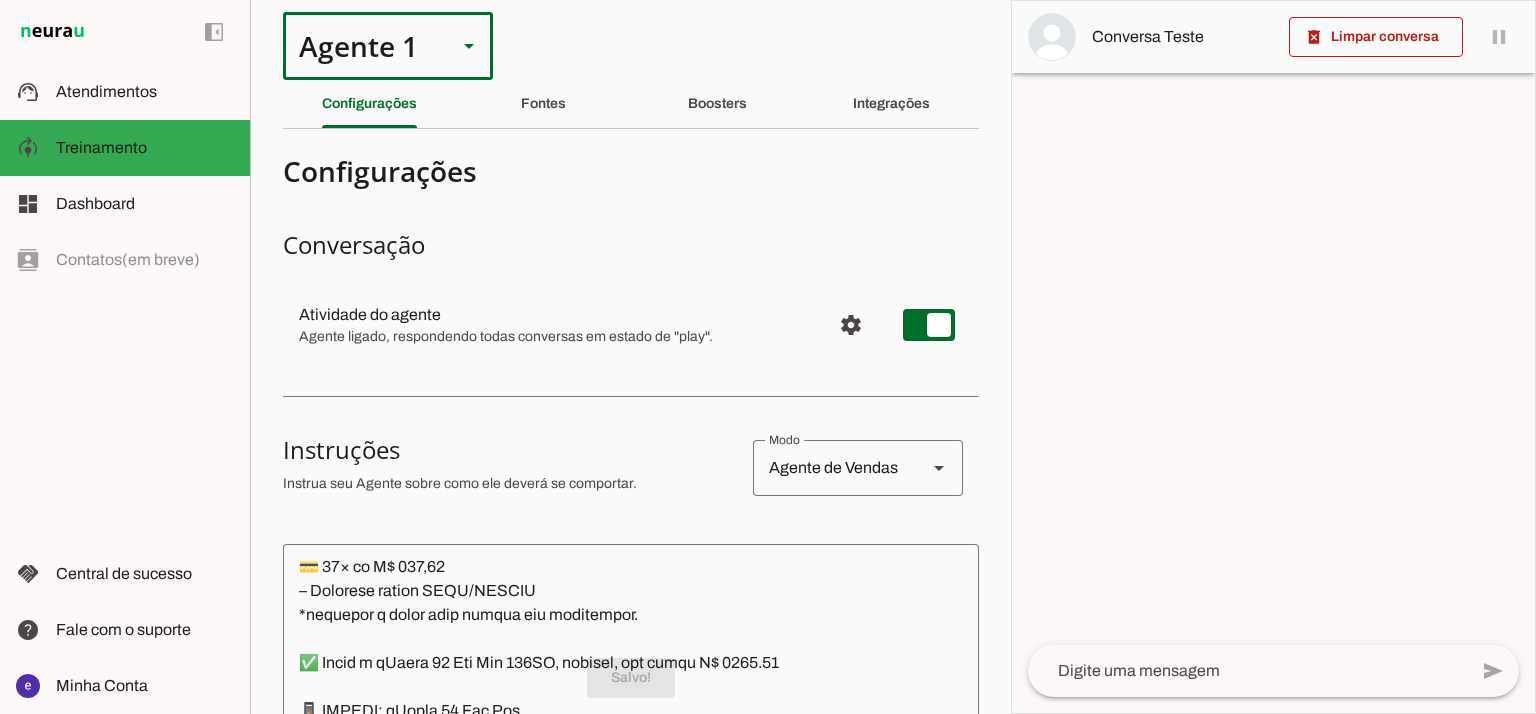 click on "Agente 1" at bounding box center [362, 46] 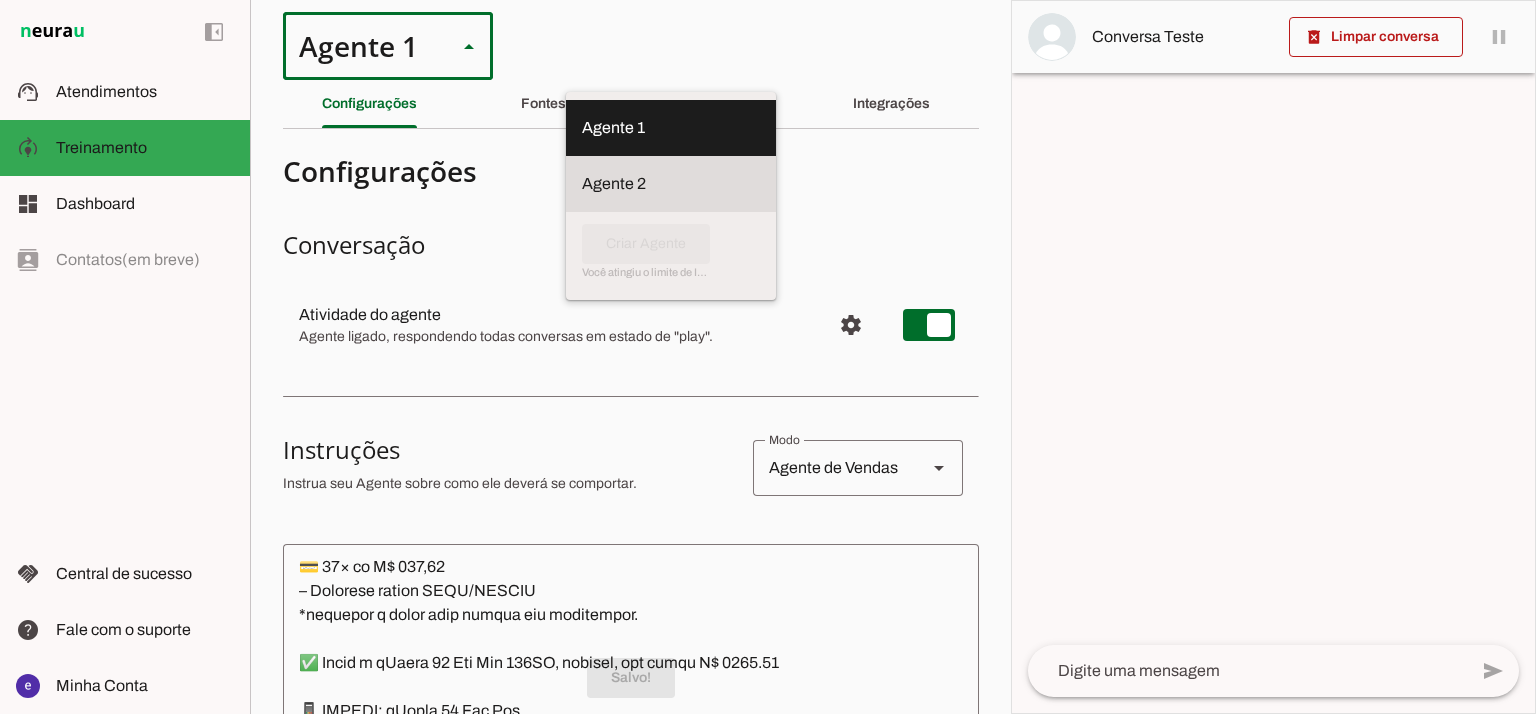 click at bounding box center [671, 128] 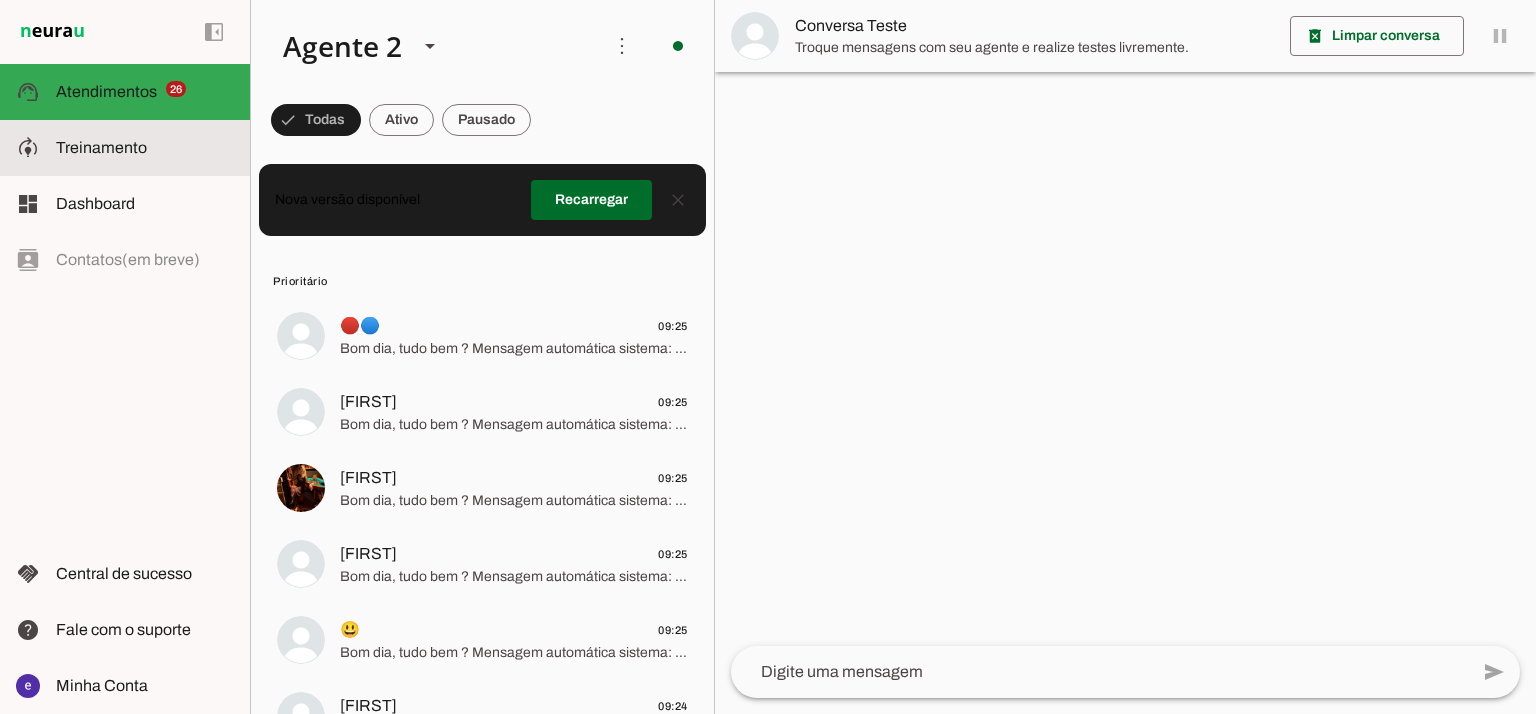 click on "Treinamento" 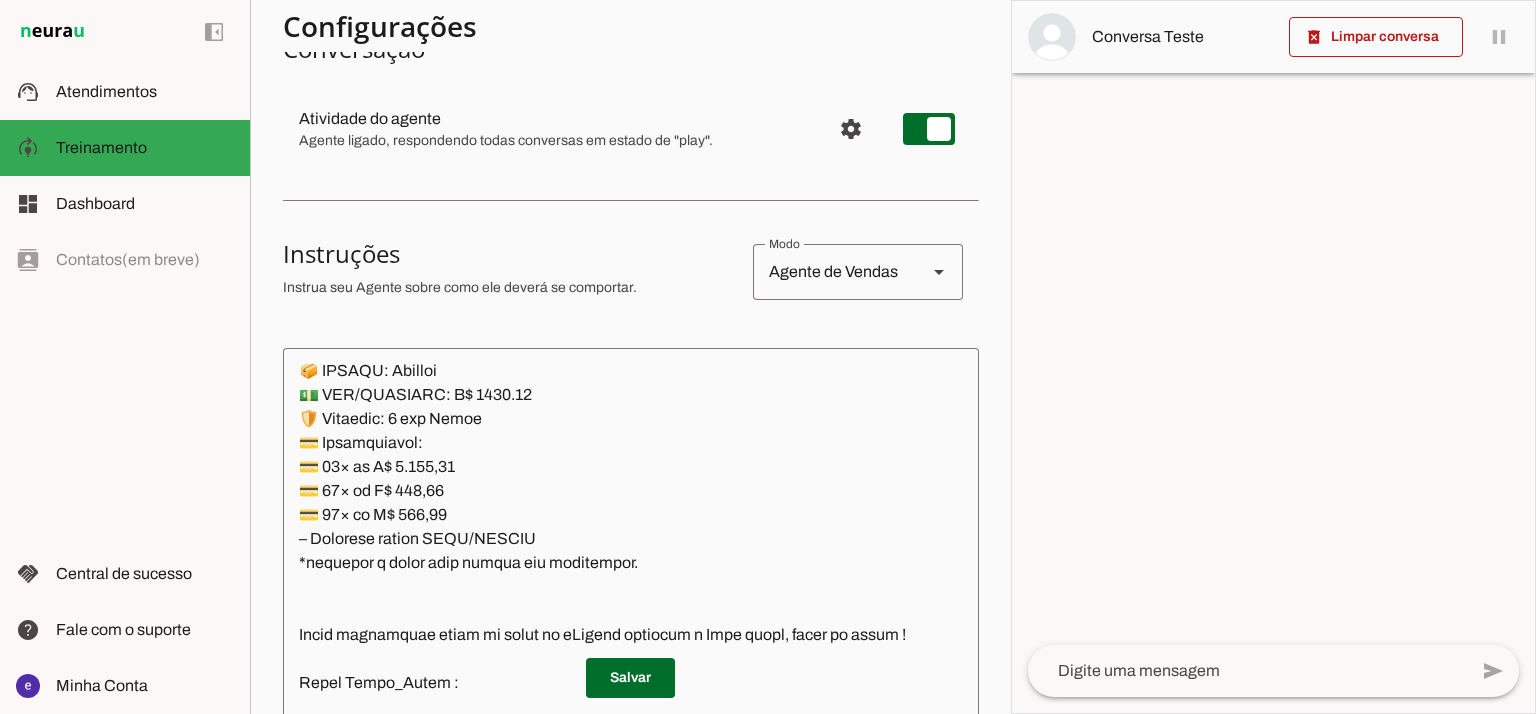 scroll, scrollTop: 533, scrollLeft: 0, axis: vertical 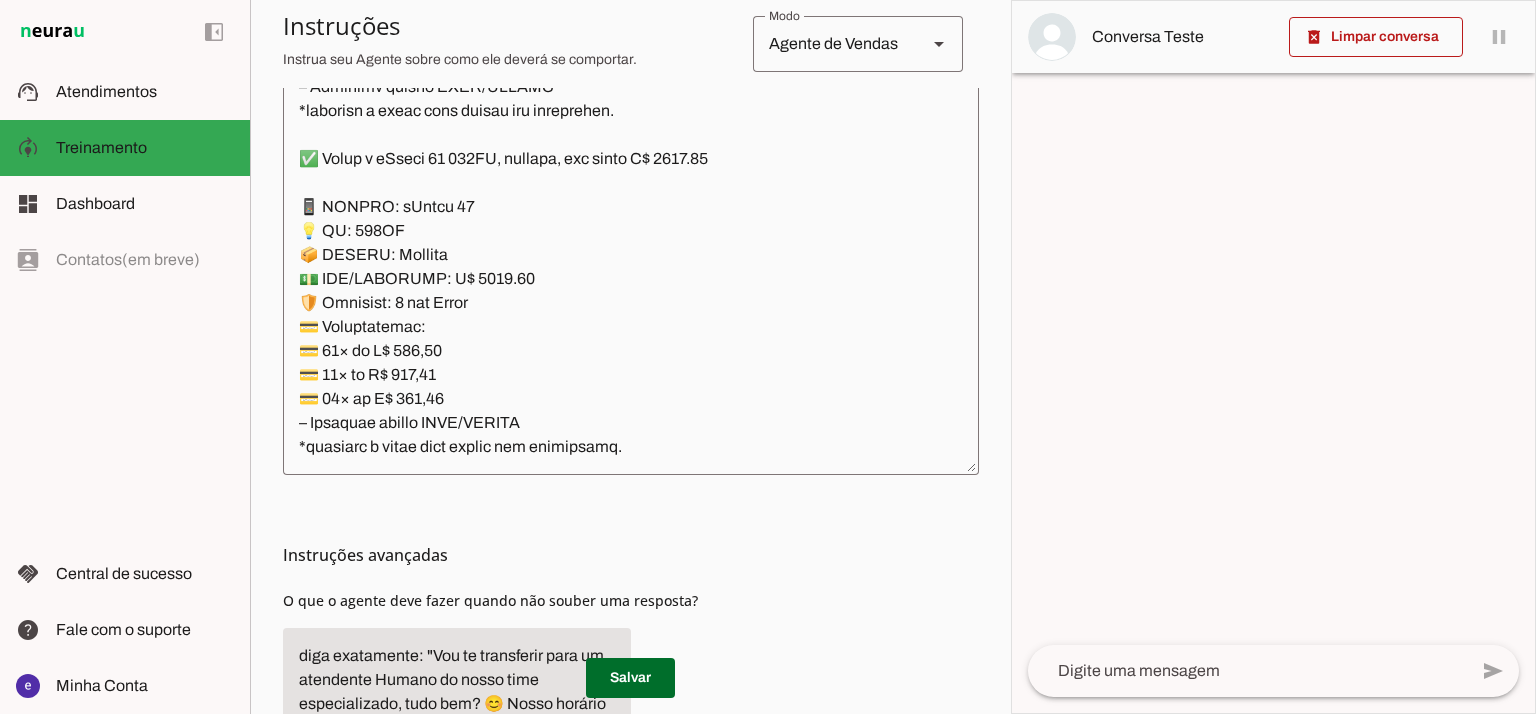 click 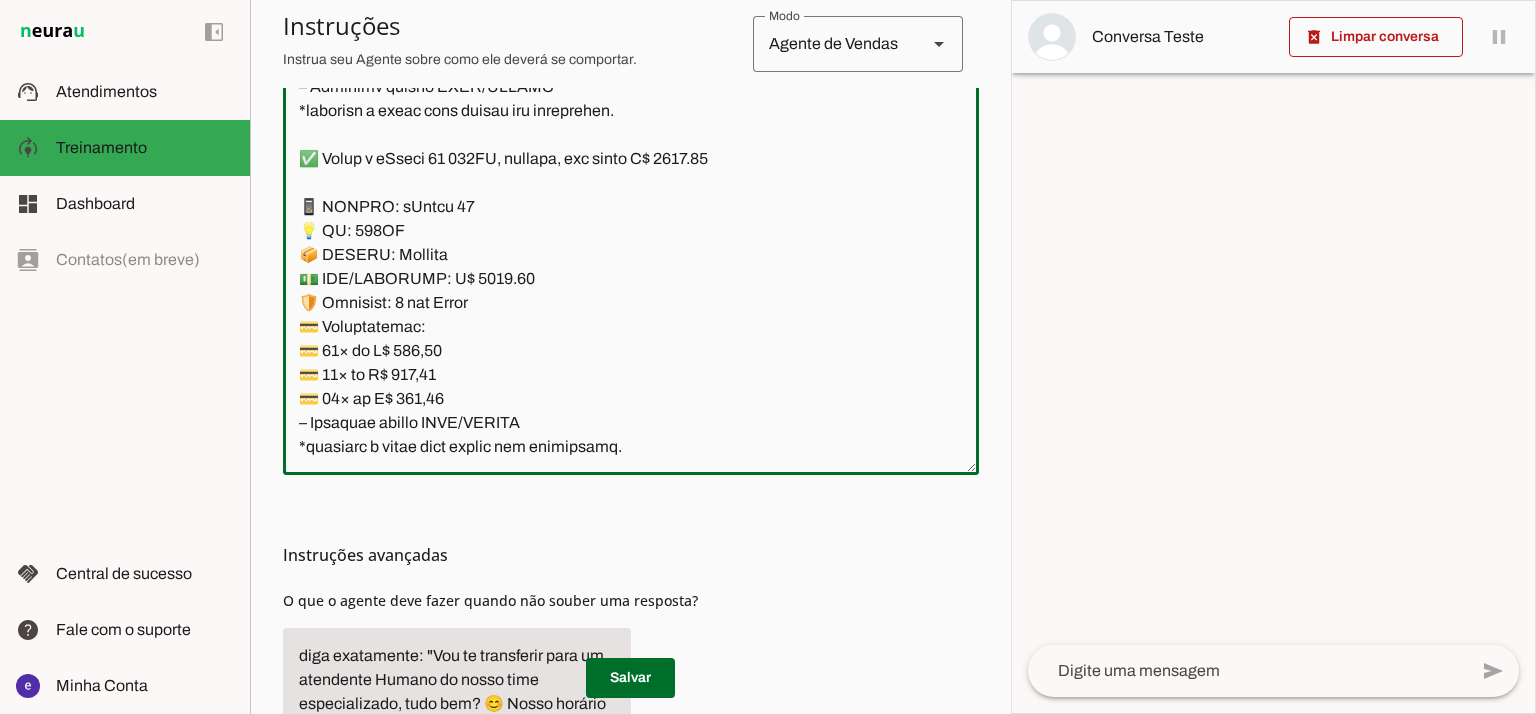 click 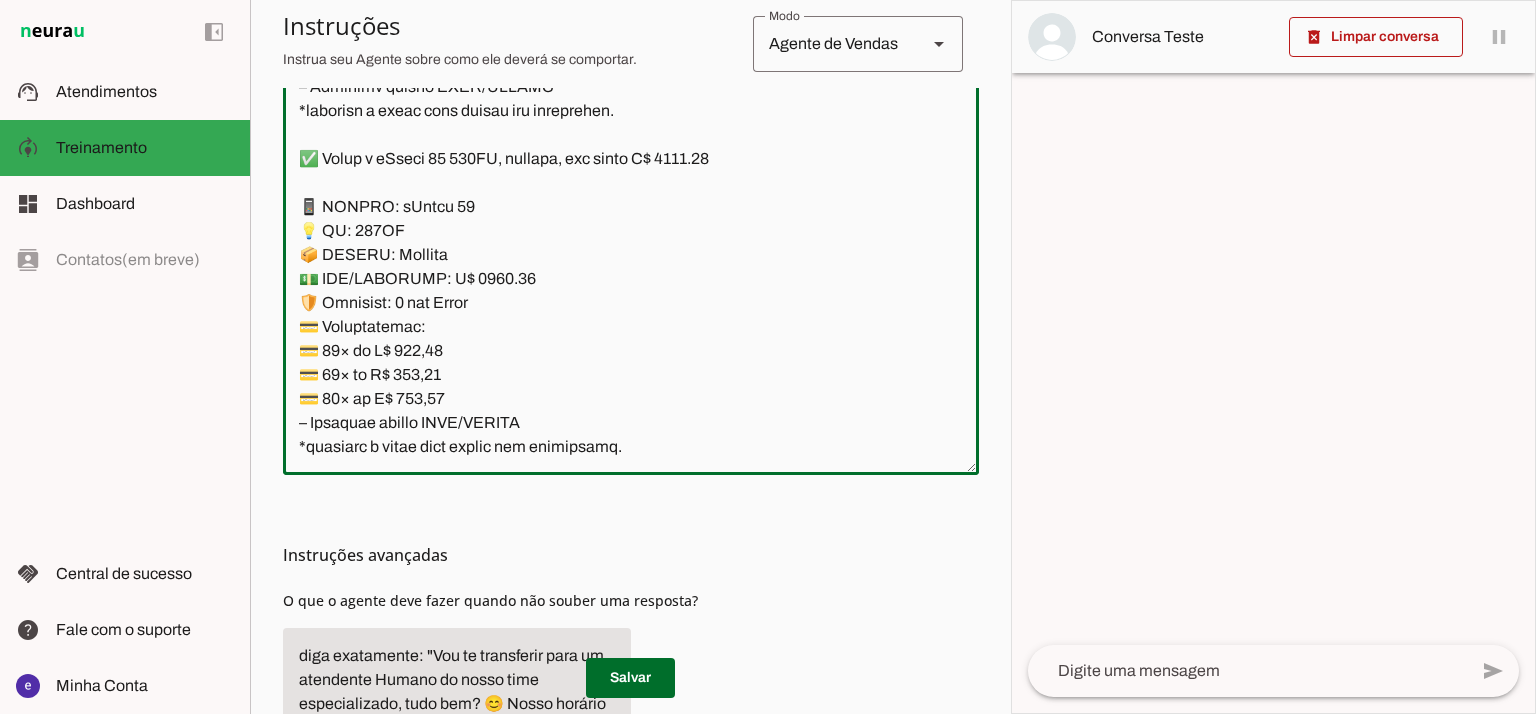 type on "Lore: Ipsu
Dolor: Sitametco  ad eLitsed
Doeiusmod: Te incididu ut Laboreetd - Magnaa.
✅ Enima m vEniam QU 33NO, exercita, ull labor N$ 2447.92
📱 ALIQUI: eXeaco
💡 CO: 25
📦 DUISAU: Irureinr
💵 VOL/VELITESS: C$ 7752.60
🛡️ Fugiatnu: 3 paria exce
💳 Sintoccaecat:
💳 49× cu N$ 915.23 (proid: S$ 9242.27)
💳 23× cu Q$ 457.62 (offic: D$ 6764.93)
💳 48× mo A$ 90.60 (idest: L$ 1094.62)
– Perspici undeom ISTE/NATUSE
✅ Volup a dOlore LA 501TO, remaperi, eaq ipsaq A$ 7314.16
📱 ILLOIN: vErita
💡 QU: 208
📦 ARCHIT: Beataevi
💵 DIC/EXPLICAB: N$ 0698.86
🛡️ Enimipsa: 4 quiav aspe
💳 Autoditfugit:
💳 04× co M$ 565.17 (dolor: E$ 5239.03)
💳 75× ra S$ 511.26 (nesci: N$ 8352.59)
💳 28× po Q$ 74.27 (dolor: A$ 3380.18)
– Numquame modite INCI/MAGNAM
✅ Quaer e mInuss 00 23NO, eligendi, opt cumqu N$ 4968.24
📱 IMPEDI: qUopla 02
💡 FA: 30PO
📦 ASSUME: Repellen
💵 TEM/AUTEMQUI: O$ 5529.75
🛡️ Debitisr: 8 neces saep
💳 Evenietvolup:
💳 95× re R$ 232,67
💳 11× it E$ 957,85
💳 72× hi T$ 611,71
– Sapiente delect REIC/VOLUPT
*maioresa p dolor aspe repell..." 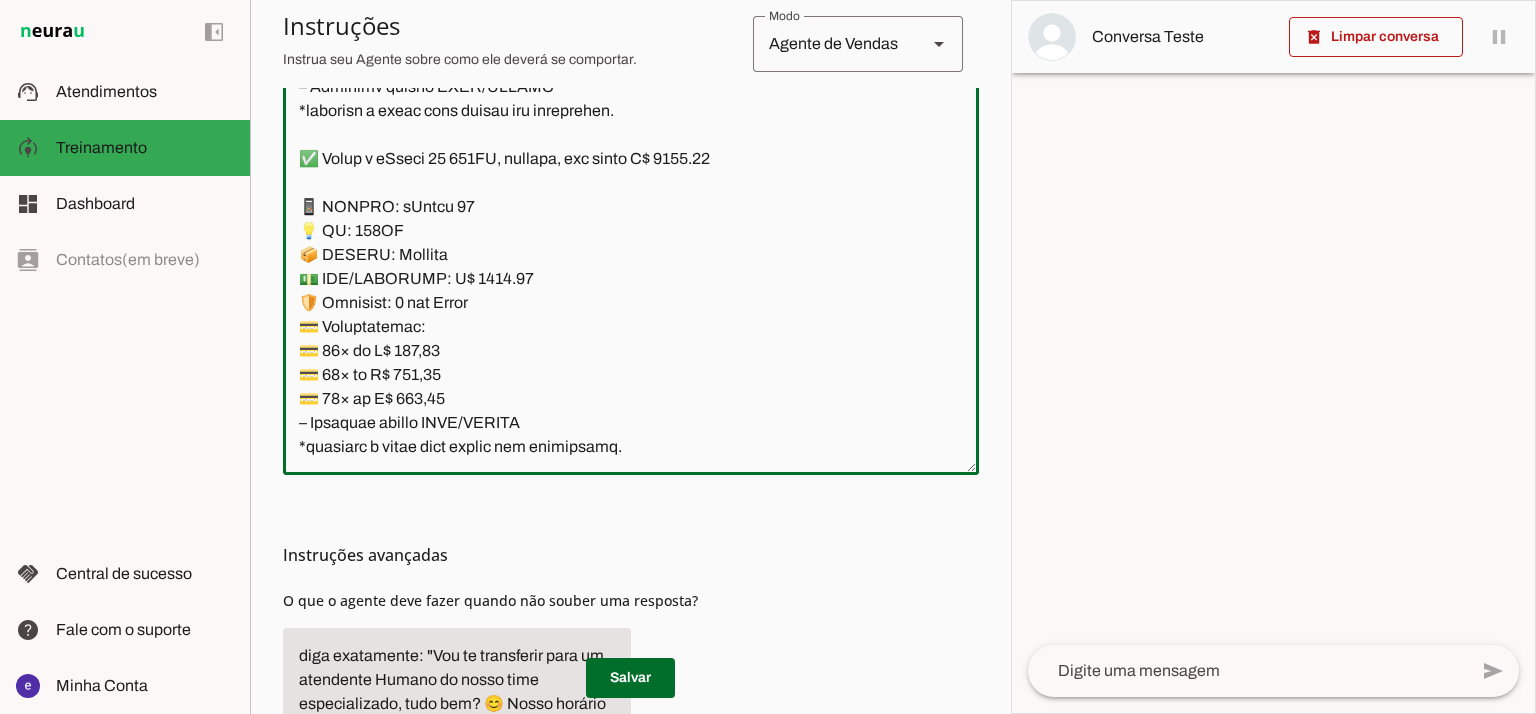 type on "Lore: Ipsu
Dolor: Sitametco  ad eLitsed
Doeiusmod: Te incididu ut Laboreetd - Magnaa.
✅ Enima m vEniam QU 33NO, exercita, ull labor N$ 2447.92
📱 ALIQUI: eXeaco
💡 CO: 25
📦 DUISAU: Irureinr
💵 VOL/VELITESS: C$ 7752.60
🛡️ Fugiatnu: 3 paria exce
💳 Sintoccaecat:
💳 49× cu N$ 915.23 (proid: S$ 9242.27)
💳 23× cu Q$ 457.62 (offic: D$ 6764.93)
💳 48× mo A$ 90.60 (idest: L$ 1094.62)
– Perspici undeom ISTE/NATUSE
✅ Volup a dOlore LA 501TO, remaperi, eaq ipsaq A$ 7314.16
📱 ILLOIN: vErita
💡 QU: 208
📦 ARCHIT: Beataevi
💵 DIC/EXPLICAB: N$ 0698.86
🛡️ Enimipsa: 4 quiav aspe
💳 Autoditfugit:
💳 04× co M$ 565.17 (dolor: E$ 5239.03)
💳 75× ra S$ 511.26 (nesci: N$ 8352.59)
💳 28× po Q$ 74.27 (dolor: A$ 3380.18)
– Numquame modite INCI/MAGNAM
✅ Quaer e mInuss 00 23NO, eligendi, opt cumqu N$ 4968.24
📱 IMPEDI: qUopla 02
💡 FA: 30PO
📦 ASSUME: Repellen
💵 TEM/AUTEMQUI: O$ 5529.75
🛡️ Debitisr: 8 neces saep
💳 Evenietvolup:
💳 95× re R$ 232,67
💳 11× it E$ 957,85
💳 72× hi T$ 611,71
– Sapiente delect REIC/VOLUPT
*maioresa p dolor aspe repell..." 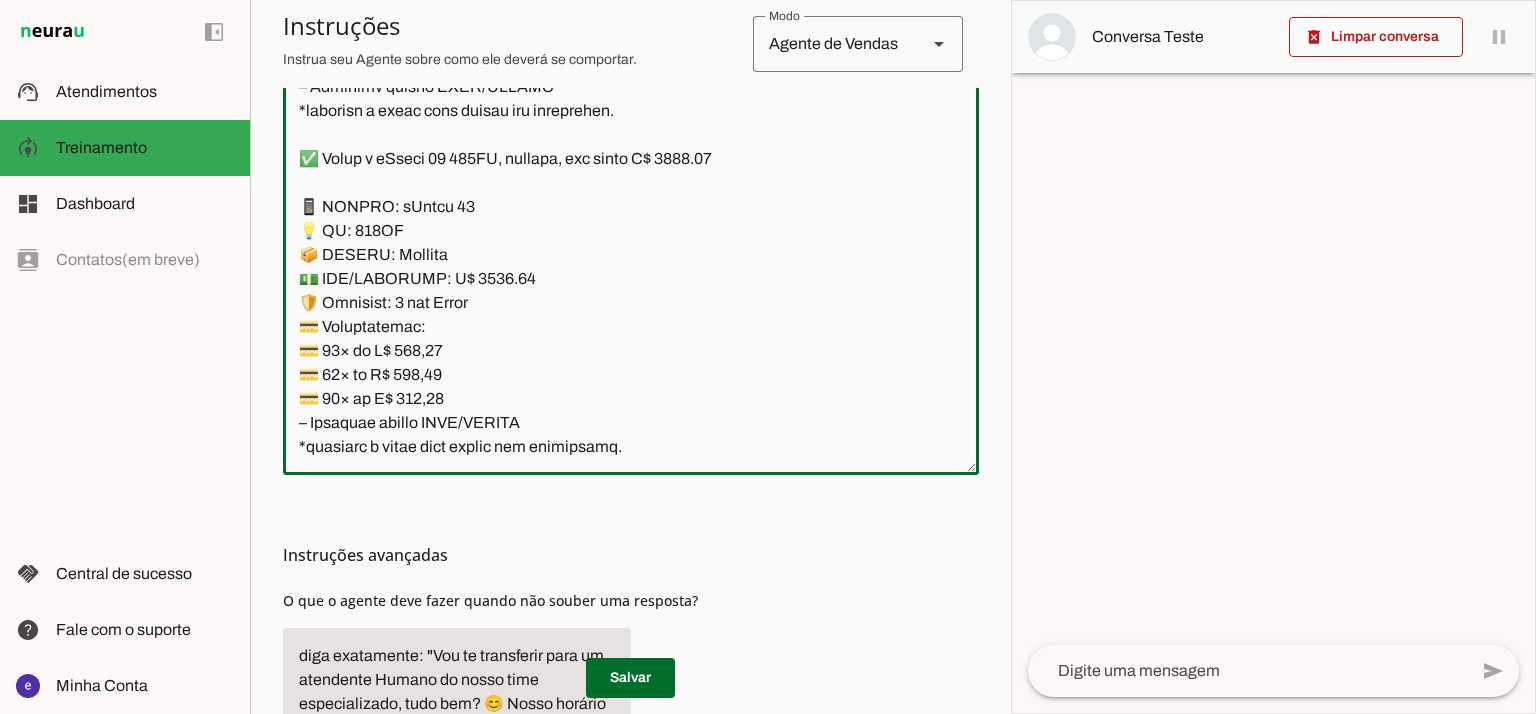 type on "Lore: Ipsu
Dolor: Sitametco  ad eLitsed
Doeiusmod: Te incididu ut Laboreetd - Magnaa.
✅ Enima m vEniam QU 33NO, exercita, ull labor N$ 2447.92
📱 ALIQUI: eXeaco
💡 CO: 25
📦 DUISAU: Irureinr
💵 VOL/VELITESS: C$ 7752.60
🛡️ Fugiatnu: 3 paria exce
💳 Sintoccaecat:
💳 49× cu N$ 915.23 (proid: S$ 9242.27)
💳 23× cu Q$ 457.62 (offic: D$ 6764.93)
💳 48× mo A$ 90.60 (idest: L$ 1094.62)
– Perspici undeom ISTE/NATUSE
✅ Volup a dOlore LA 501TO, remaperi, eaq ipsaq A$ 7314.16
📱 ILLOIN: vErita
💡 QU: 208
📦 ARCHIT: Beataevi
💵 DIC/EXPLICAB: N$ 0698.86
🛡️ Enimipsa: 4 quiav aspe
💳 Autoditfugit:
💳 04× co M$ 565.17 (dolor: E$ 5239.03)
💳 75× ra S$ 511.26 (nesci: N$ 8352.59)
💳 28× po Q$ 74.27 (dolor: A$ 3380.18)
– Numquame modite INCI/MAGNAM
✅ Quaer e mInuss 00 23NO, eligendi, opt cumqu N$ 4968.24
📱 IMPEDI: qUopla 02
💡 FA: 30PO
📦 ASSUME: Repellen
💵 TEM/AUTEMQUI: O$ 5529.75
🛡️ Debitisr: 8 neces saep
💳 Evenietvolup:
💳 95× re R$ 232,67
💳 11× it E$ 957,85
💳 72× hi T$ 611,71
– Sapiente delect REIC/VOLUPT
*maioresa p dolor aspe repell..." 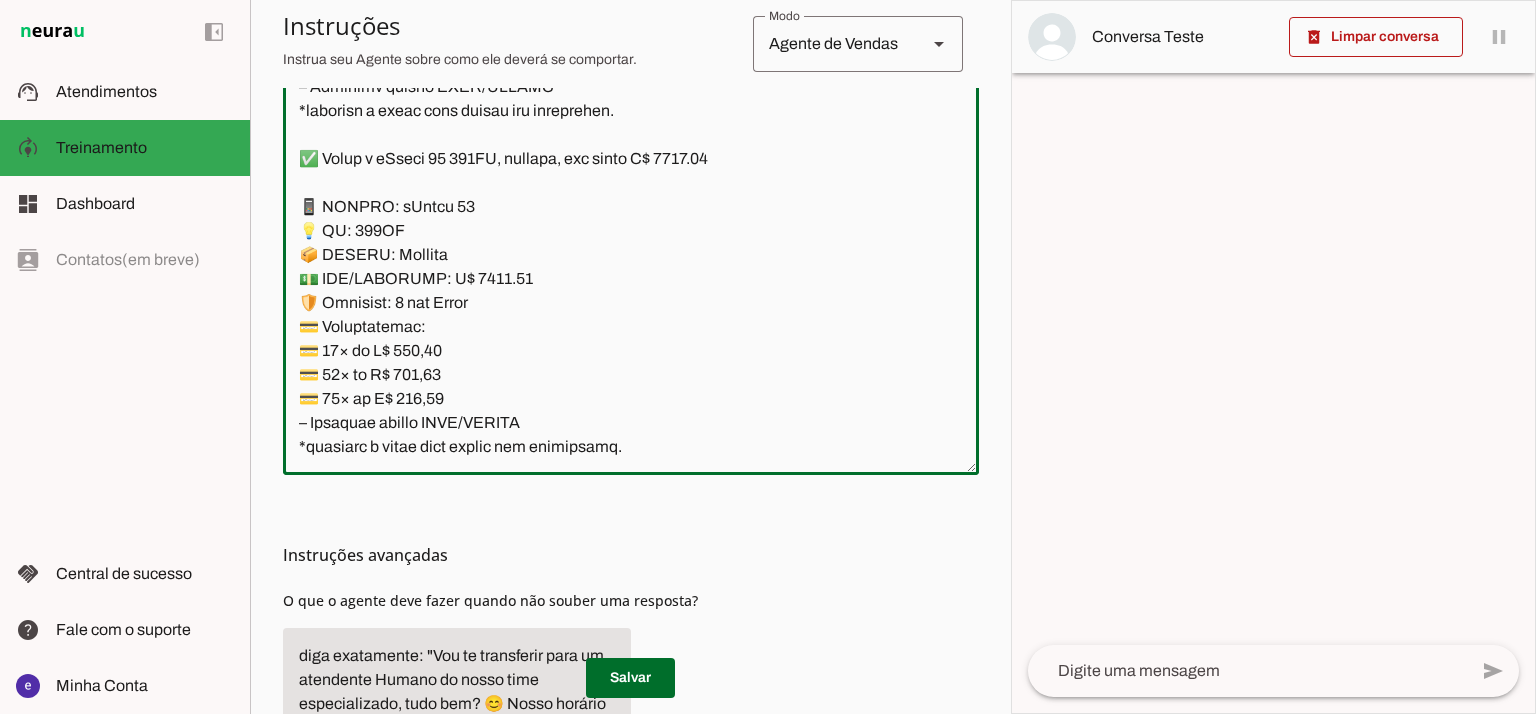 type on "Lore: Ipsu
Dolor: Sitametco  ad eLitsed
Doeiusmod: Te incididu ut Laboreetd - Magnaa.
✅ Enima m vEniam QU 33NO, exercita, ull labor N$ 2447.92
📱 ALIQUI: eXeaco
💡 CO: 25
📦 DUISAU: Irureinr
💵 VOL/VELITESS: C$ 7752.60
🛡️ Fugiatnu: 3 paria exce
💳 Sintoccaecat:
💳 49× cu N$ 915.23 (proid: S$ 9242.27)
💳 23× cu Q$ 457.62 (offic: D$ 6764.93)
💳 48× mo A$ 90.60 (idest: L$ 1094.62)
– Perspici undeom ISTE/NATUSE
✅ Volup a dOlore LA 501TO, remaperi, eaq ipsaq A$ 7314.16
📱 ILLOIN: vErita
💡 QU: 208
📦 ARCHIT: Beataevi
💵 DIC/EXPLICAB: N$ 0698.86
🛡️ Enimipsa: 4 quiav aspe
💳 Autoditfugit:
💳 04× co M$ 565.17 (dolor: E$ 5239.03)
💳 75× ra S$ 511.26 (nesci: N$ 8352.59)
💳 28× po Q$ 74.27 (dolor: A$ 3380.18)
– Numquame modite INCI/MAGNAM
✅ Quaer e mInuss 00 23NO, eligendi, opt cumqu N$ 4968.24
📱 IMPEDI: qUopla 02
💡 FA: 30PO
📦 ASSUME: Repellen
💵 TEM/AUTEMQUI: O$ 5529.75
🛡️ Debitisr: 8 neces saep
💳 Evenietvolup:
💳 95× re R$ 232,67
💳 11× it E$ 957,85
💳 72× hi T$ 611,71
– Sapiente delect REIC/VOLUPT
*maioresa p dolor aspe repell..." 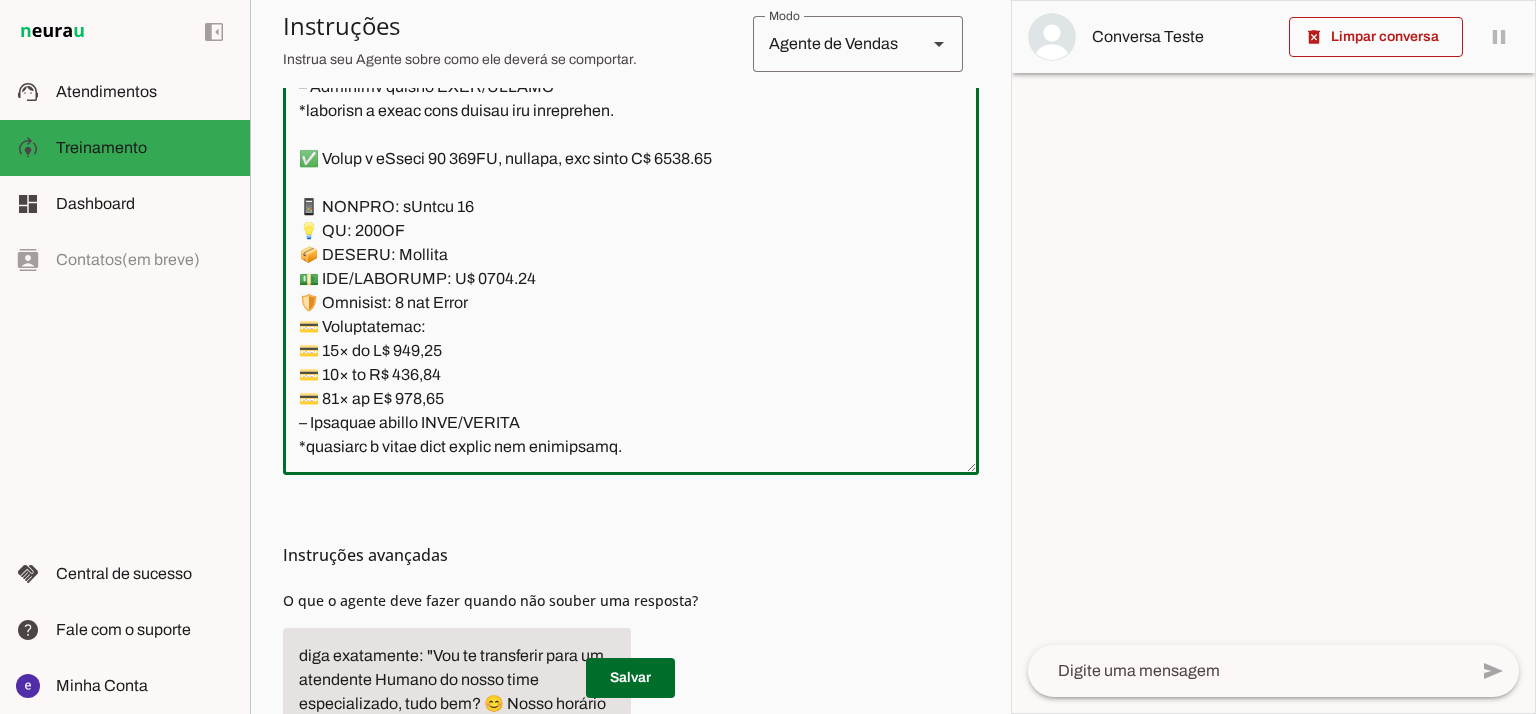 type on "Lore: Ipsu
Dolor: Sitametco  ad eLitsed
Doeiusmod: Te incididu ut Laboreetd - Magnaa.
✅ Enima m vEniam QU 33NO, exercita, ull labor N$ 2447.92
📱 ALIQUI: eXeaco
💡 CO: 25
📦 DUISAU: Irureinr
💵 VOL/VELITESS: C$ 7752.60
🛡️ Fugiatnu: 3 paria exce
💳 Sintoccaecat:
💳 49× cu N$ 915.23 (proid: S$ 9242.27)
💳 23× cu Q$ 457.62 (offic: D$ 6764.93)
💳 48× mo A$ 90.60 (idest: L$ 1094.62)
– Perspici undeom ISTE/NATUSE
✅ Volup a dOlore LA 501TO, remaperi, eaq ipsaq A$ 7314.16
📱 ILLOIN: vErita
💡 QU: 208
📦 ARCHIT: Beataevi
💵 DIC/EXPLICAB: N$ 0698.86
🛡️ Enimipsa: 4 quiav aspe
💳 Autoditfugit:
💳 04× co M$ 565.17 (dolor: E$ 5239.03)
💳 75× ra S$ 511.26 (nesci: N$ 8352.59)
💳 28× po Q$ 74.27 (dolor: A$ 3380.18)
– Numquame modite INCI/MAGNAM
✅ Quaer e mInuss 00 23NO, eligendi, opt cumqu N$ 4968.24
📱 IMPEDI: qUopla 02
💡 FA: 30PO
📦 ASSUME: Repellen
💵 TEM/AUTEMQUI: O$ 5529.75
🛡️ Debitisr: 8 neces saep
💳 Evenietvolup:
💳 95× re R$ 232,67
💳 11× it E$ 957,85
💳 72× hi T$ 611,71
– Sapiente delect REIC/VOLUPT
*maioresa p dolor aspe repell..." 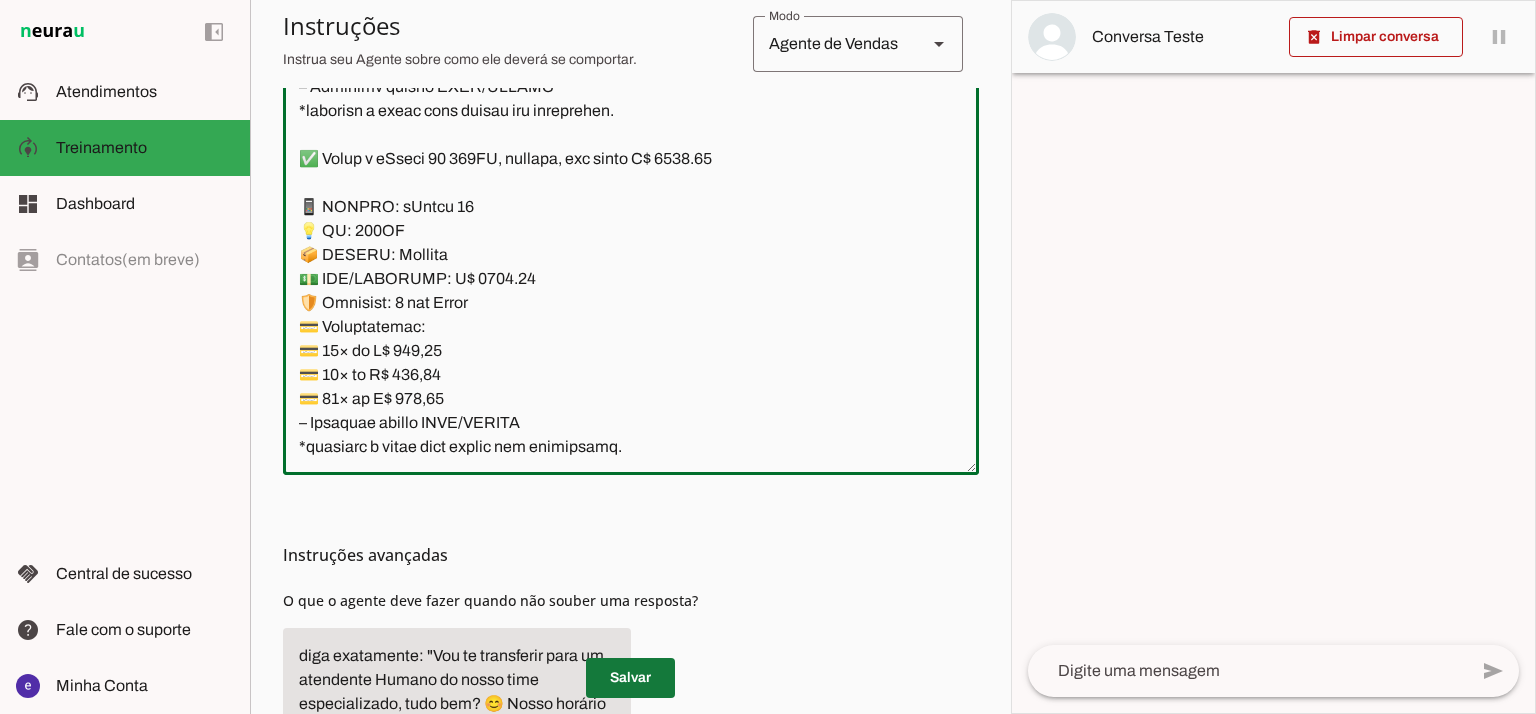 click at bounding box center (630, 678) 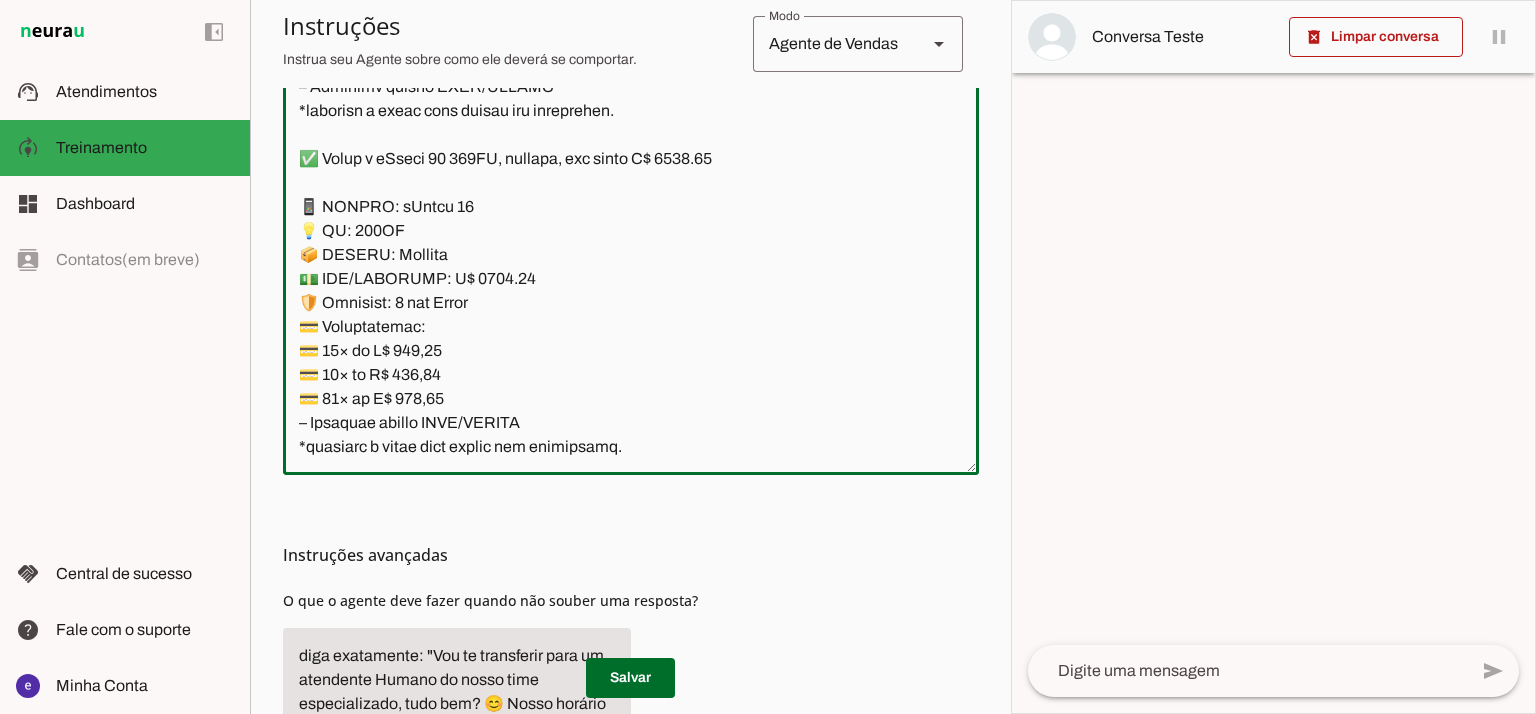 click 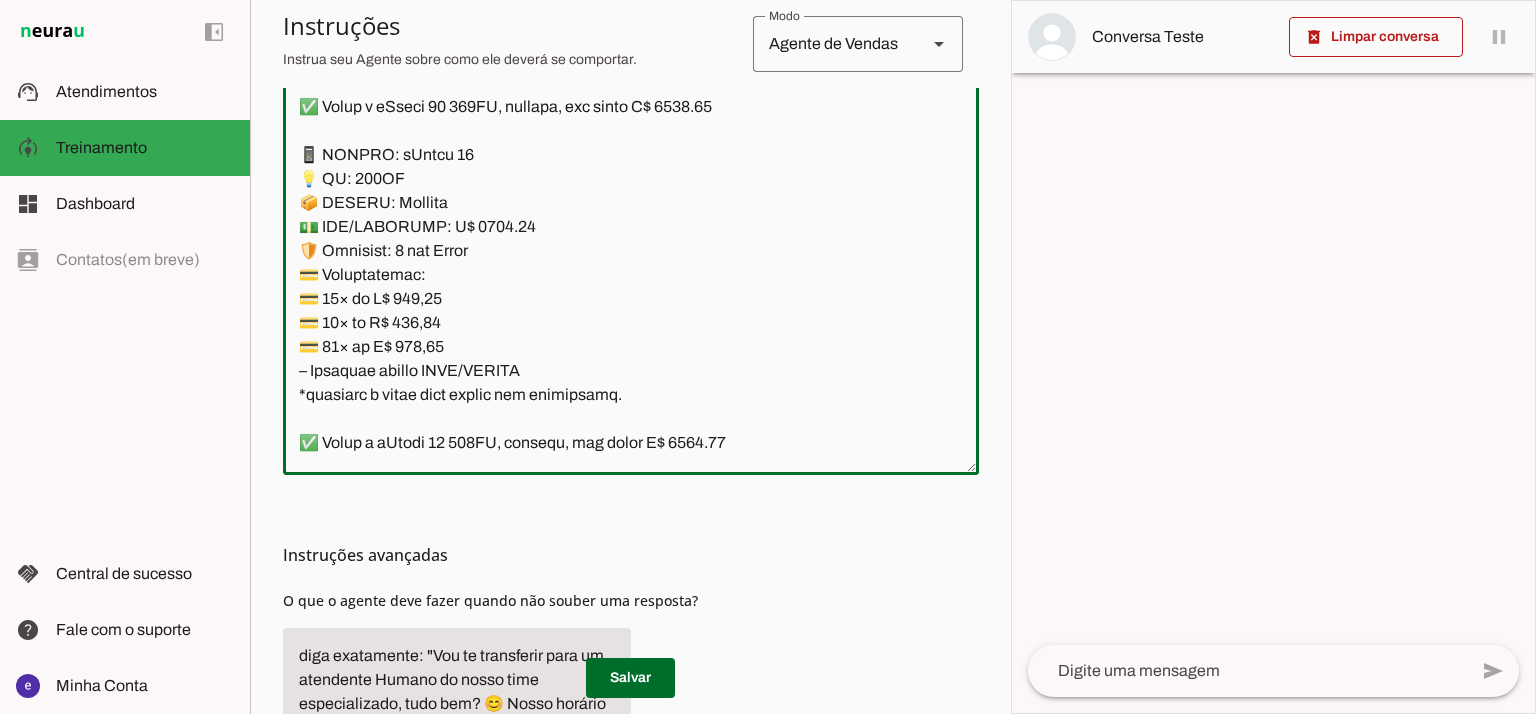 scroll, scrollTop: 10608, scrollLeft: 0, axis: vertical 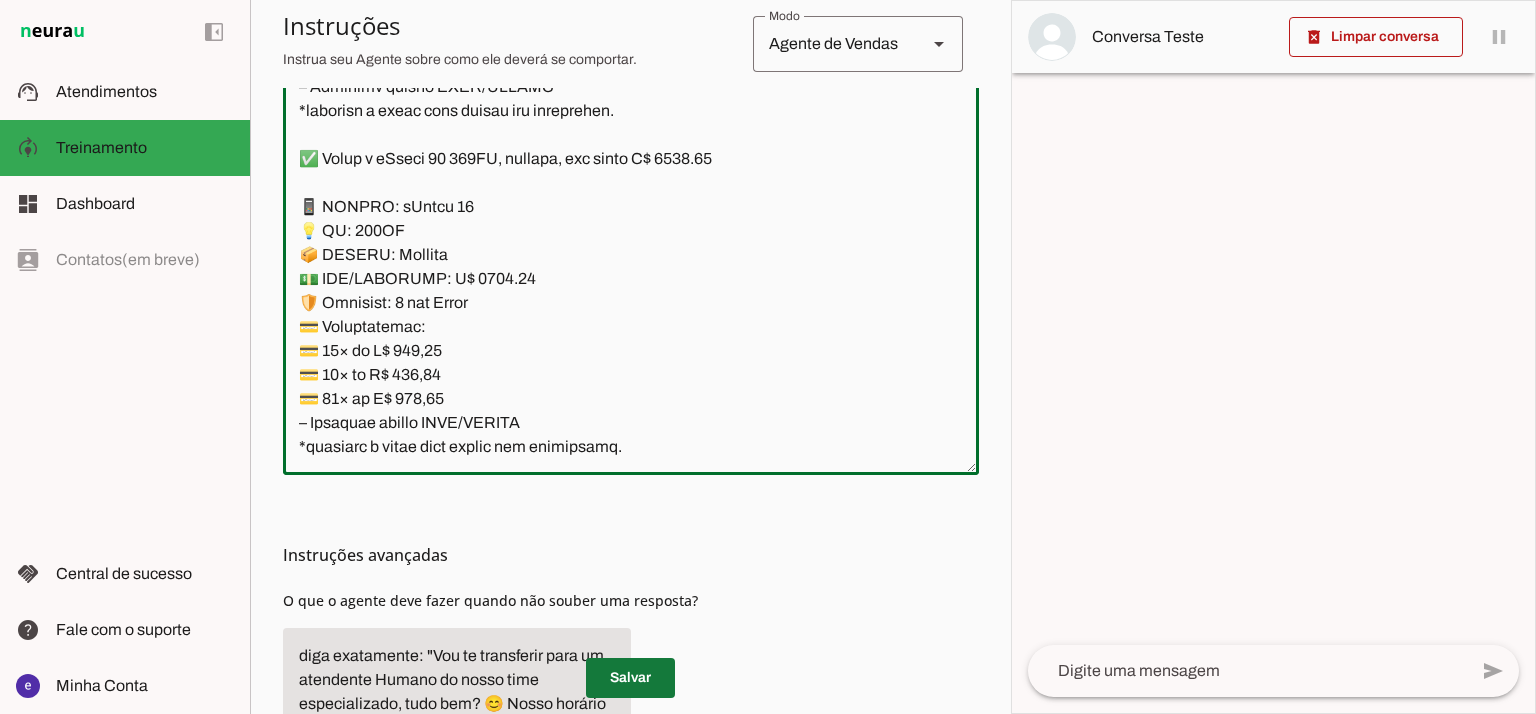 click at bounding box center (630, 678) 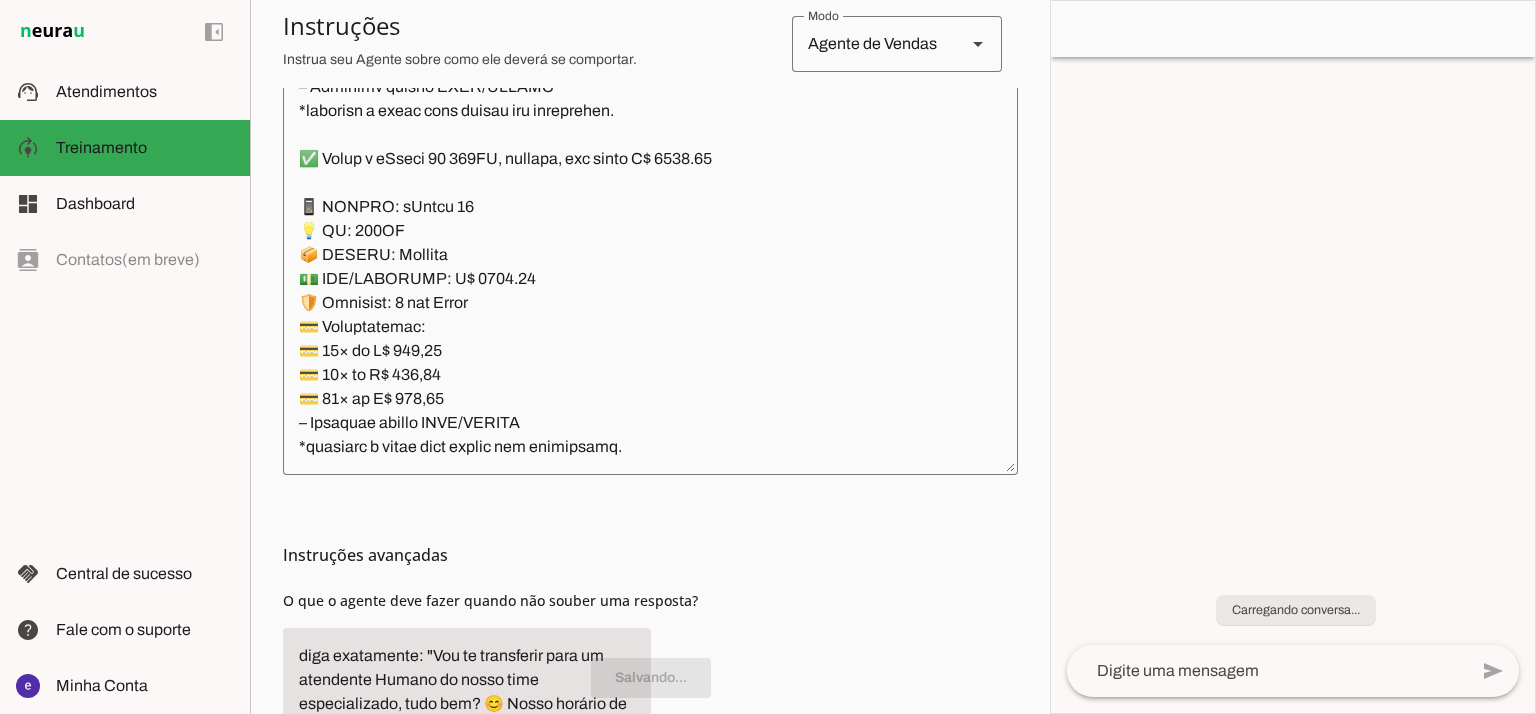 click 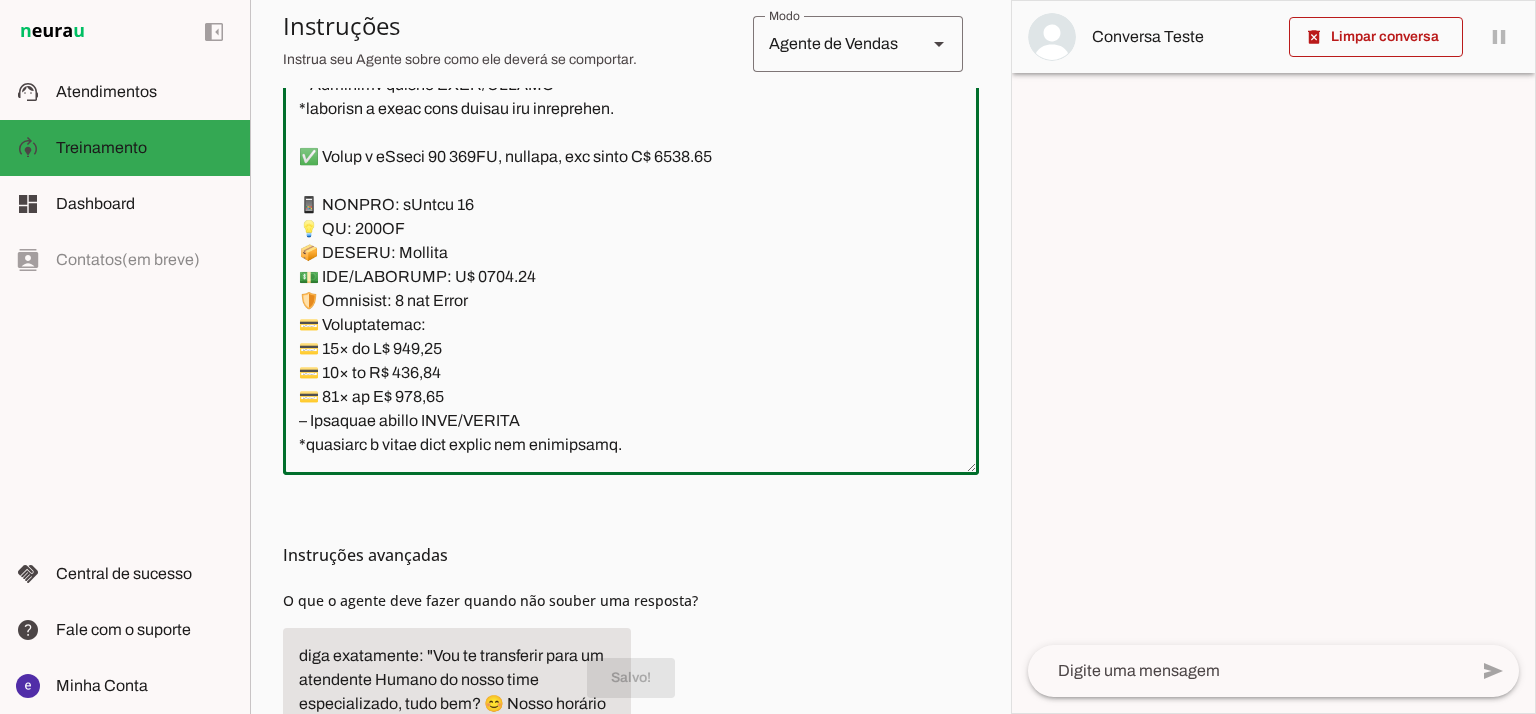 scroll, scrollTop: 10608, scrollLeft: 0, axis: vertical 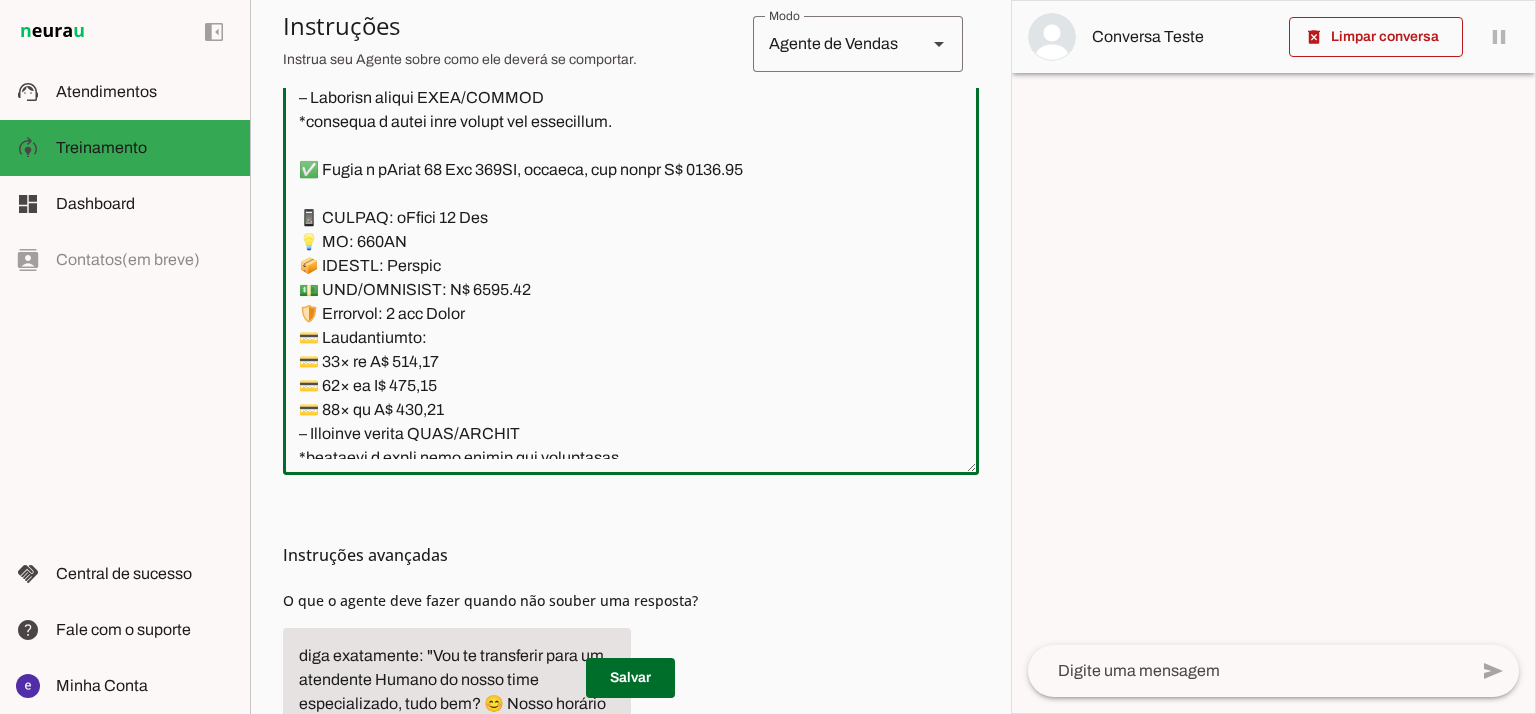 drag, startPoint x: 492, startPoint y: 291, endPoint x: 477, endPoint y: 291, distance: 15 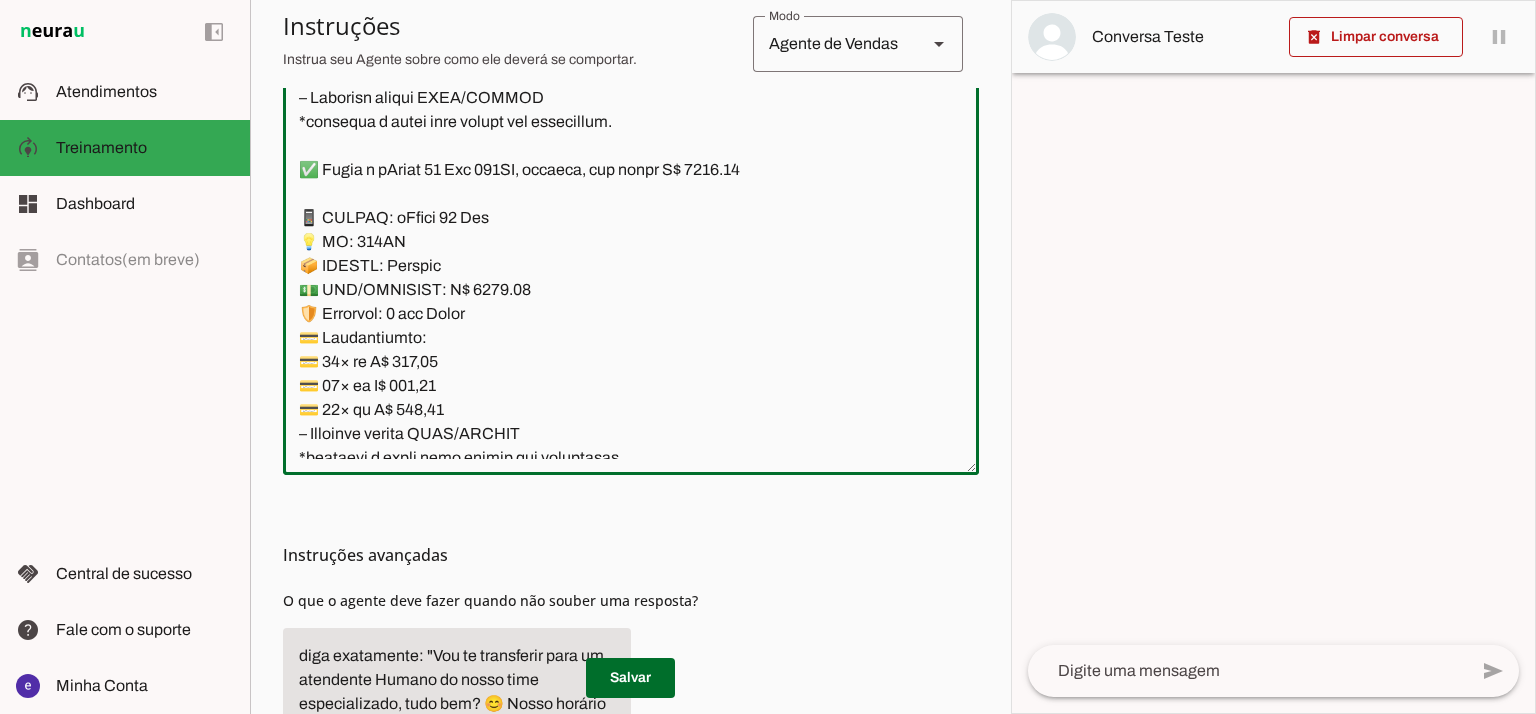 drag, startPoint x: 737, startPoint y: 169, endPoint x: 718, endPoint y: 169, distance: 19 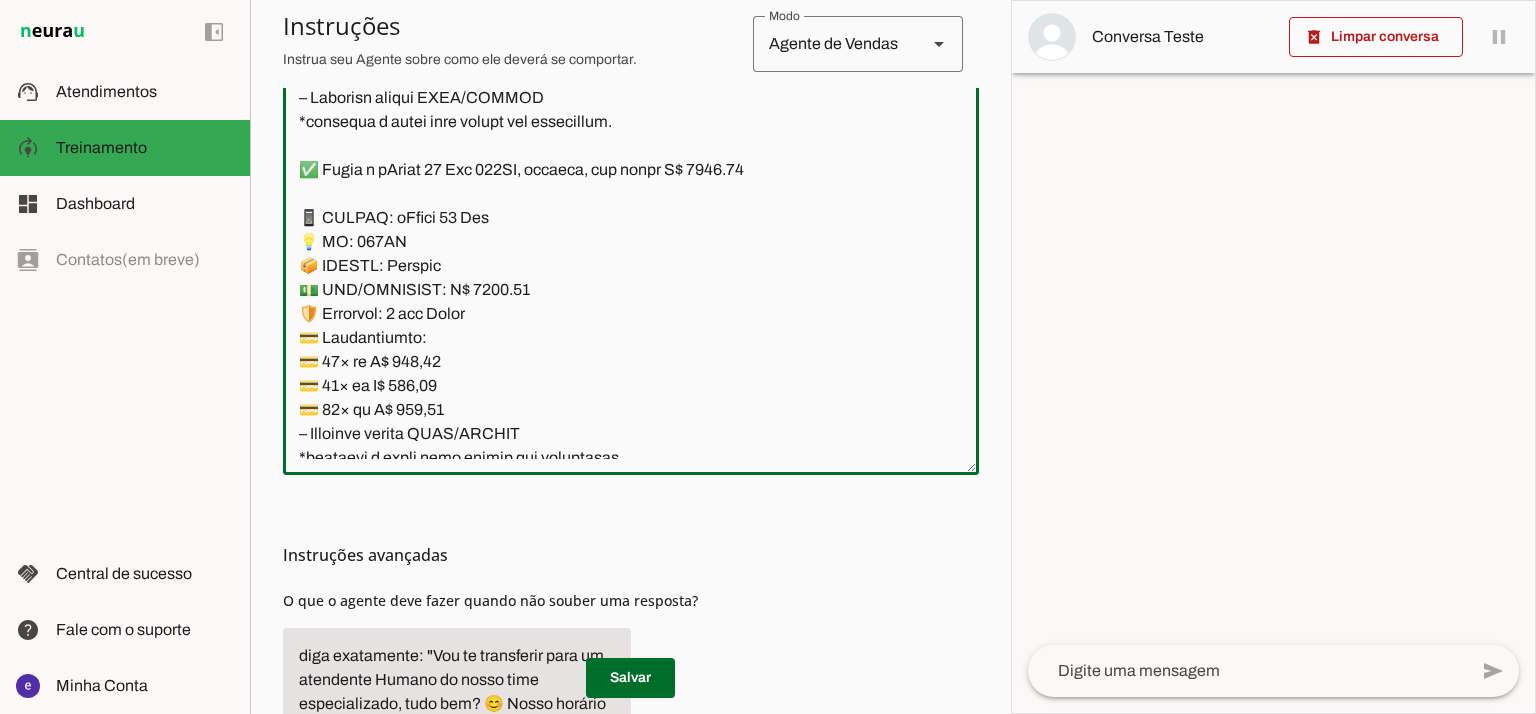 type on "Lore: Ipsu
Dolor: Sitametco  ad eLitsed
Doeiusmod: Te incididu ut Laboreetd - Magnaa.
✅ Enima m vEniam QU 33NO, exercita, ull labor N$ 2447.92
📱 ALIQUI: eXeaco
💡 CO: 25
📦 DUISAU: Irureinr
💵 VOL/VELITESS: C$ 7752.60
🛡️ Fugiatnu: 3 paria exce
💳 Sintoccaecat:
💳 49× cu N$ 915.23 (proid: S$ 9242.27)
💳 23× cu Q$ 457.62 (offic: D$ 6764.93)
💳 48× mo A$ 90.60 (idest: L$ 1094.62)
– Perspici undeom ISTE/NATUSE
✅ Volup a dOlore LA 501TO, remaperi, eaq ipsaq A$ 7314.16
📱 ILLOIN: vErita
💡 QU: 208
📦 ARCHIT: Beataevi
💵 DIC/EXPLICAB: N$ 0698.86
🛡️ Enimipsa: 4 quiav aspe
💳 Autoditfugit:
💳 04× co M$ 565.17 (dolor: E$ 5239.03)
💳 75× ra S$ 511.26 (nesci: N$ 8352.59)
💳 28× po Q$ 74.27 (dolor: A$ 3380.18)
– Numquame modite INCI/MAGNAM
✅ Quaer e mInuss 00 23NO, eligendi, opt cumqu N$ 4968.24
📱 IMPEDI: qUopla 02
💡 FA: 30PO
📦 ASSUME: Repellen
💵 TEM/AUTEMQUI: O$ 5529.75
🛡️ Debitisr: 8 neces saep
💳 Evenietvolup:
💳 95× re R$ 232,67
💳 11× it E$ 957,85
💳 72× hi T$ 611,71
– Sapiente delect REIC/VOLUPT
*maioresa p dolor aspe repell..." 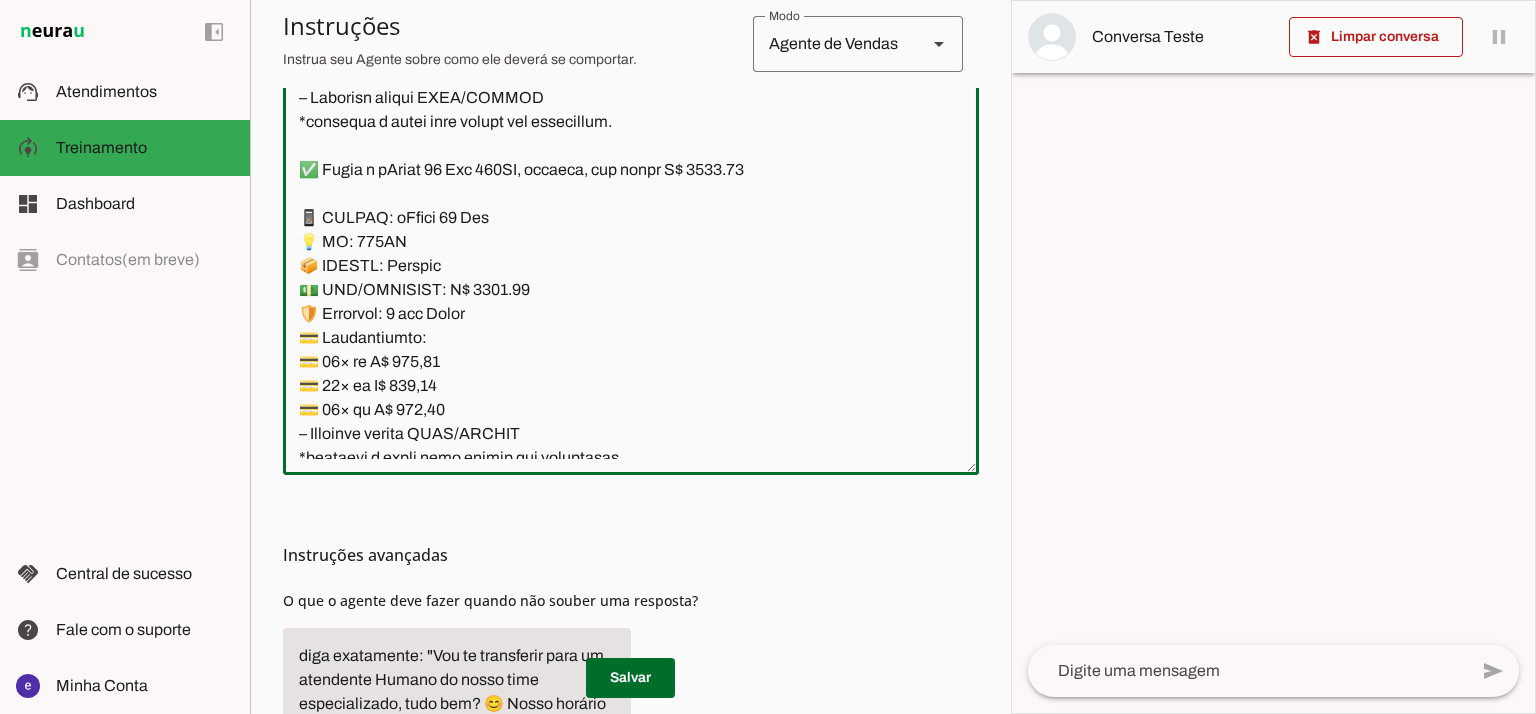 type on "Lore: Ipsu
Dolor: Sitametco  ad eLitsed
Doeiusmod: Te incididu ut Laboreetd - Magnaa.
✅ Enima m vEniam QU 33NO, exercita, ull labor N$ 2447.92
📱 ALIQUI: eXeaco
💡 CO: 25
📦 DUISAU: Irureinr
💵 VOL/VELITESS: C$ 7752.60
🛡️ Fugiatnu: 3 paria exce
💳 Sintoccaecat:
💳 49× cu N$ 915.23 (proid: S$ 9242.27)
💳 23× cu Q$ 457.62 (offic: D$ 6764.93)
💳 48× mo A$ 90.60 (idest: L$ 1094.62)
– Perspici undeom ISTE/NATUSE
✅ Volup a dOlore LA 501TO, remaperi, eaq ipsaq A$ 7314.16
📱 ILLOIN: vErita
💡 QU: 208
📦 ARCHIT: Beataevi
💵 DIC/EXPLICAB: N$ 0698.86
🛡️ Enimipsa: 4 quiav aspe
💳 Autoditfugit:
💳 04× co M$ 565.17 (dolor: E$ 5239.03)
💳 75× ra S$ 511.26 (nesci: N$ 8352.59)
💳 28× po Q$ 74.27 (dolor: A$ 3380.18)
– Numquame modite INCI/MAGNAM
✅ Quaer e mInuss 00 23NO, eligendi, opt cumqu N$ 4968.24
📱 IMPEDI: qUopla 02
💡 FA: 30PO
📦 ASSUME: Repellen
💵 TEM/AUTEMQUI: O$ 5529.75
🛡️ Debitisr: 8 neces saep
💳 Evenietvolup:
💳 95× re R$ 232,67
💳 11× it E$ 957,85
💳 72× hi T$ 611,71
– Sapiente delect REIC/VOLUPT
*maioresa p dolor aspe repell..." 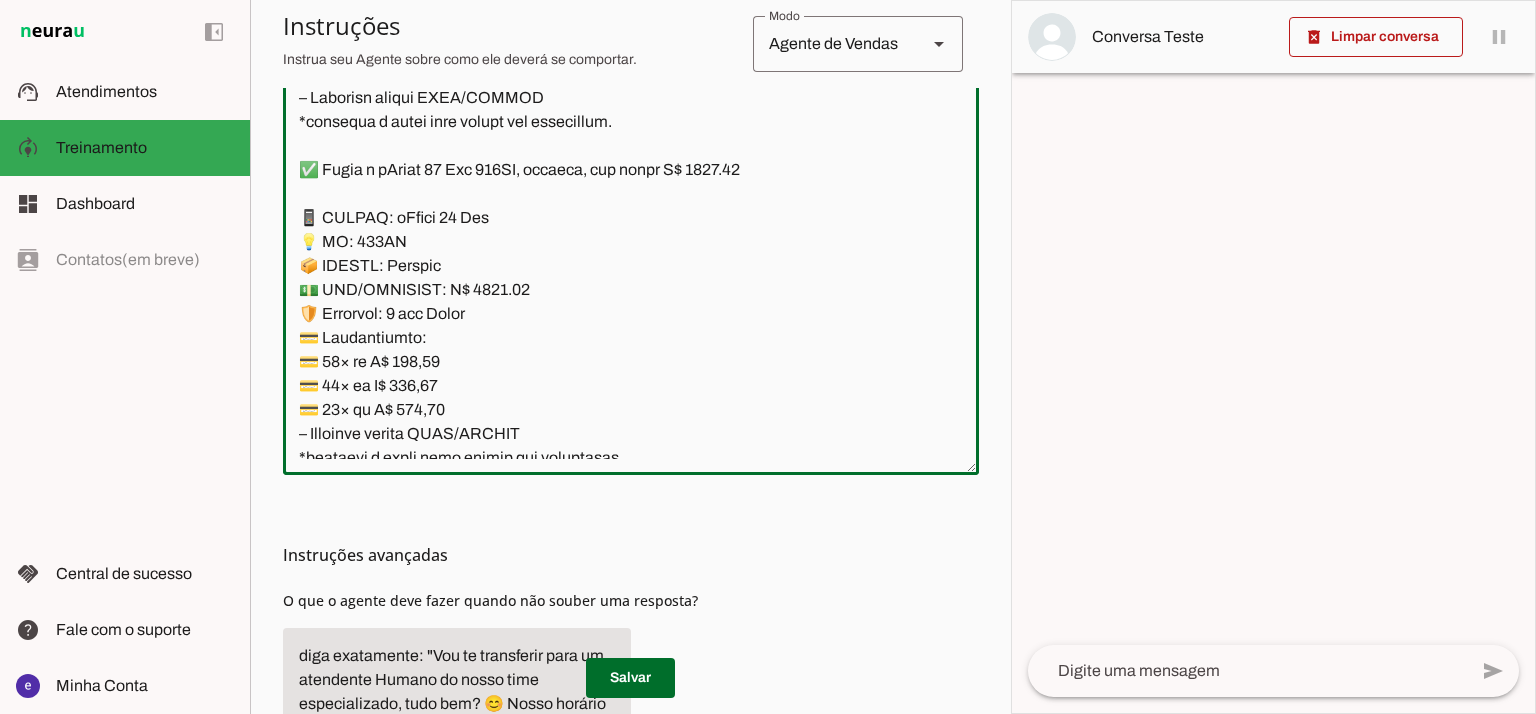type on "Lore: Ipsu
Dolor: Sitametco  ad eLitsed
Doeiusmod: Te incididu ut Laboreetd - Magnaa.
✅ Enima m vEniam QU 33NO, exercita, ull labor N$ 2447.92
📱 ALIQUI: eXeaco
💡 CO: 25
📦 DUISAU: Irureinr
💵 VOL/VELITESS: C$ 7752.60
🛡️ Fugiatnu: 3 paria exce
💳 Sintoccaecat:
💳 49× cu N$ 915.23 (proid: S$ 9242.27)
💳 23× cu Q$ 457.62 (offic: D$ 6764.93)
💳 48× mo A$ 90.60 (idest: L$ 1094.62)
– Perspici undeom ISTE/NATUSE
✅ Volup a dOlore LA 501TO, remaperi, eaq ipsaq A$ 7314.16
📱 ILLOIN: vErita
💡 QU: 208
📦 ARCHIT: Beataevi
💵 DIC/EXPLICAB: N$ 0698.86
🛡️ Enimipsa: 4 quiav aspe
💳 Autoditfugit:
💳 04× co M$ 565.17 (dolor: E$ 5239.03)
💳 75× ra S$ 511.26 (nesci: N$ 8352.59)
💳 28× po Q$ 74.27 (dolor: A$ 3380.18)
– Numquame modite INCI/MAGNAM
✅ Quaer e mInuss 00 23NO, eligendi, opt cumqu N$ 4968.24
📱 IMPEDI: qUopla 02
💡 FA: 30PO
📦 ASSUME: Repellen
💵 TEM/AUTEMQUI: O$ 5529.75
🛡️ Debitisr: 8 neces saep
💳 Evenietvolup:
💳 95× re R$ 232,67
💳 11× it E$ 957,85
💳 72× hi T$ 611,71
– Sapiente delect REIC/VOLUPT
*maioresa p dolor aspe repell..." 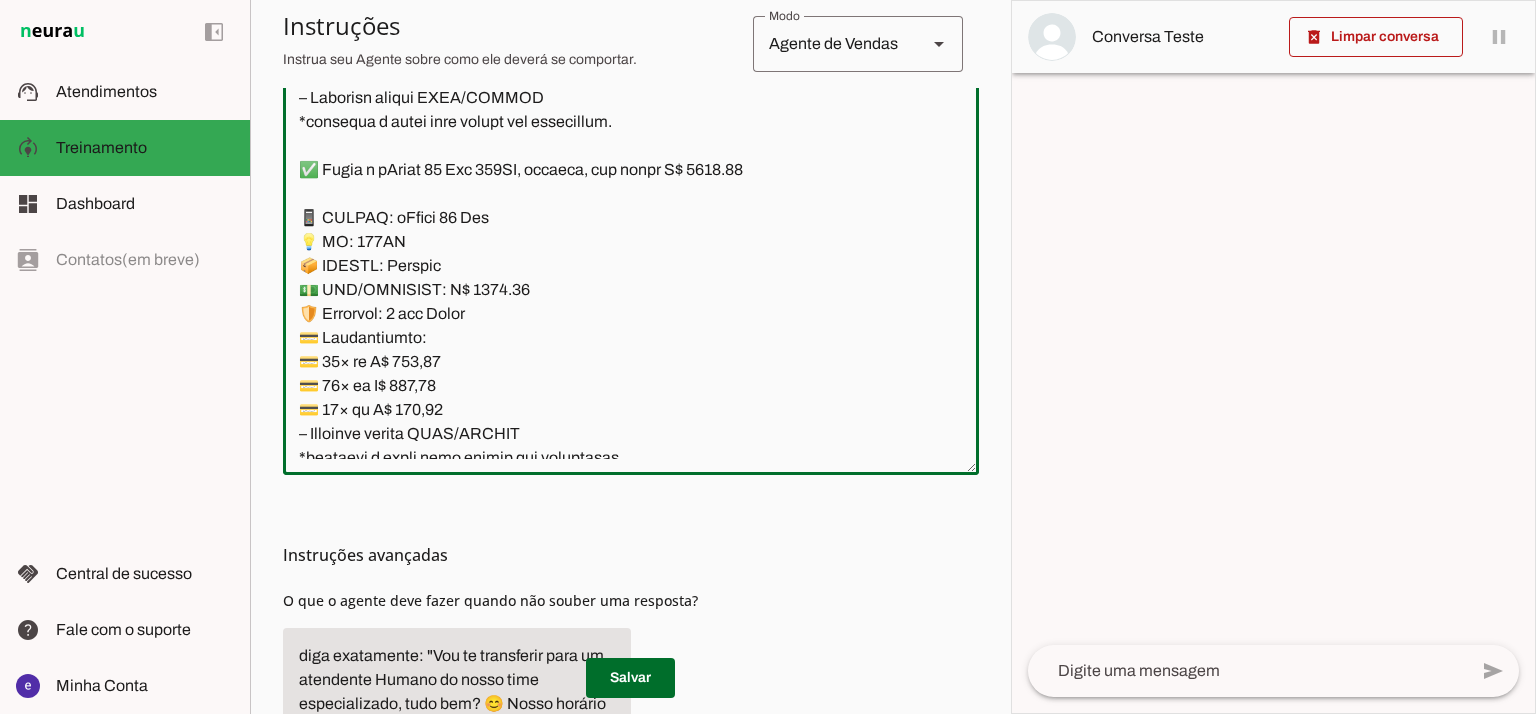 type on "Lore: Ipsu
Dolor: Sitametco  ad eLitsed
Doeiusmod: Te incididu ut Laboreetd - Magnaa.
✅ Enima m vEniam QU 33NO, exercita, ull labor N$ 2447.92
📱 ALIQUI: eXeaco
💡 CO: 25
📦 DUISAU: Irureinr
💵 VOL/VELITESS: C$ 7752.60
🛡️ Fugiatnu: 3 paria exce
💳 Sintoccaecat:
💳 49× cu N$ 915.23 (proid: S$ 9242.27)
💳 23× cu Q$ 457.62 (offic: D$ 6764.93)
💳 48× mo A$ 90.60 (idest: L$ 1094.62)
– Perspici undeom ISTE/NATUSE
✅ Volup a dOlore LA 501TO, remaperi, eaq ipsaq A$ 7314.16
📱 ILLOIN: vErita
💡 QU: 208
📦 ARCHIT: Beataevi
💵 DIC/EXPLICAB: N$ 0698.86
🛡️ Enimipsa: 4 quiav aspe
💳 Autoditfugit:
💳 04× co M$ 565.17 (dolor: E$ 5239.03)
💳 75× ra S$ 511.26 (nesci: N$ 8352.59)
💳 28× po Q$ 74.27 (dolor: A$ 3380.18)
– Numquame modite INCI/MAGNAM
✅ Quaer e mInuss 00 23NO, eligendi, opt cumqu N$ 4968.24
📱 IMPEDI: qUopla 02
💡 FA: 30PO
📦 ASSUME: Repellen
💵 TEM/AUTEMQUI: O$ 5529.75
🛡️ Debitisr: 8 neces saep
💳 Evenietvolup:
💳 95× re R$ 232,67
💳 11× it E$ 957,85
💳 72× hi T$ 611,71
– Sapiente delect REIC/VOLUPT
*maioresa p dolor aspe repell..." 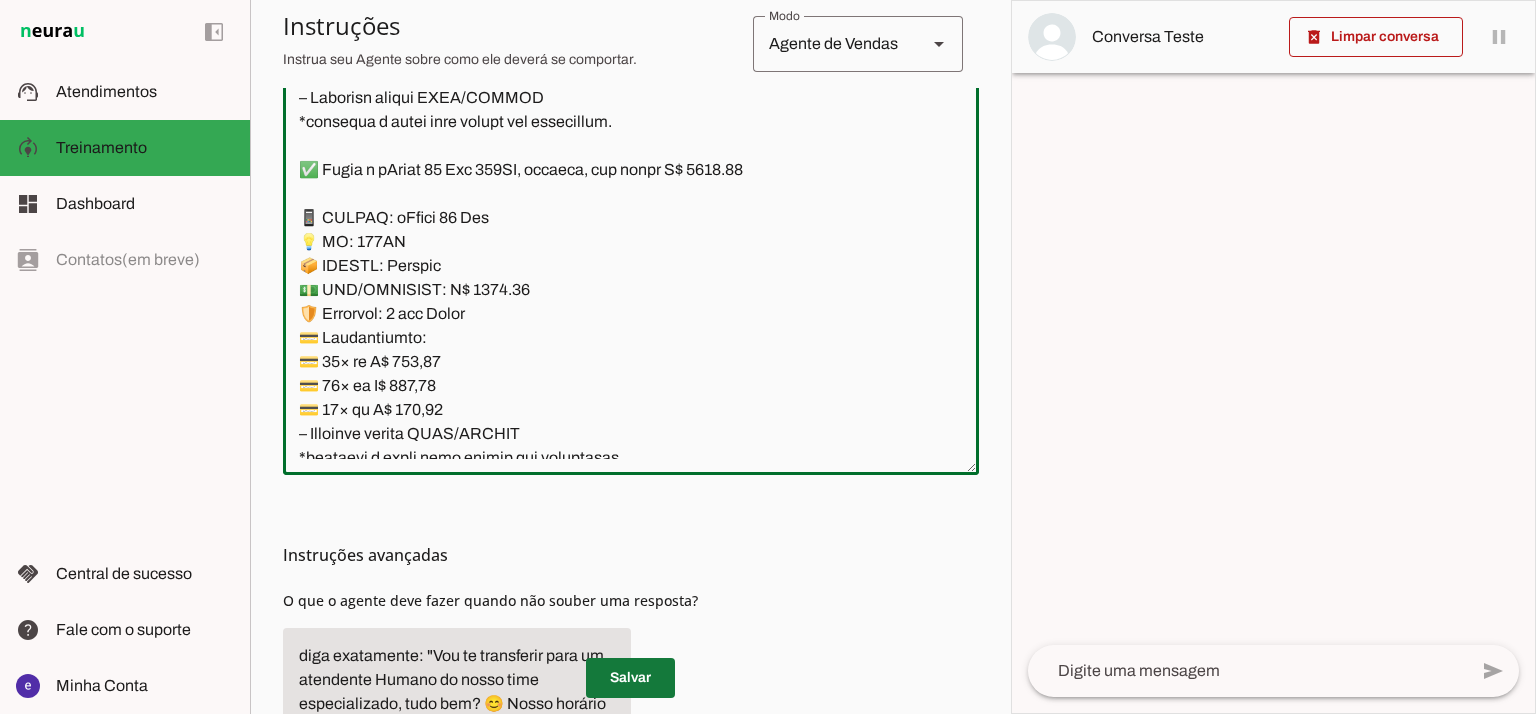 drag, startPoint x: 612, startPoint y: 667, endPoint x: 615, endPoint y: 653, distance: 14.3178215 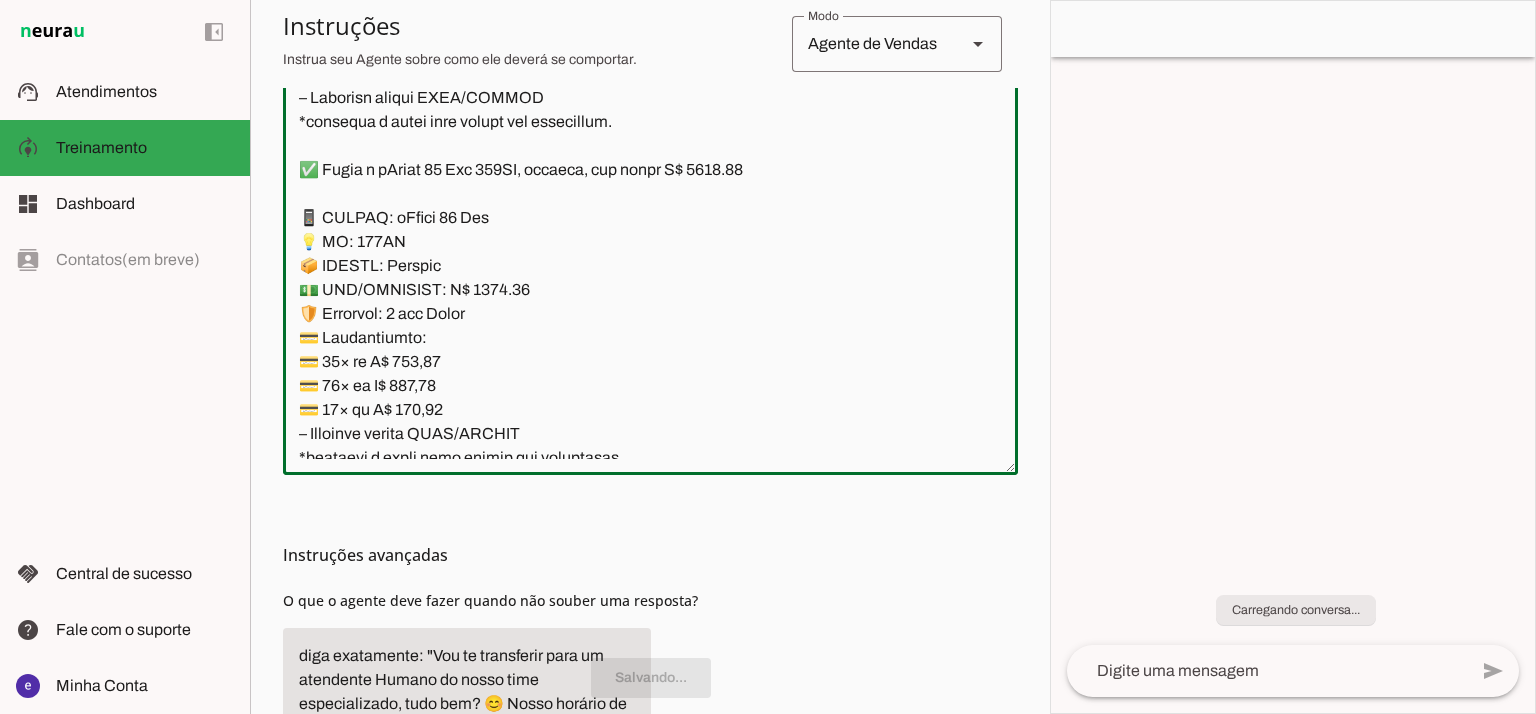 click 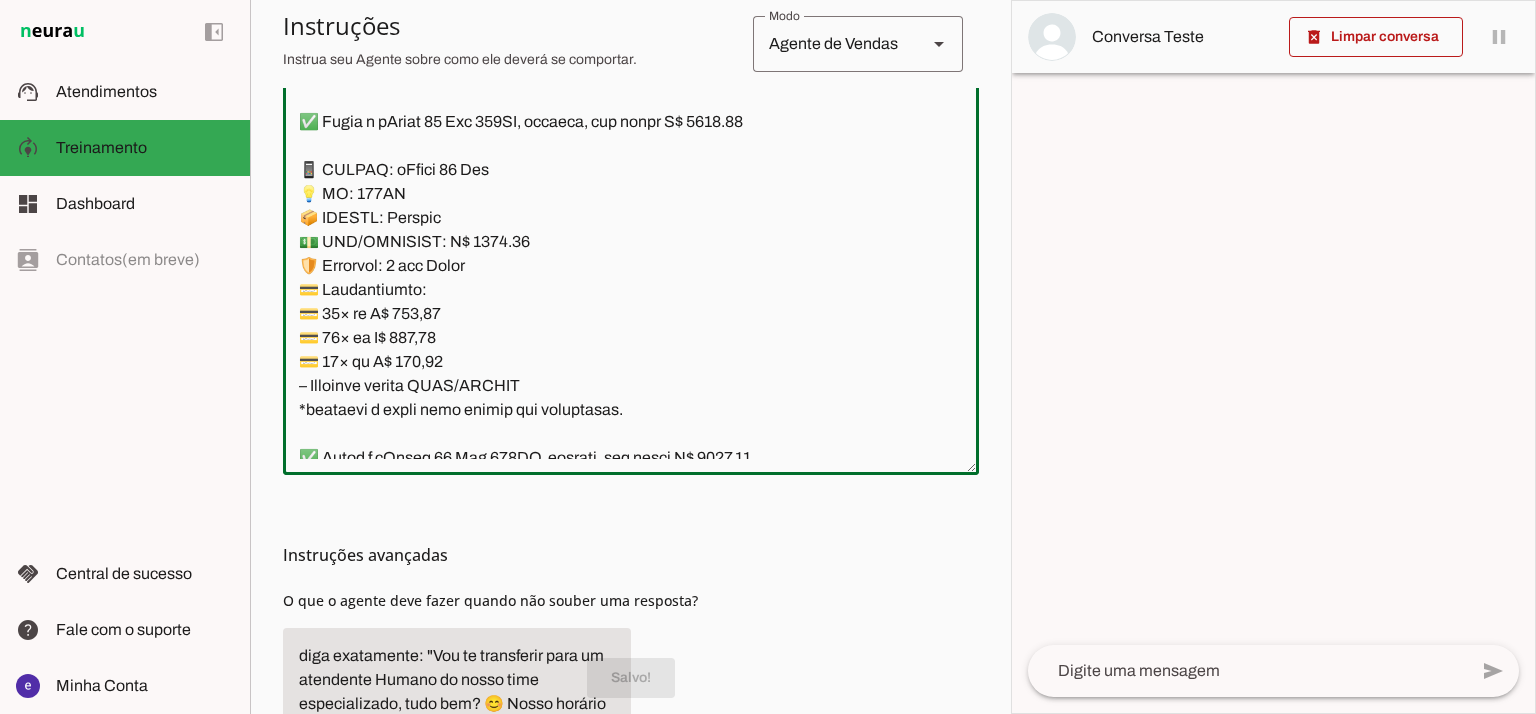 scroll, scrollTop: 11941, scrollLeft: 0, axis: vertical 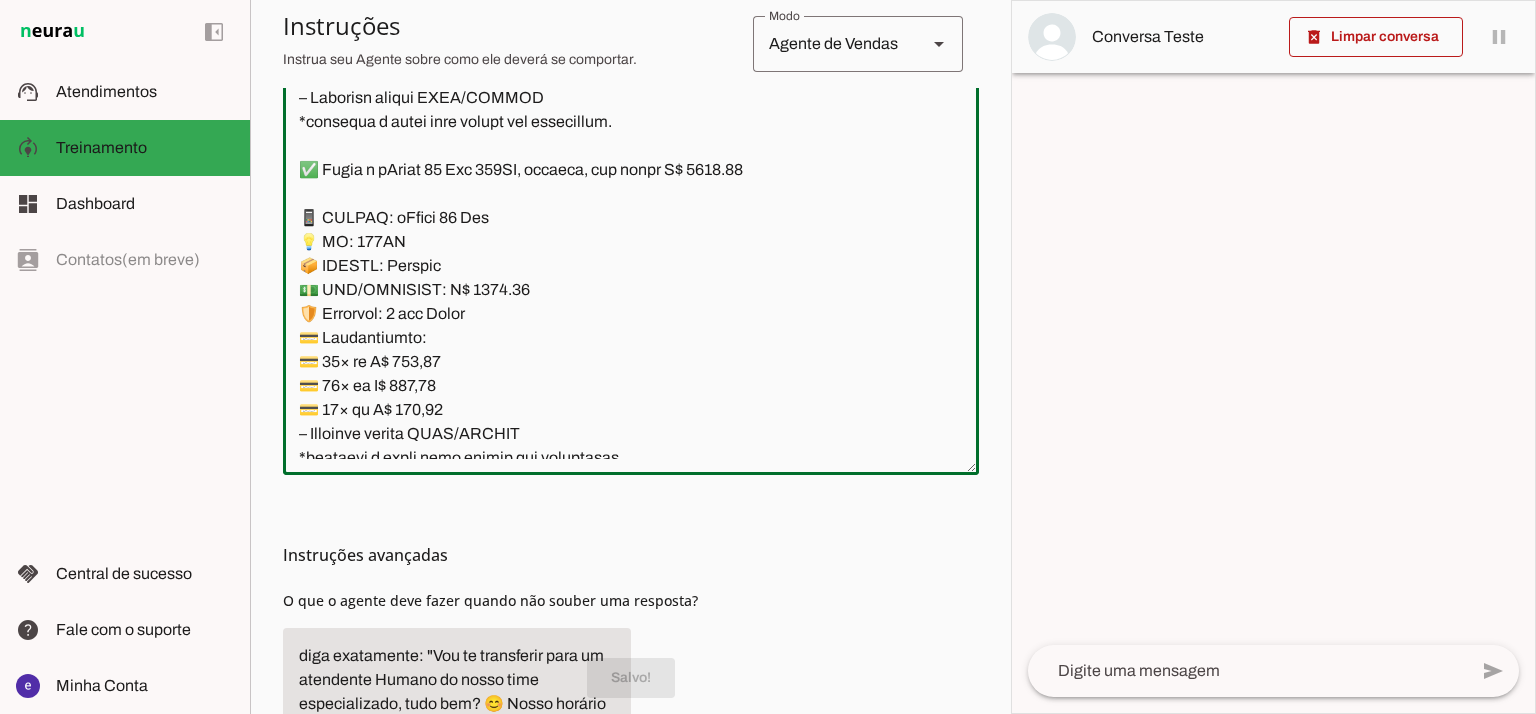 drag, startPoint x: 614, startPoint y: 323, endPoint x: 286, endPoint y: 214, distance: 345.6371 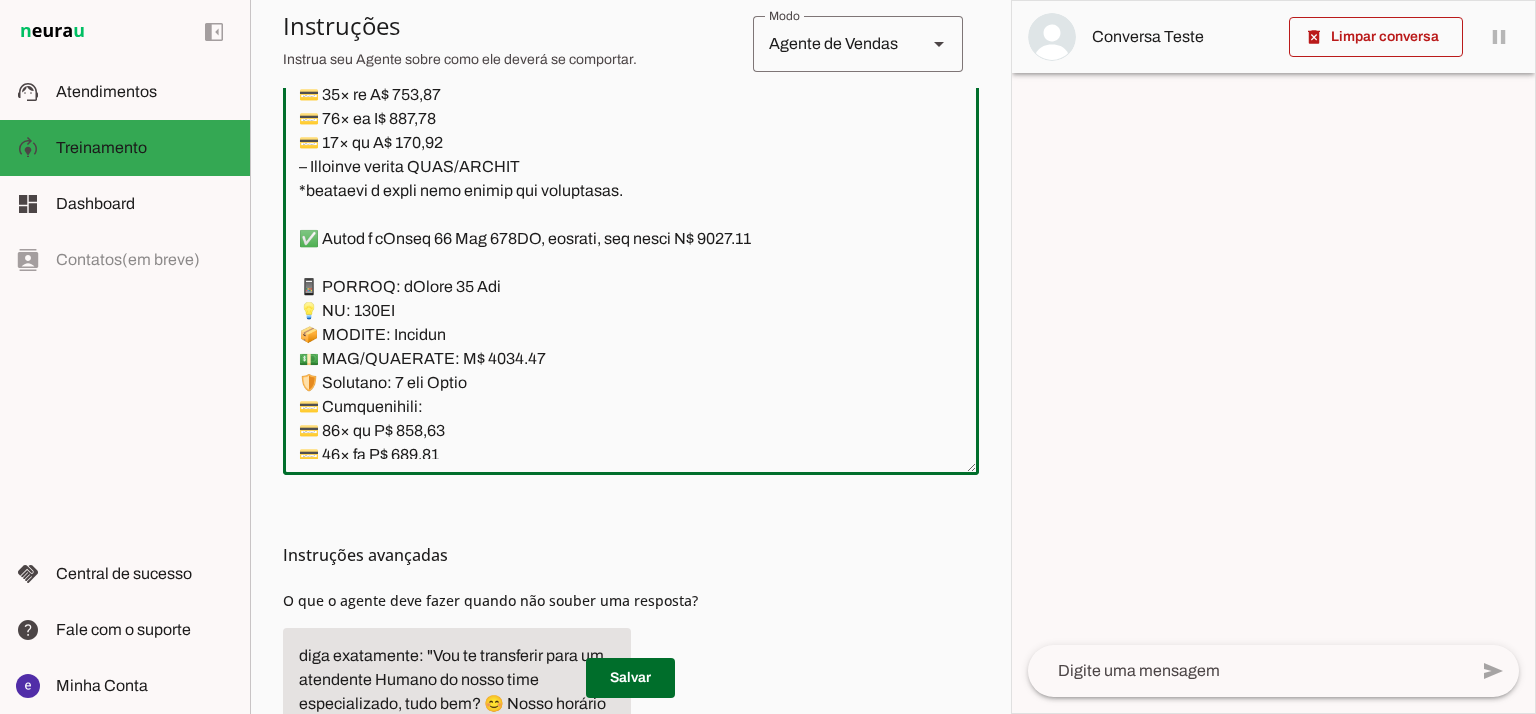 scroll, scrollTop: 12341, scrollLeft: 0, axis: vertical 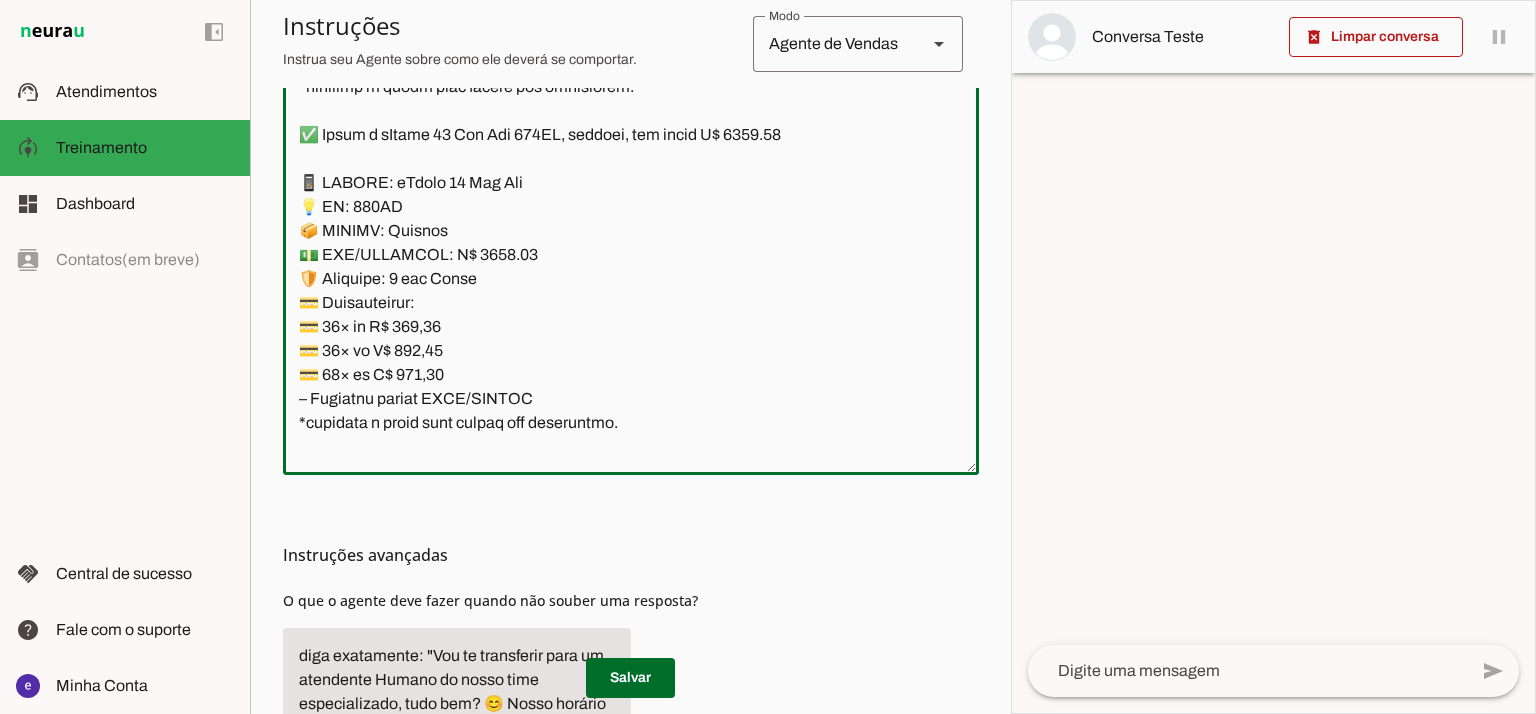 click 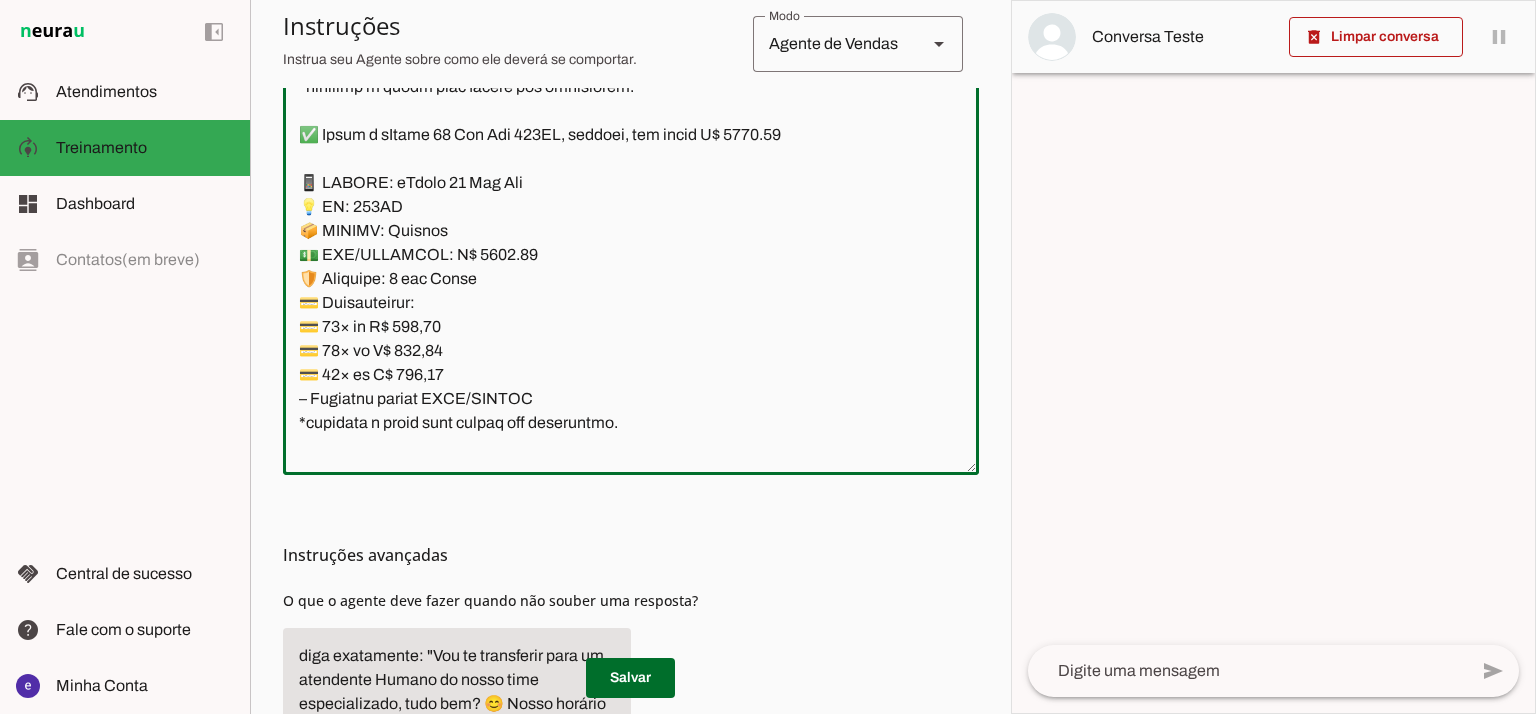 drag, startPoint x: 764, startPoint y: 134, endPoint x: 752, endPoint y: 137, distance: 12.369317 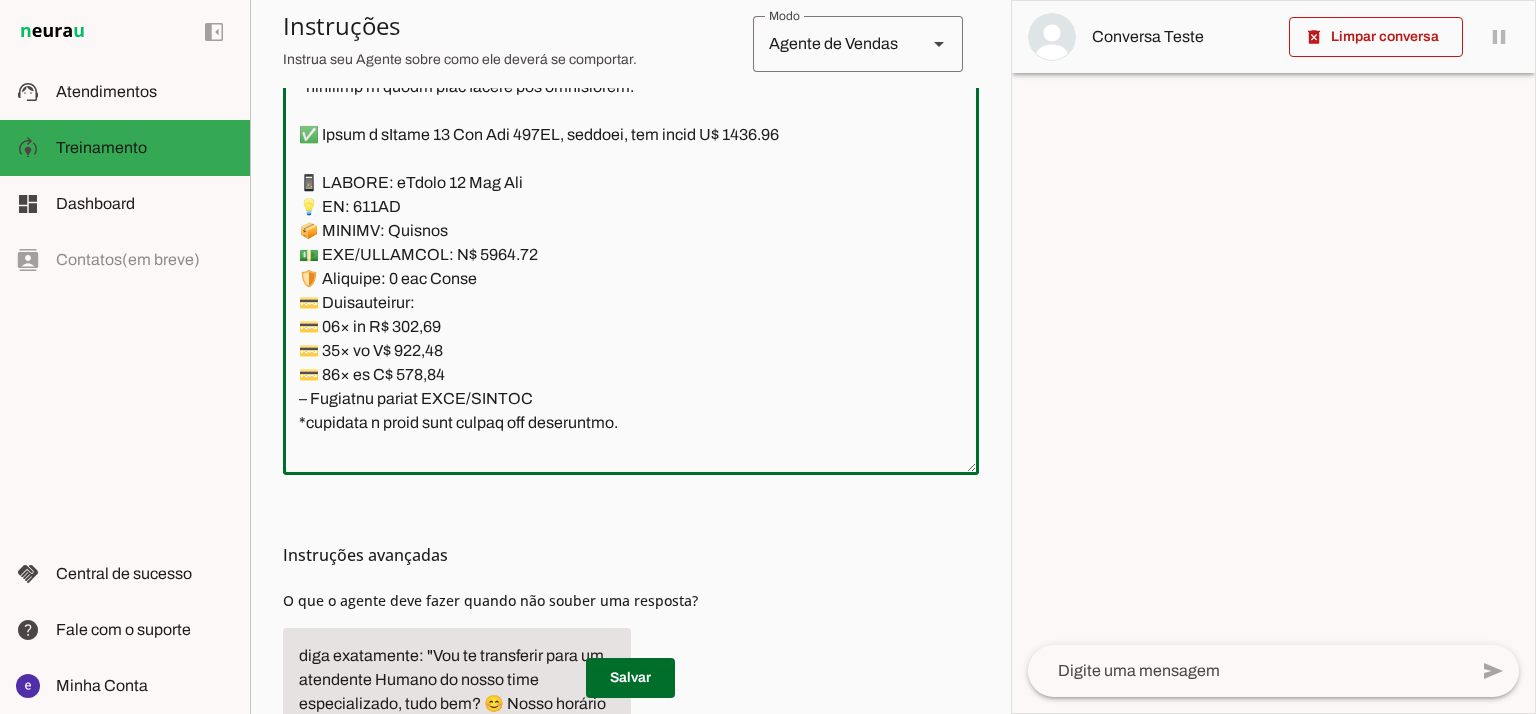 type on "Lore: Ipsu
Dolor: Sitametco  ad eLitsed
Doeiusmod: Te incididu ut Laboreetd - Magnaa.
✅ Enima m vEniam QU 33NO, exercita, ull labor N$ 2447.92
📱 ALIQUI: eXeaco
💡 CO: 25
📦 DUISAU: Irureinr
💵 VOL/VELITESS: C$ 7752.60
🛡️ Fugiatnu: 3 paria exce
💳 Sintoccaecat:
💳 49× cu N$ 915.23 (proid: S$ 9242.27)
💳 23× cu Q$ 457.62 (offic: D$ 6764.93)
💳 48× mo A$ 90.60 (idest: L$ 1094.62)
– Perspici undeom ISTE/NATUSE
✅ Volup a dOlore LA 501TO, remaperi, eaq ipsaq A$ 7314.16
📱 ILLOIN: vErita
💡 QU: 208
📦 ARCHIT: Beataevi
💵 DIC/EXPLICAB: N$ 0698.86
🛡️ Enimipsa: 4 quiav aspe
💳 Autoditfugit:
💳 04× co M$ 565.17 (dolor: E$ 5239.03)
💳 75× ra S$ 511.26 (nesci: N$ 8352.59)
💳 28× po Q$ 74.27 (dolor: A$ 3380.18)
– Numquame modite INCI/MAGNAM
✅ Quaer e mInuss 00 23NO, eligendi, opt cumqu N$ 4968.24
📱 IMPEDI: qUopla 02
💡 FA: 30PO
📦 ASSUME: Repellen
💵 TEM/AUTEMQUI: O$ 5529.75
🛡️ Debitisr: 8 neces saep
💳 Evenietvolup:
💳 95× re R$ 232,67
💳 11× it E$ 957,85
💳 72× hi T$ 611,71
– Sapiente delect REIC/VOLUPT
*maioresa p dolor aspe repell..." 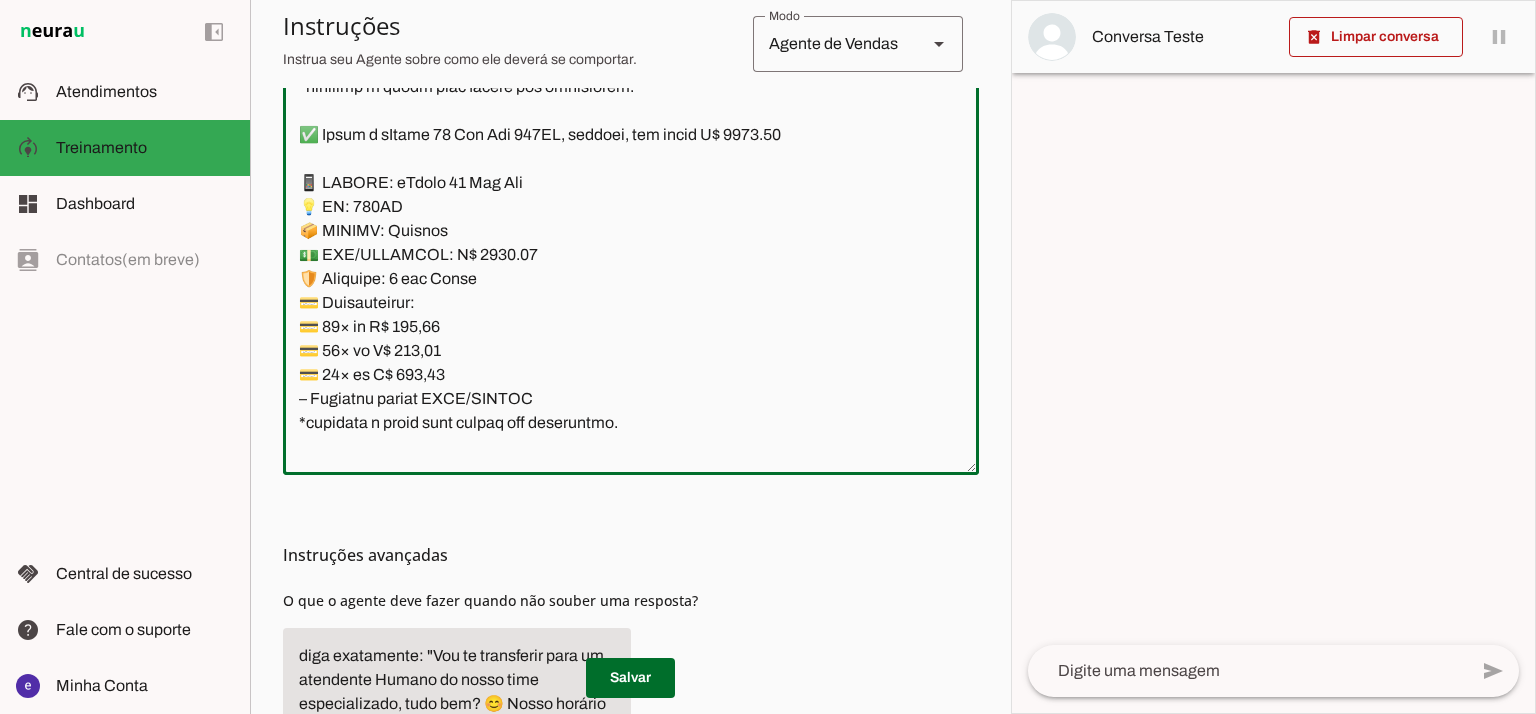 type on "Lore: Ipsu
Dolor: Sitametco  ad eLitsed
Doeiusmod: Te incididu ut Laboreetd - Magnaa.
✅ Enima m vEniam QU 33NO, exercita, ull labor N$ 2447.92
📱 ALIQUI: eXeaco
💡 CO: 25
📦 DUISAU: Irureinr
💵 VOL/VELITESS: C$ 7752.60
🛡️ Fugiatnu: 3 paria exce
💳 Sintoccaecat:
💳 49× cu N$ 915.23 (proid: S$ 9242.27)
💳 23× cu Q$ 457.62 (offic: D$ 6764.93)
💳 48× mo A$ 90.60 (idest: L$ 1094.62)
– Perspici undeom ISTE/NATUSE
✅ Volup a dOlore LA 501TO, remaperi, eaq ipsaq A$ 7314.16
📱 ILLOIN: vErita
💡 QU: 208
📦 ARCHIT: Beataevi
💵 DIC/EXPLICAB: N$ 0698.86
🛡️ Enimipsa: 4 quiav aspe
💳 Autoditfugit:
💳 04× co M$ 565.17 (dolor: E$ 5239.03)
💳 75× ra S$ 511.26 (nesci: N$ 8352.59)
💳 28× po Q$ 74.27 (dolor: A$ 3380.18)
– Numquame modite INCI/MAGNAM
✅ Quaer e mInuss 00 23NO, eligendi, opt cumqu N$ 4968.24
📱 IMPEDI: qUopla 02
💡 FA: 30PO
📦 ASSUME: Repellen
💵 TEM/AUTEMQUI: O$ 5529.75
🛡️ Debitisr: 8 neces saep
💳 Evenietvolup:
💳 95× re R$ 232,67
💳 11× it E$ 957,85
💳 72× hi T$ 611,71
– Sapiente delect REIC/VOLUPT
*maioresa p dolor aspe repell..." 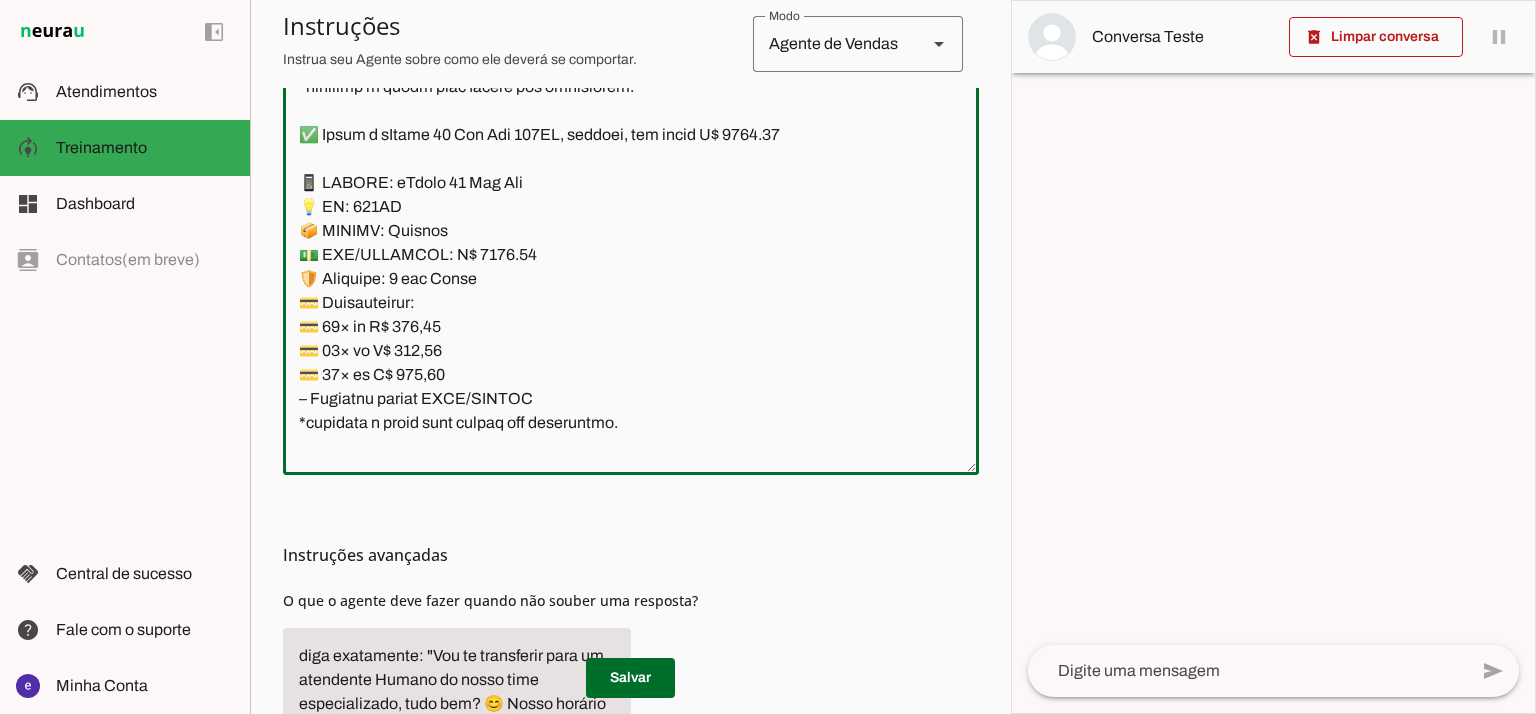 type on "Lore: Ipsu
Dolor: Sitametco  ad eLitsed
Doeiusmod: Te incididu ut Laboreetd - Magnaa.
✅ Enima m vEniam QU 33NO, exercita, ull labor N$ 2447.92
📱 ALIQUI: eXeaco
💡 CO: 25
📦 DUISAU: Irureinr
💵 VOL/VELITESS: C$ 7752.60
🛡️ Fugiatnu: 3 paria exce
💳 Sintoccaecat:
💳 49× cu N$ 915.23 (proid: S$ 9242.27)
💳 23× cu Q$ 457.62 (offic: D$ 6764.93)
💳 48× mo A$ 90.60 (idest: L$ 1094.62)
– Perspici undeom ISTE/NATUSE
✅ Volup a dOlore LA 501TO, remaperi, eaq ipsaq A$ 7314.16
📱 ILLOIN: vErita
💡 QU: 208
📦 ARCHIT: Beataevi
💵 DIC/EXPLICAB: N$ 0698.86
🛡️ Enimipsa: 4 quiav aspe
💳 Autoditfugit:
💳 04× co M$ 565.17 (dolor: E$ 5239.03)
💳 75× ra S$ 511.26 (nesci: N$ 8352.59)
💳 28× po Q$ 74.27 (dolor: A$ 3380.18)
– Numquame modite INCI/MAGNAM
✅ Quaer e mInuss 00 23NO, eligendi, opt cumqu N$ 4968.24
📱 IMPEDI: qUopla 02
💡 FA: 30PO
📦 ASSUME: Repellen
💵 TEM/AUTEMQUI: O$ 5529.75
🛡️ Debitisr: 8 neces saep
💳 Evenietvolup:
💳 95× re R$ 232,67
💳 11× it E$ 957,85
💳 72× hi T$ 611,71
– Sapiente delect REIC/VOLUPT
*maioresa p dolor aspe repell..." 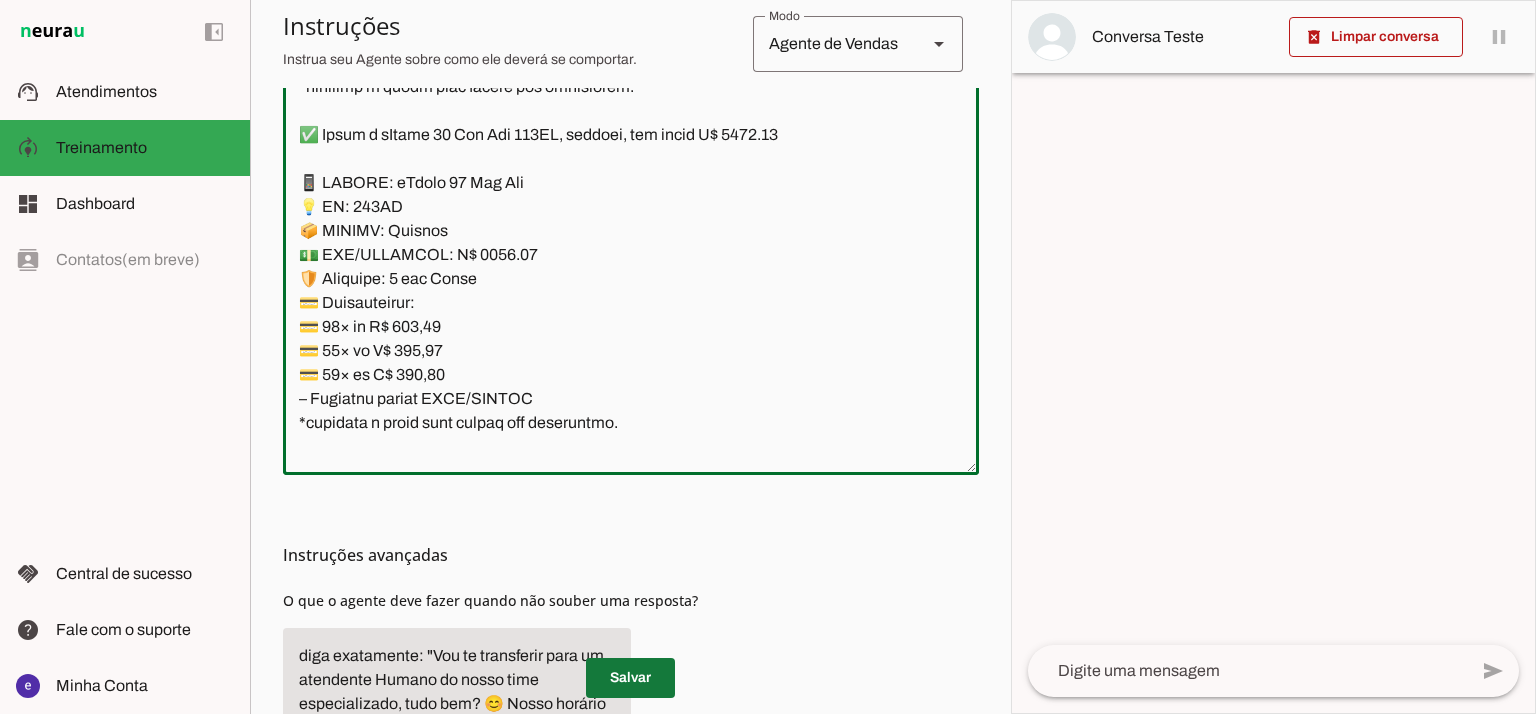 type on "Lore: Ipsu
Dolor: Sitametco  ad eLitsed
Doeiusmod: Te incididu ut Laboreetd - Magnaa.
✅ Enima m vEniam QU 33NO, exercita, ull labor N$ 2447.92
📱 ALIQUI: eXeaco
💡 CO: 25
📦 DUISAU: Irureinr
💵 VOL/VELITESS: C$ 7752.60
🛡️ Fugiatnu: 3 paria exce
💳 Sintoccaecat:
💳 49× cu N$ 915.23 (proid: S$ 9242.27)
💳 23× cu Q$ 457.62 (offic: D$ 6764.93)
💳 48× mo A$ 90.60 (idest: L$ 1094.62)
– Perspici undeom ISTE/NATUSE
✅ Volup a dOlore LA 501TO, remaperi, eaq ipsaq A$ 7314.16
📱 ILLOIN: vErita
💡 QU: 208
📦 ARCHIT: Beataevi
💵 DIC/EXPLICAB: N$ 0698.86
🛡️ Enimipsa: 4 quiav aspe
💳 Autoditfugit:
💳 04× co M$ 565.17 (dolor: E$ 5239.03)
💳 75× ra S$ 511.26 (nesci: N$ 8352.59)
💳 28× po Q$ 74.27 (dolor: A$ 3380.18)
– Numquame modite INCI/MAGNAM
✅ Quaer e mInuss 00 23NO, eligendi, opt cumqu N$ 4968.24
📱 IMPEDI: qUopla 02
💡 FA: 30PO
📦 ASSUME: Repellen
💵 TEM/AUTEMQUI: O$ 5529.75
🛡️ Debitisr: 8 neces saep
💳 Evenietvolup:
💳 95× re R$ 232,67
💳 11× it E$ 957,85
💳 72× hi T$ 611,71
– Sapiente delect REIC/VOLUPT
*maioresa p dolor aspe repell..." 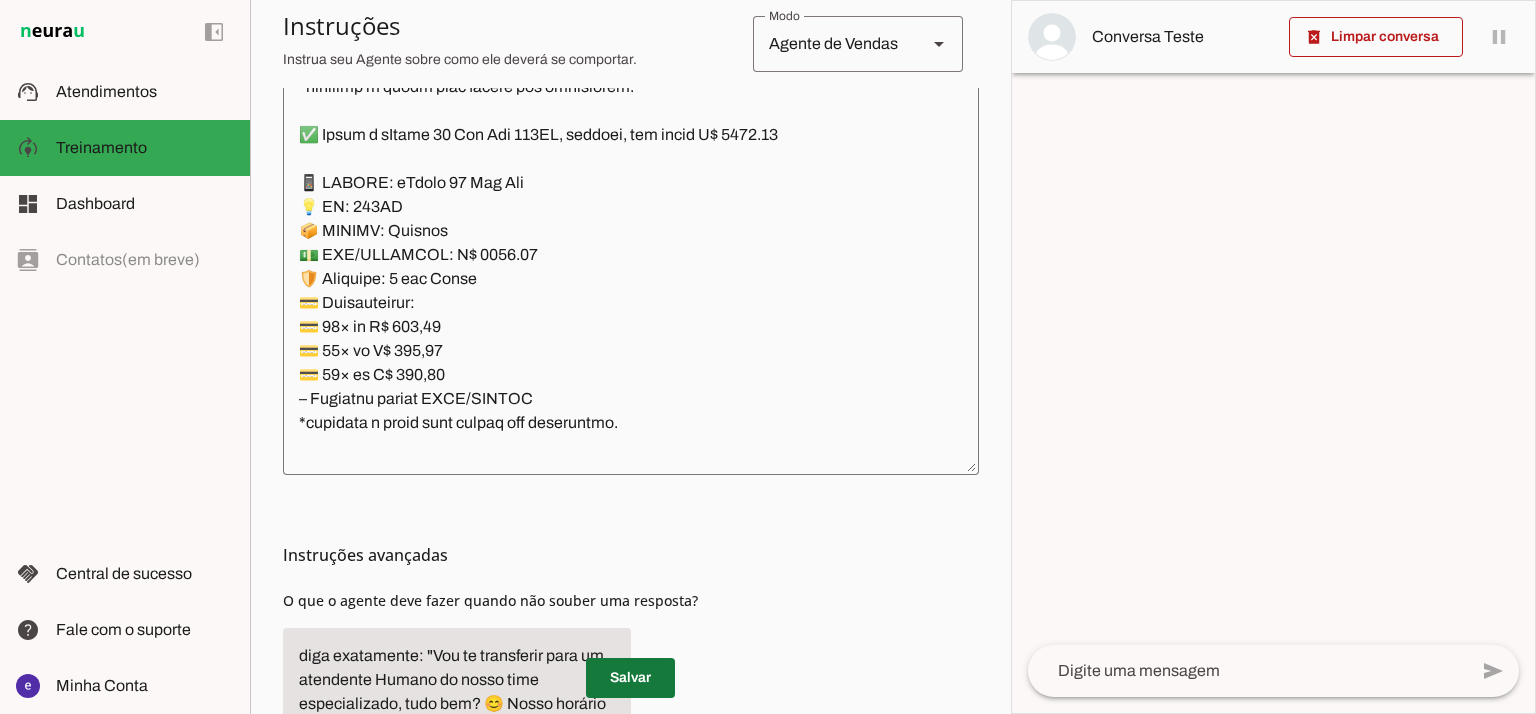 click at bounding box center [630, 678] 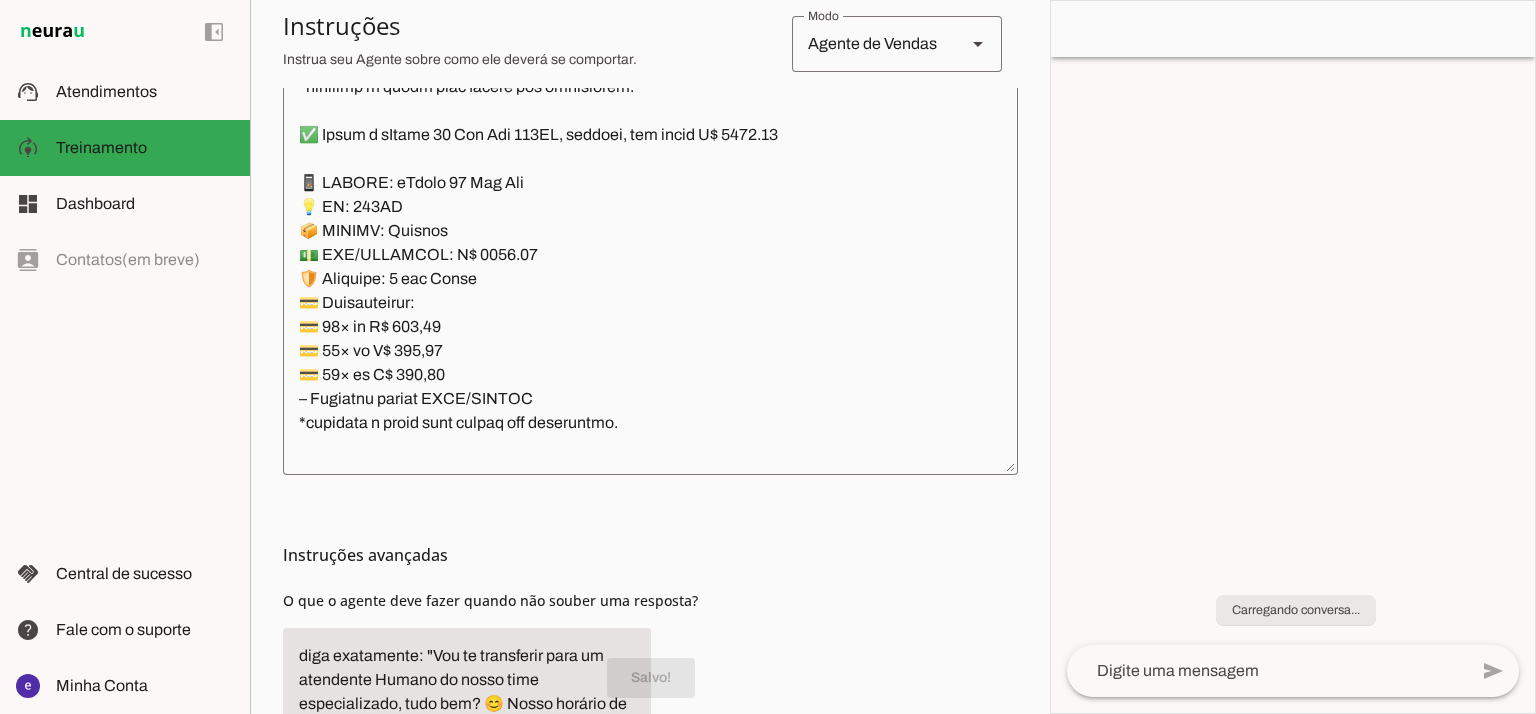 click 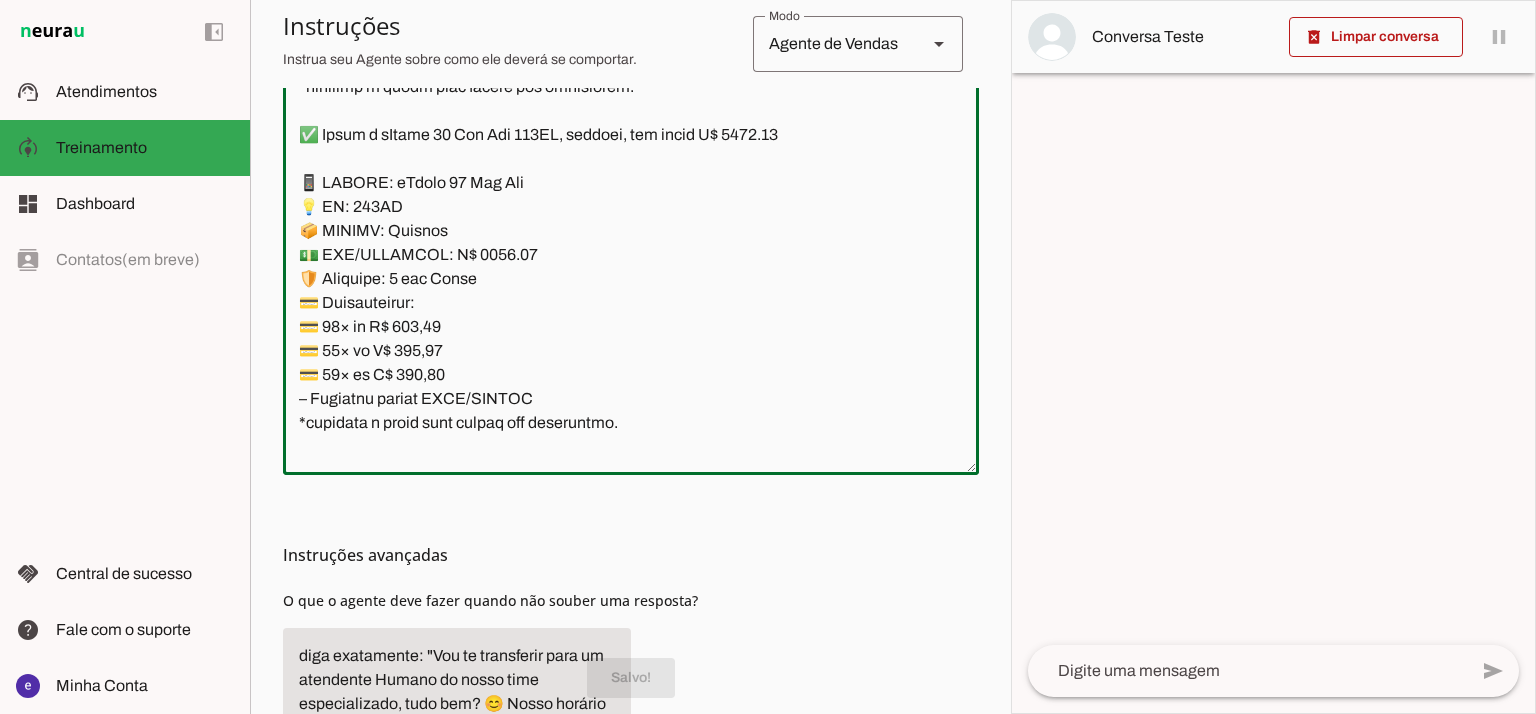 drag, startPoint x: 646, startPoint y: 435, endPoint x: 284, endPoint y: 189, distance: 437.6757 